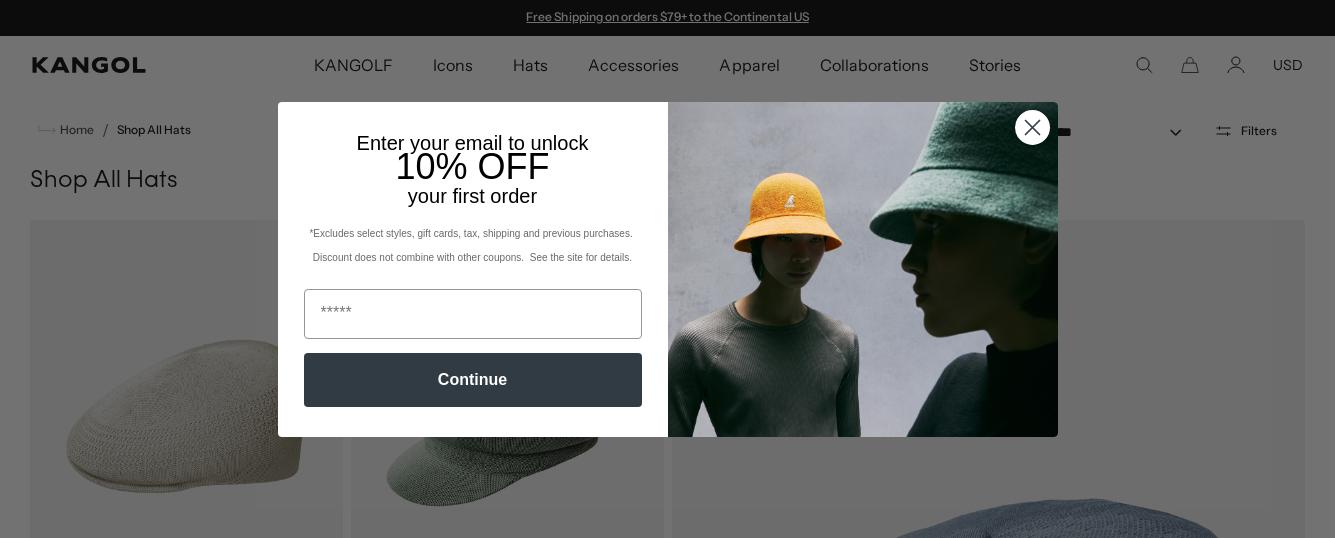 scroll, scrollTop: 0, scrollLeft: 0, axis: both 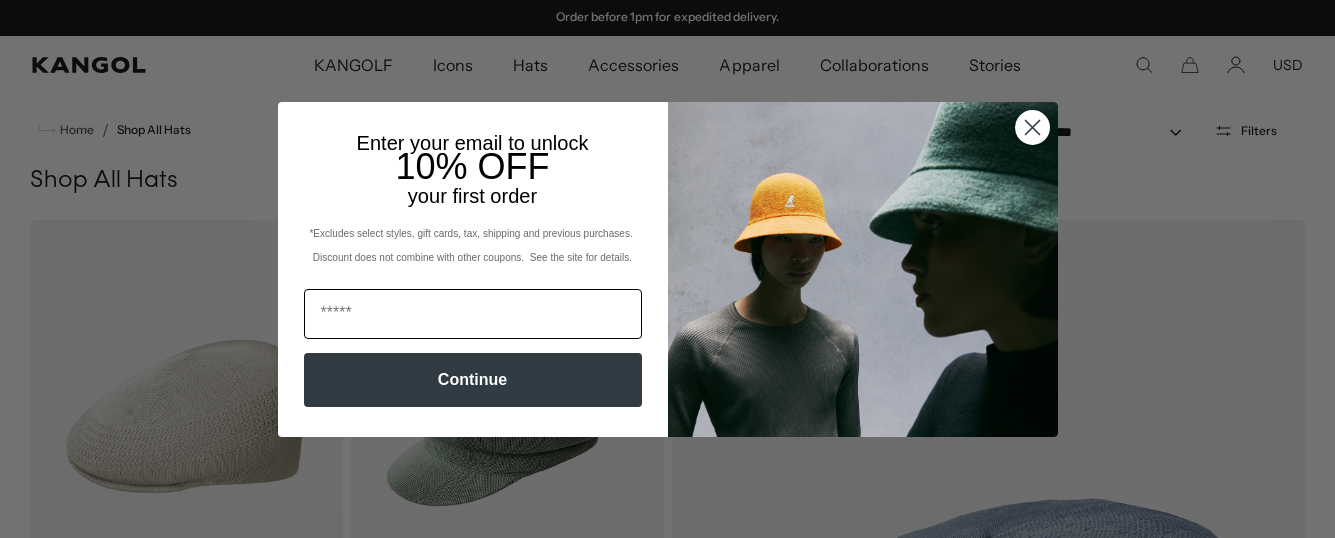 click at bounding box center [473, 314] 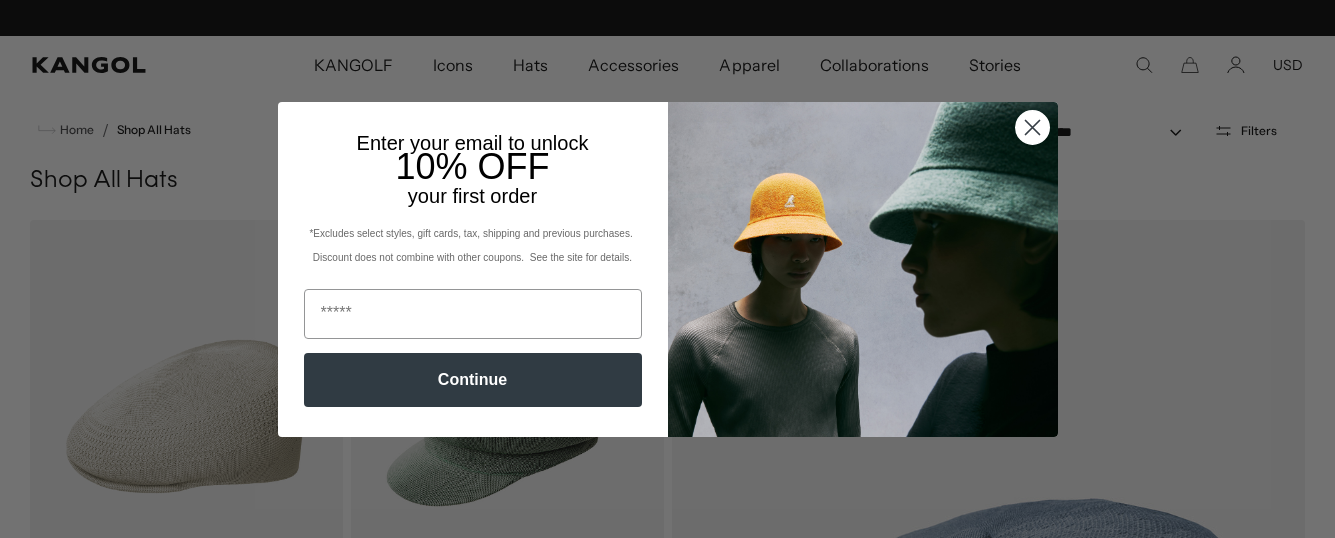 scroll, scrollTop: 0, scrollLeft: 0, axis: both 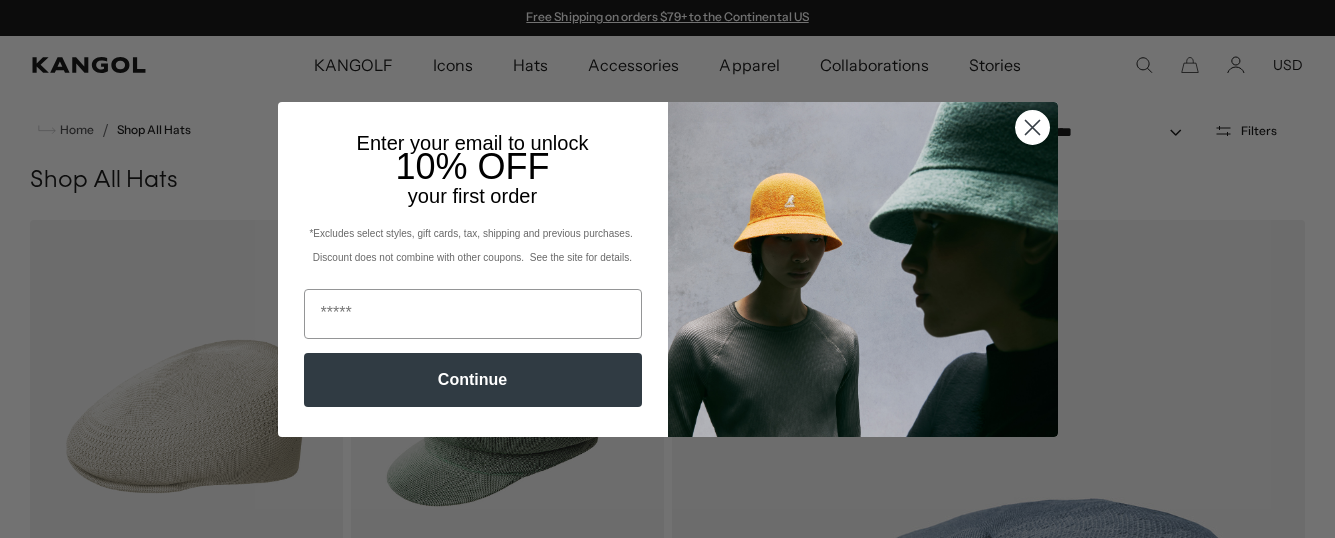 type on "**********" 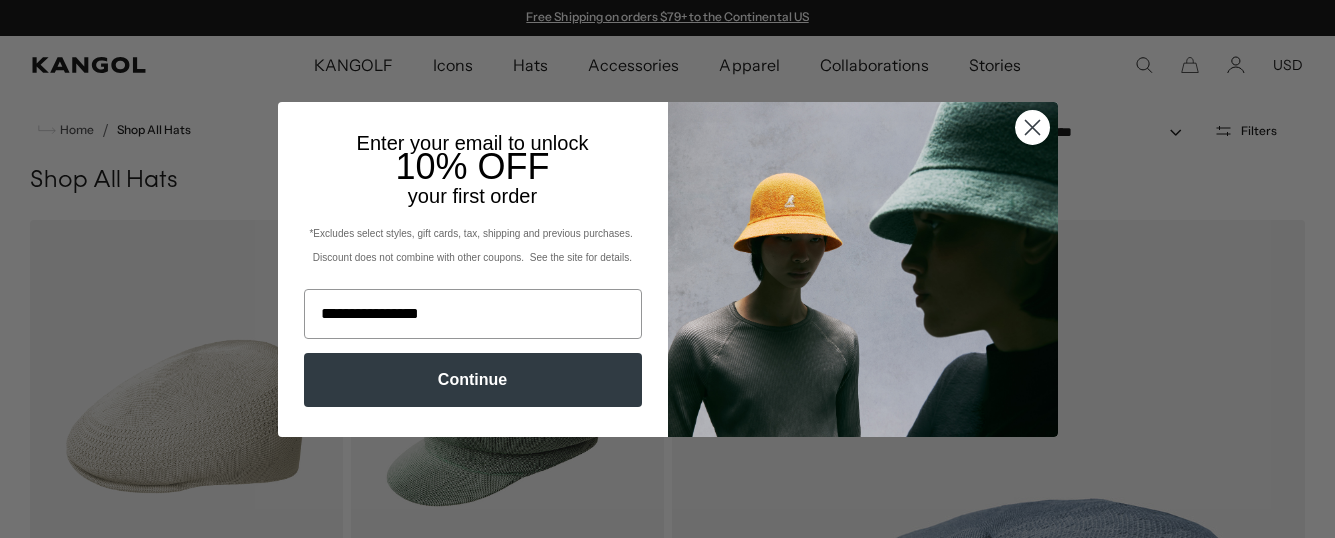 click on "Continue" at bounding box center (473, 380) 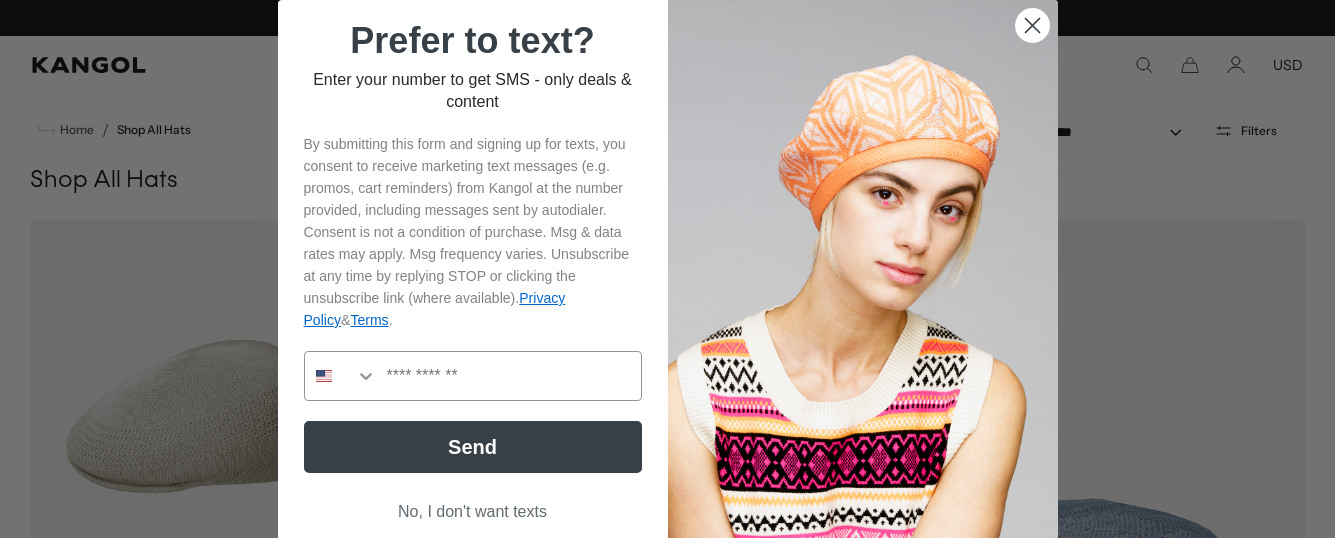 scroll, scrollTop: 0, scrollLeft: 0, axis: both 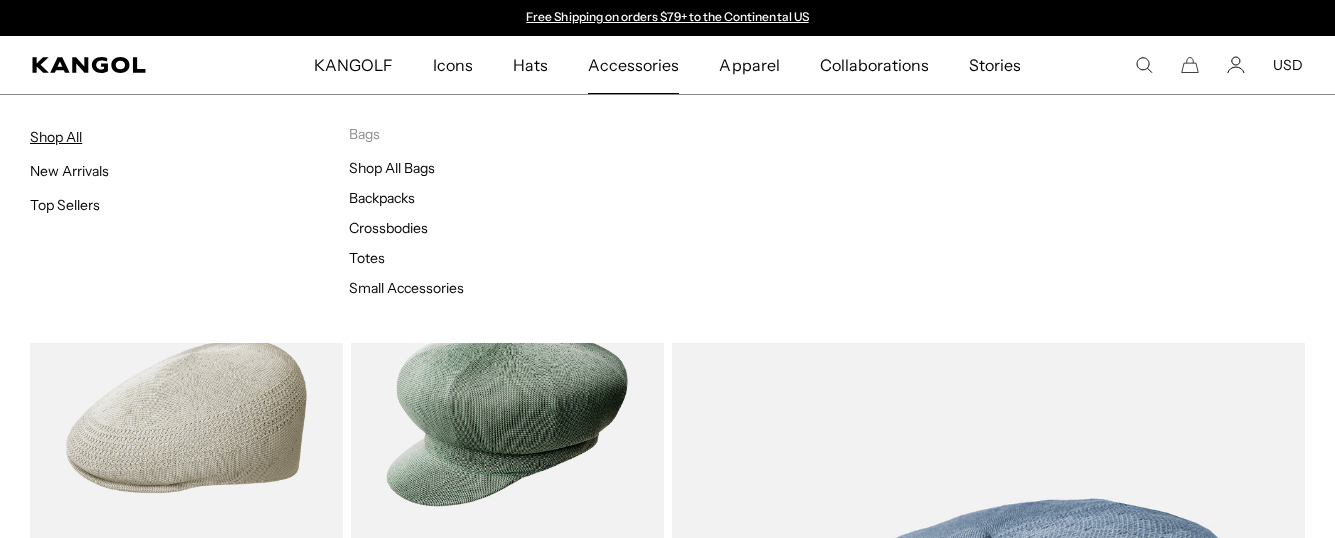 click on "Shop All" at bounding box center (56, 137) 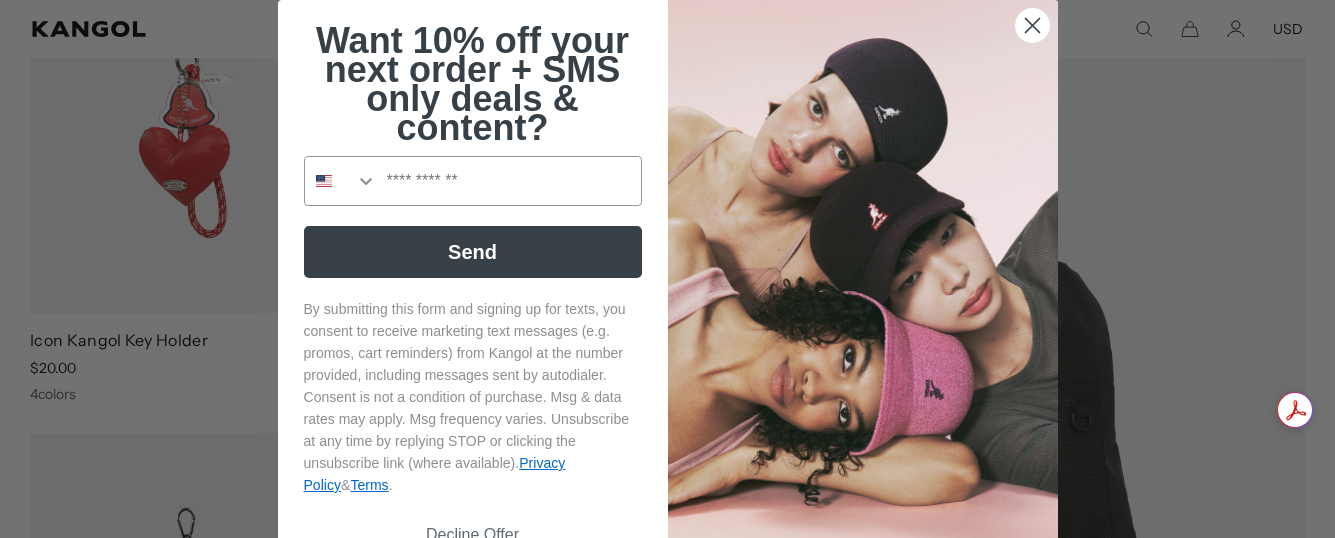 scroll, scrollTop: 0, scrollLeft: 0, axis: both 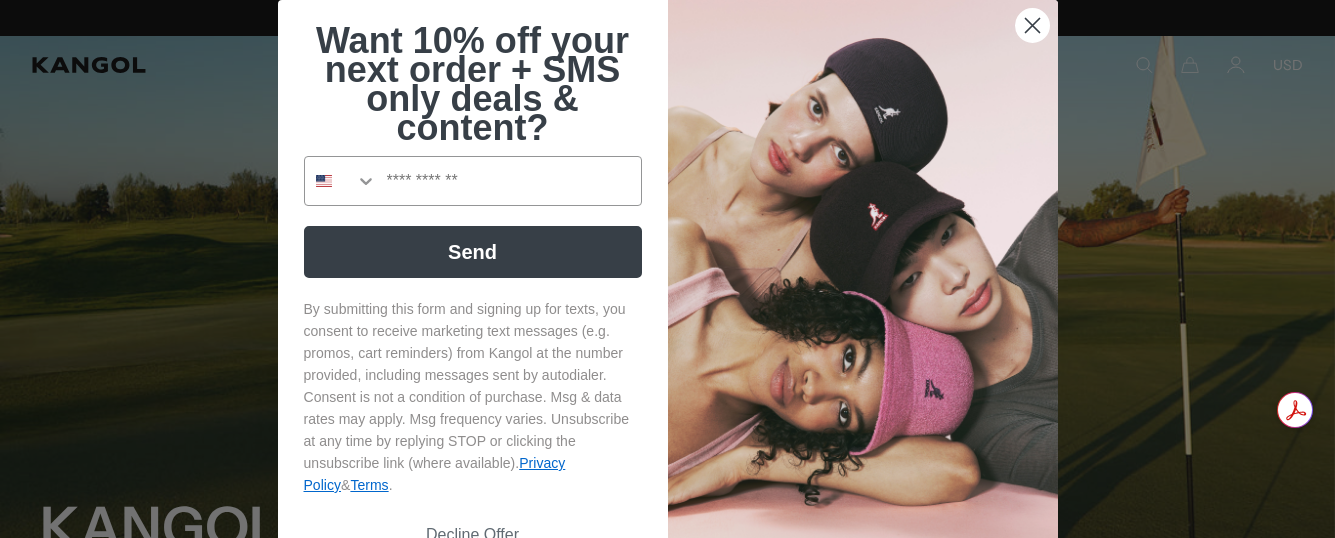 click 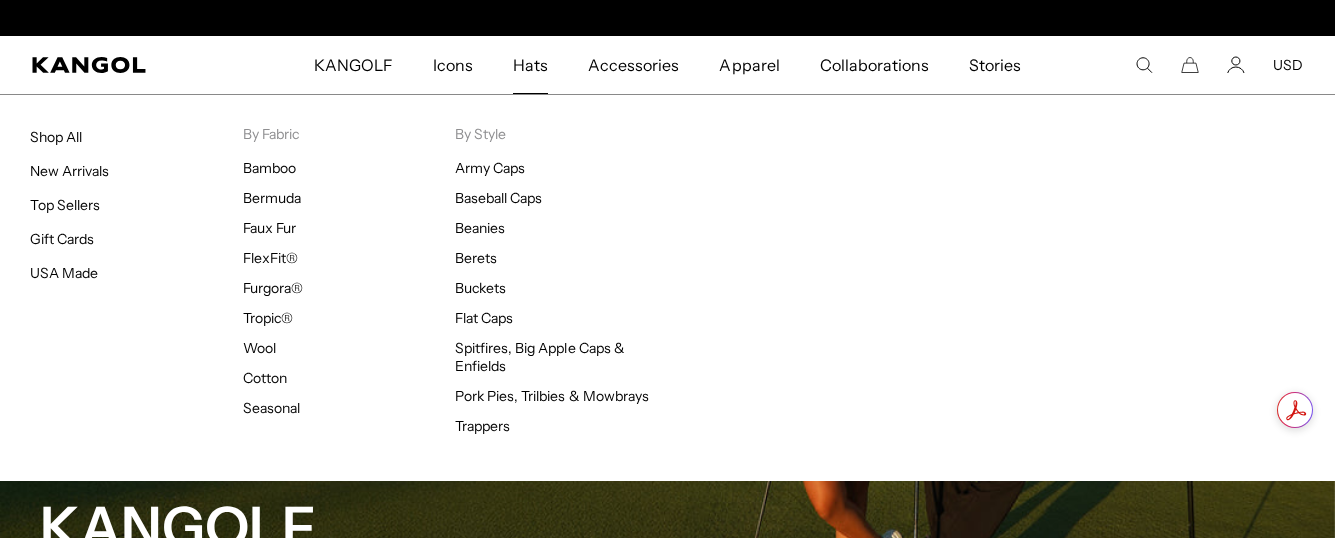 click on "Hats" at bounding box center (530, 65) 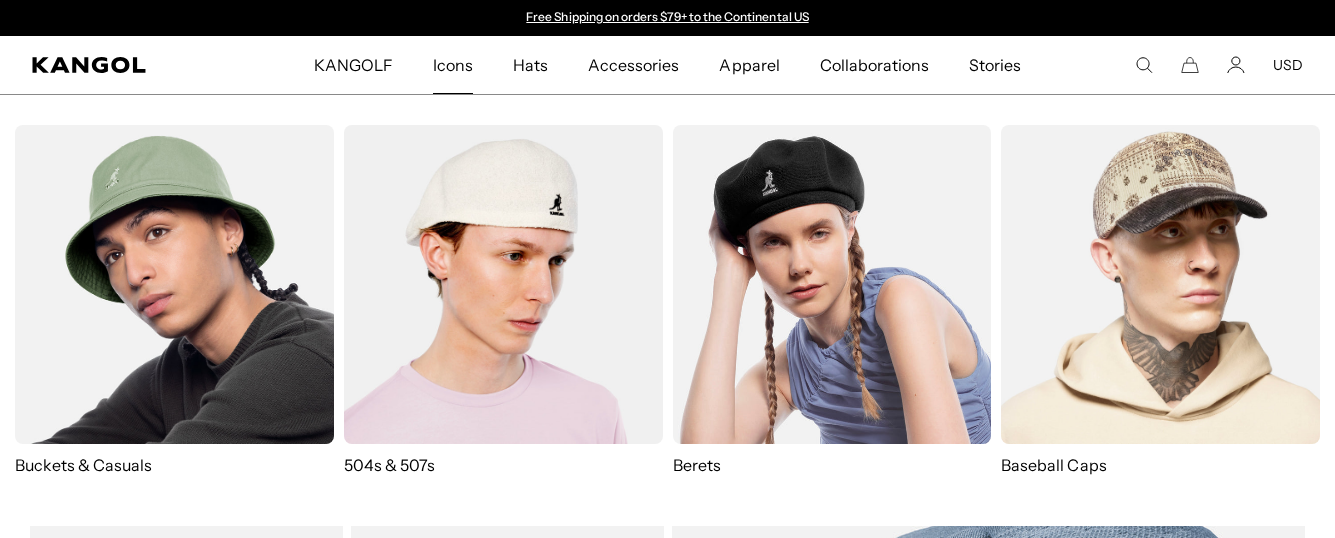 scroll, scrollTop: 0, scrollLeft: 0, axis: both 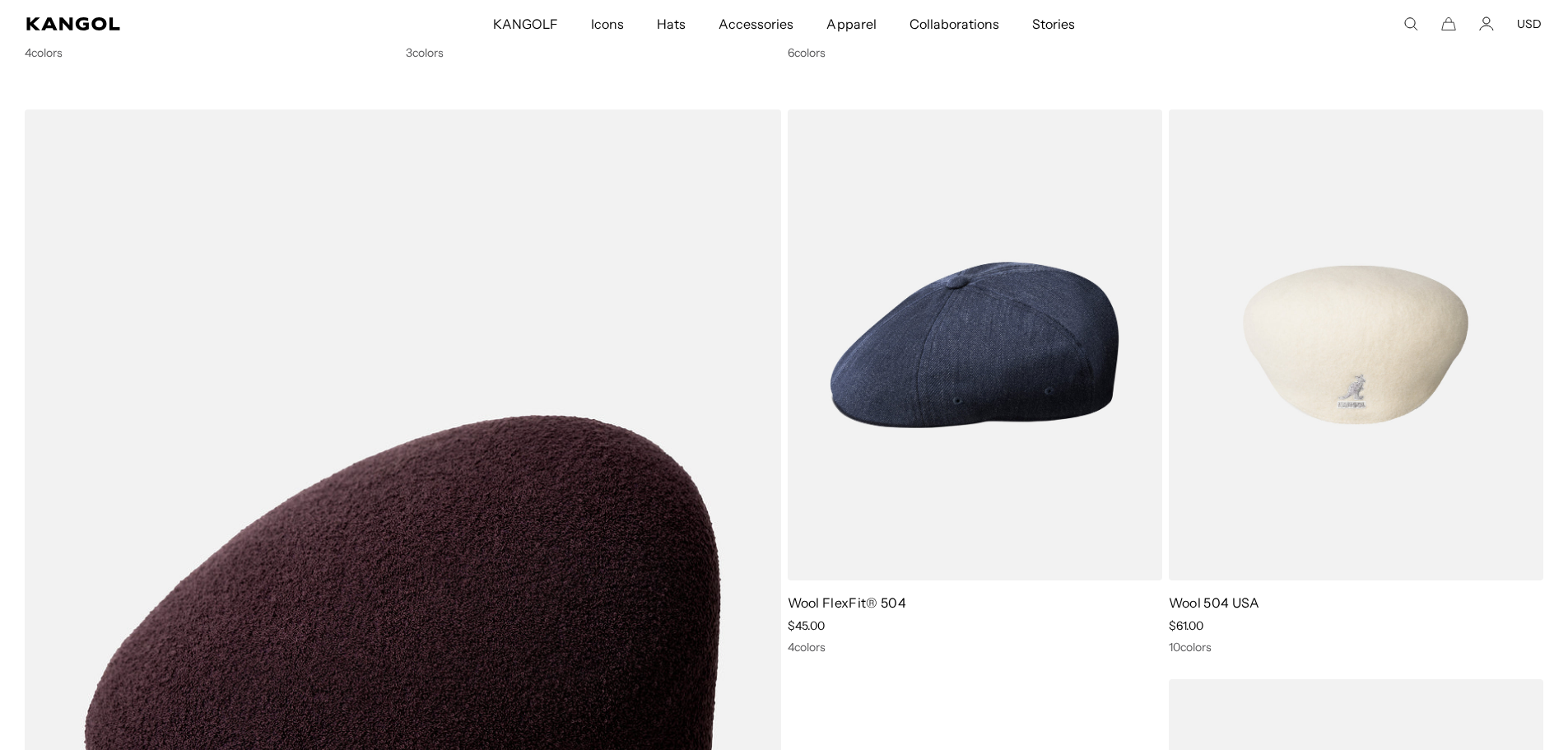 click at bounding box center (1356, 345) 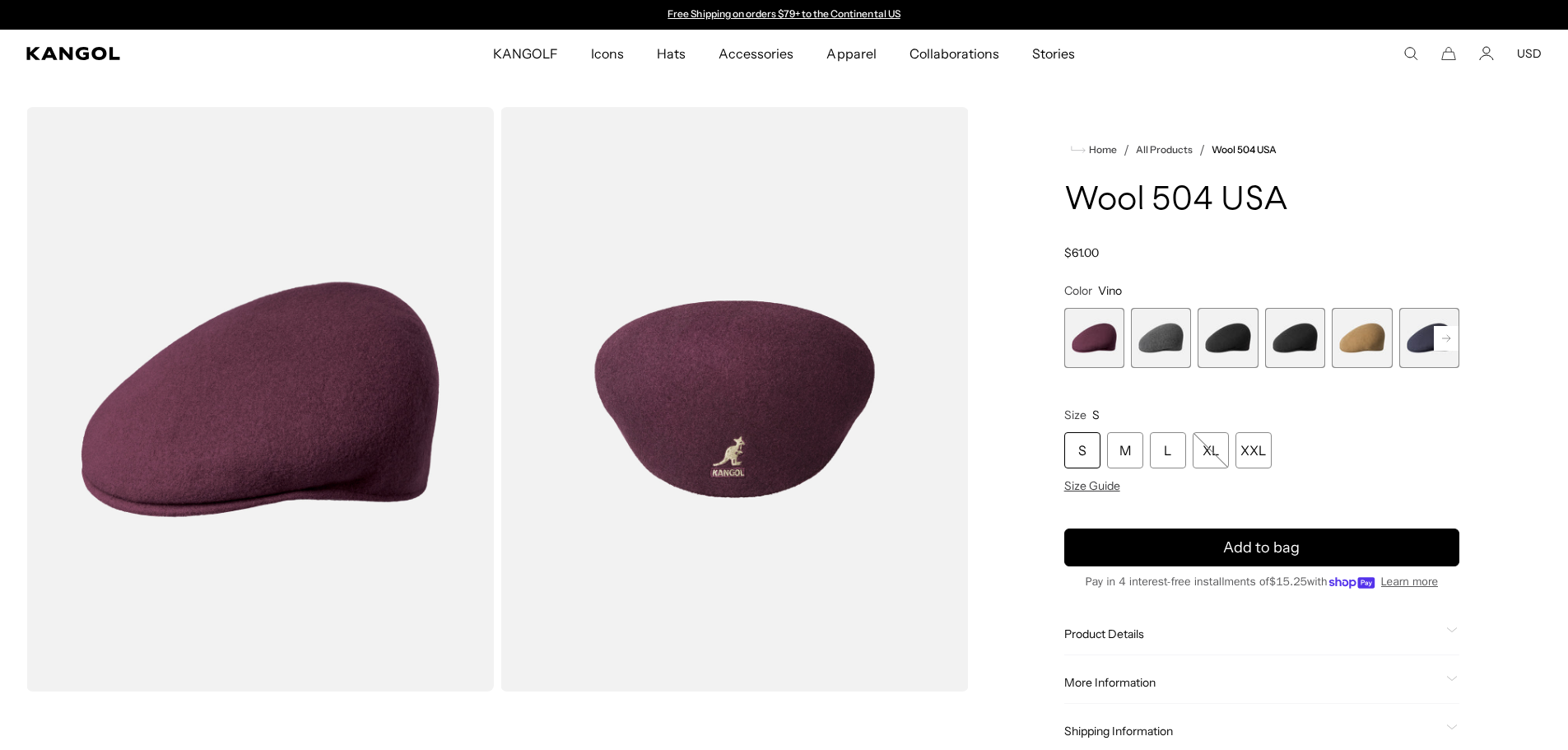 scroll, scrollTop: 0, scrollLeft: 0, axis: both 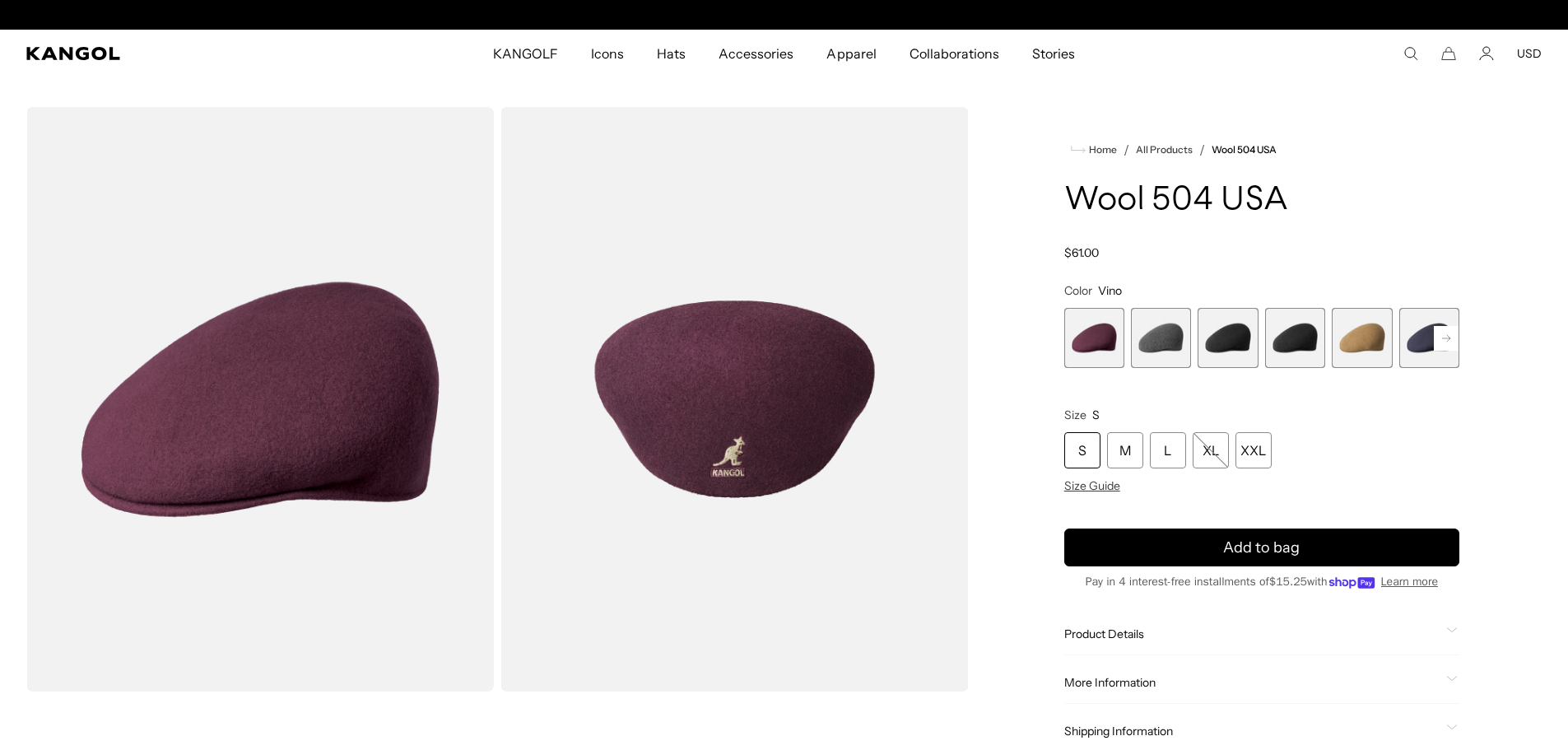 click at bounding box center [1161, 338] 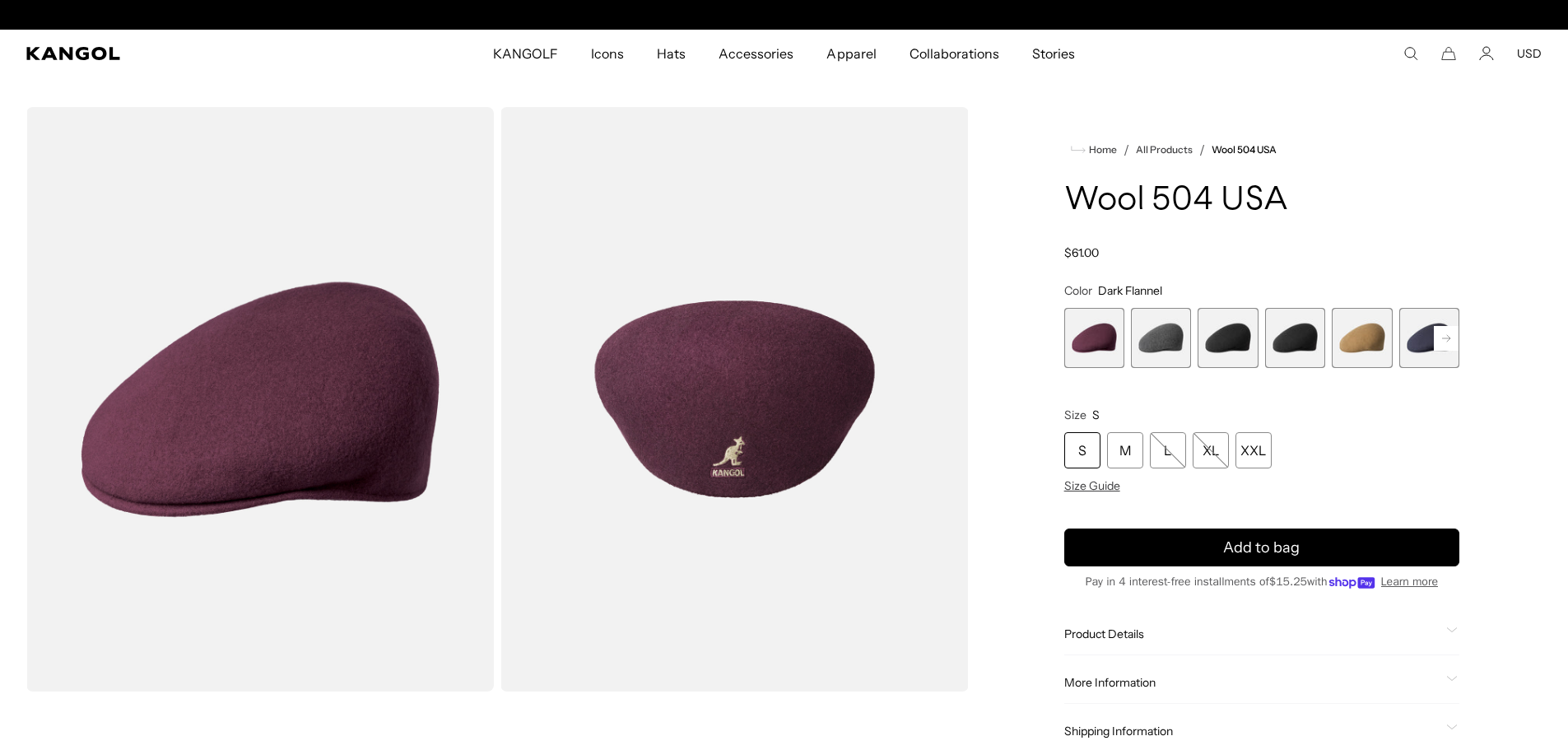 scroll, scrollTop: 0, scrollLeft: 339, axis: horizontal 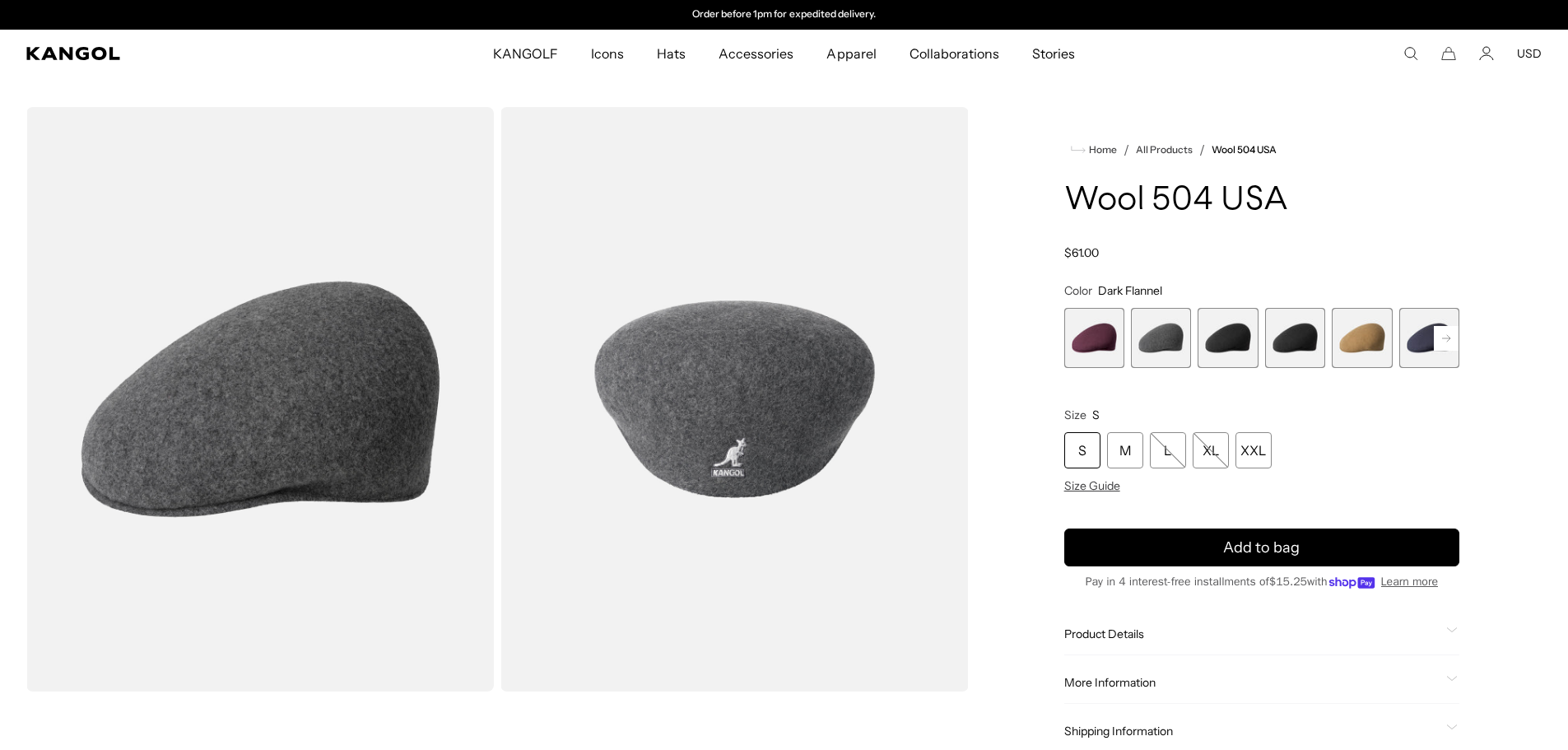 click at bounding box center [1227, 338] 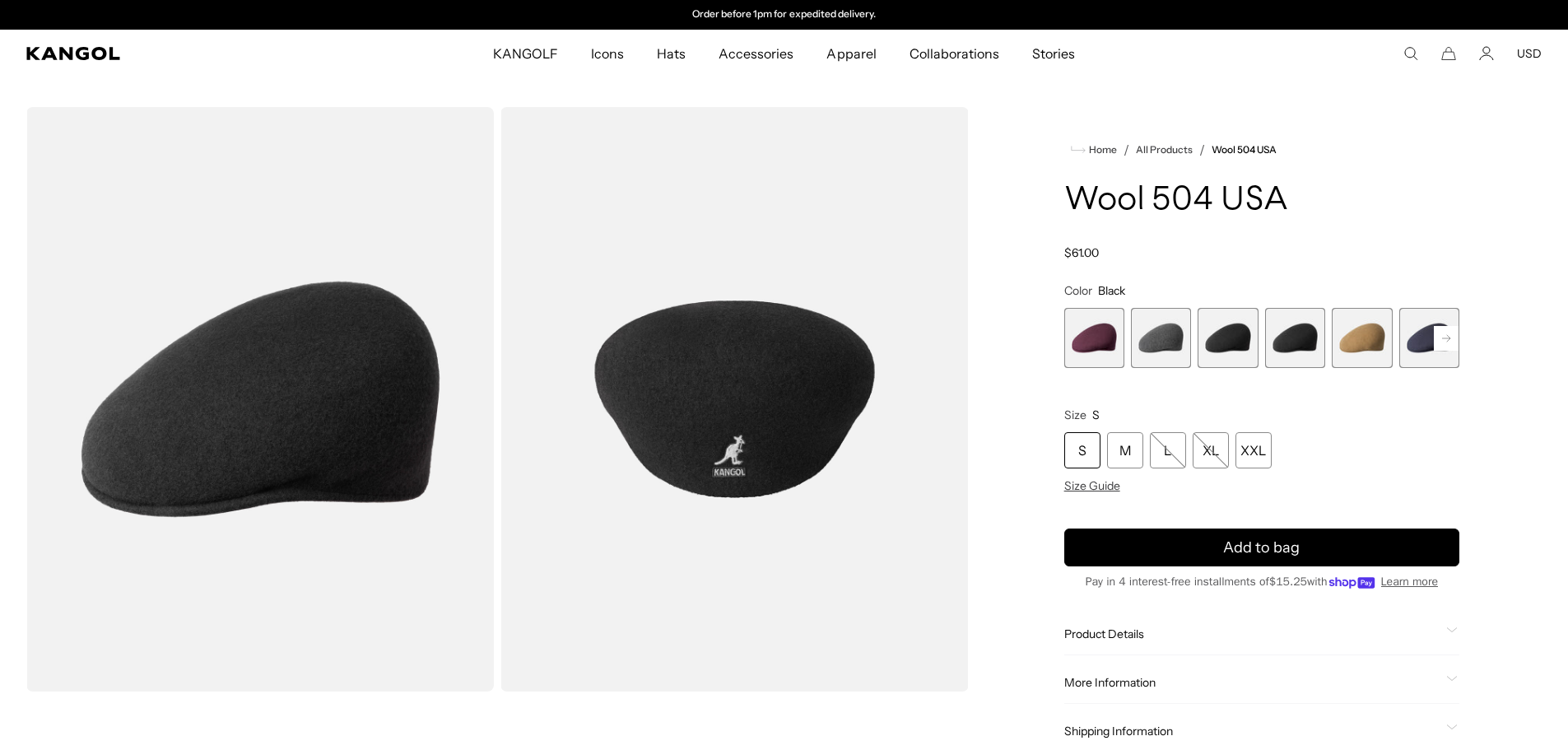 click at bounding box center [1295, 338] 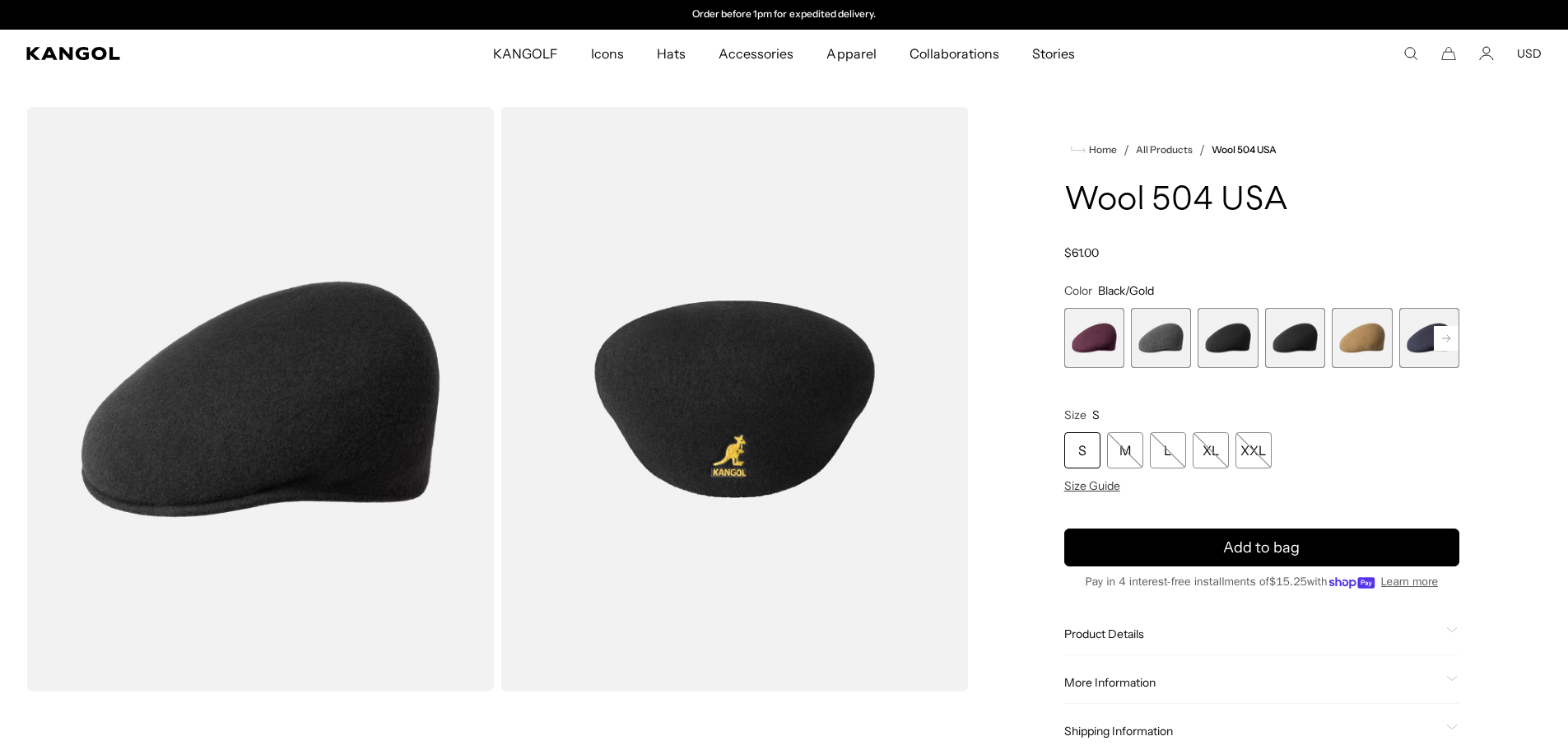 click at bounding box center (1361, 338) 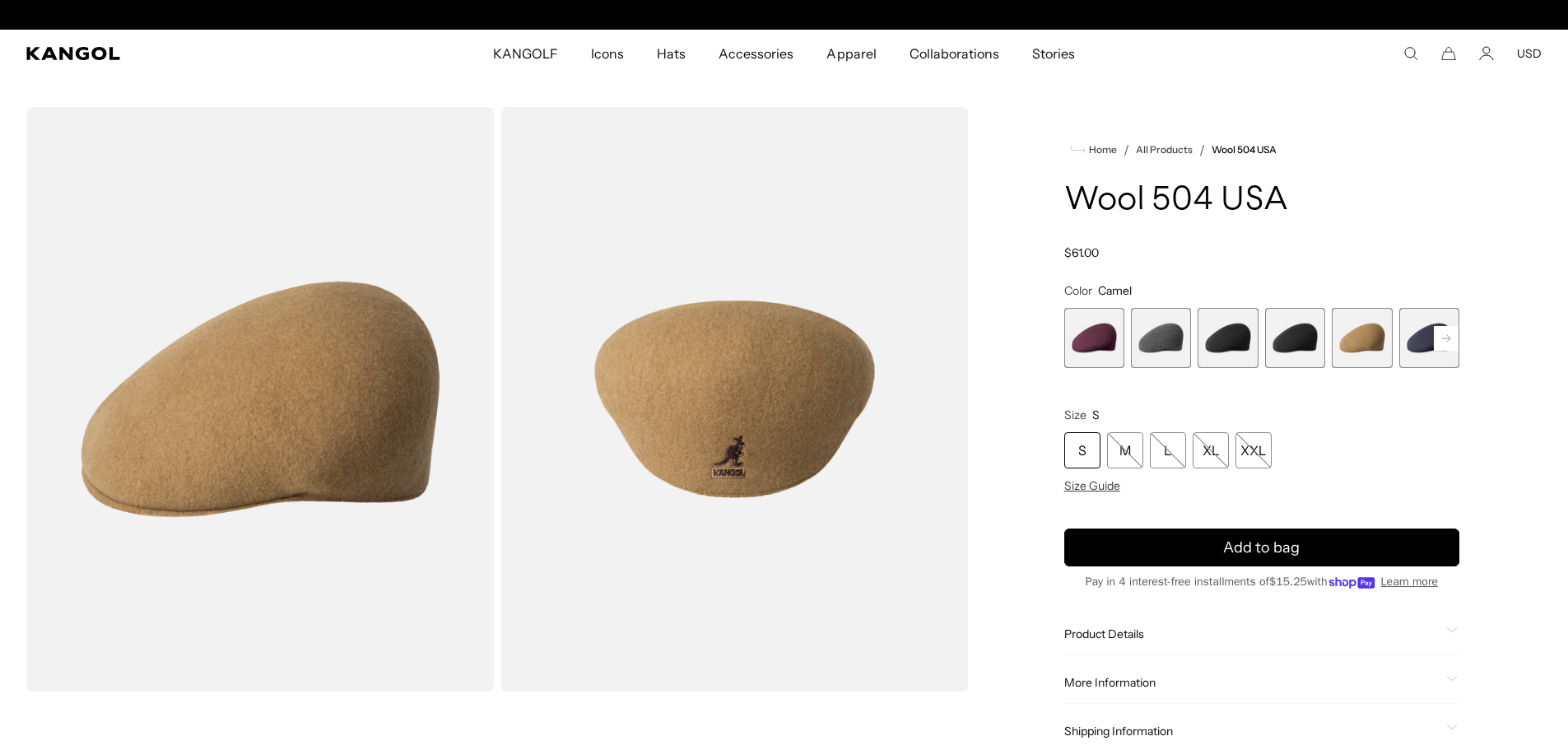 scroll, scrollTop: 0, scrollLeft: 0, axis: both 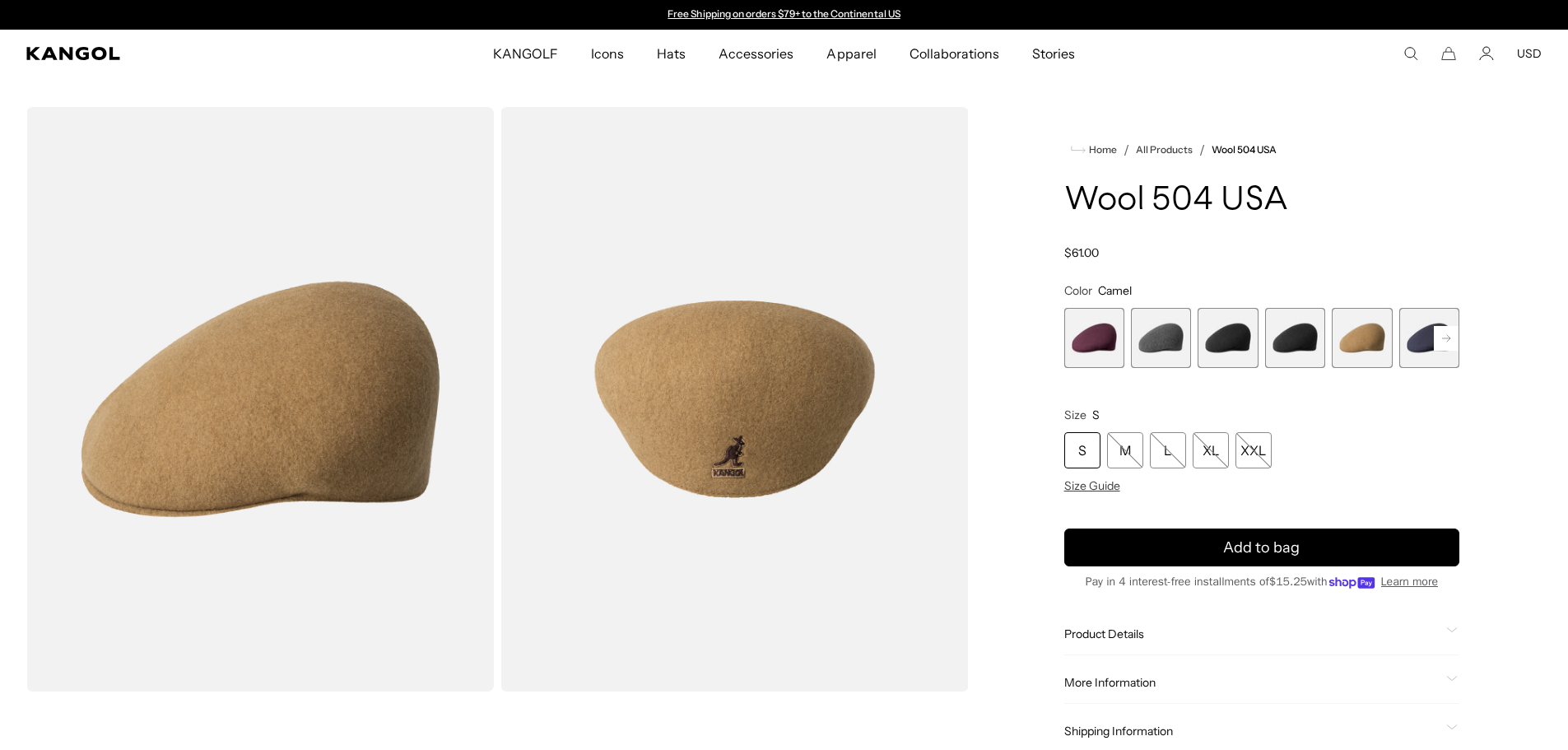 click 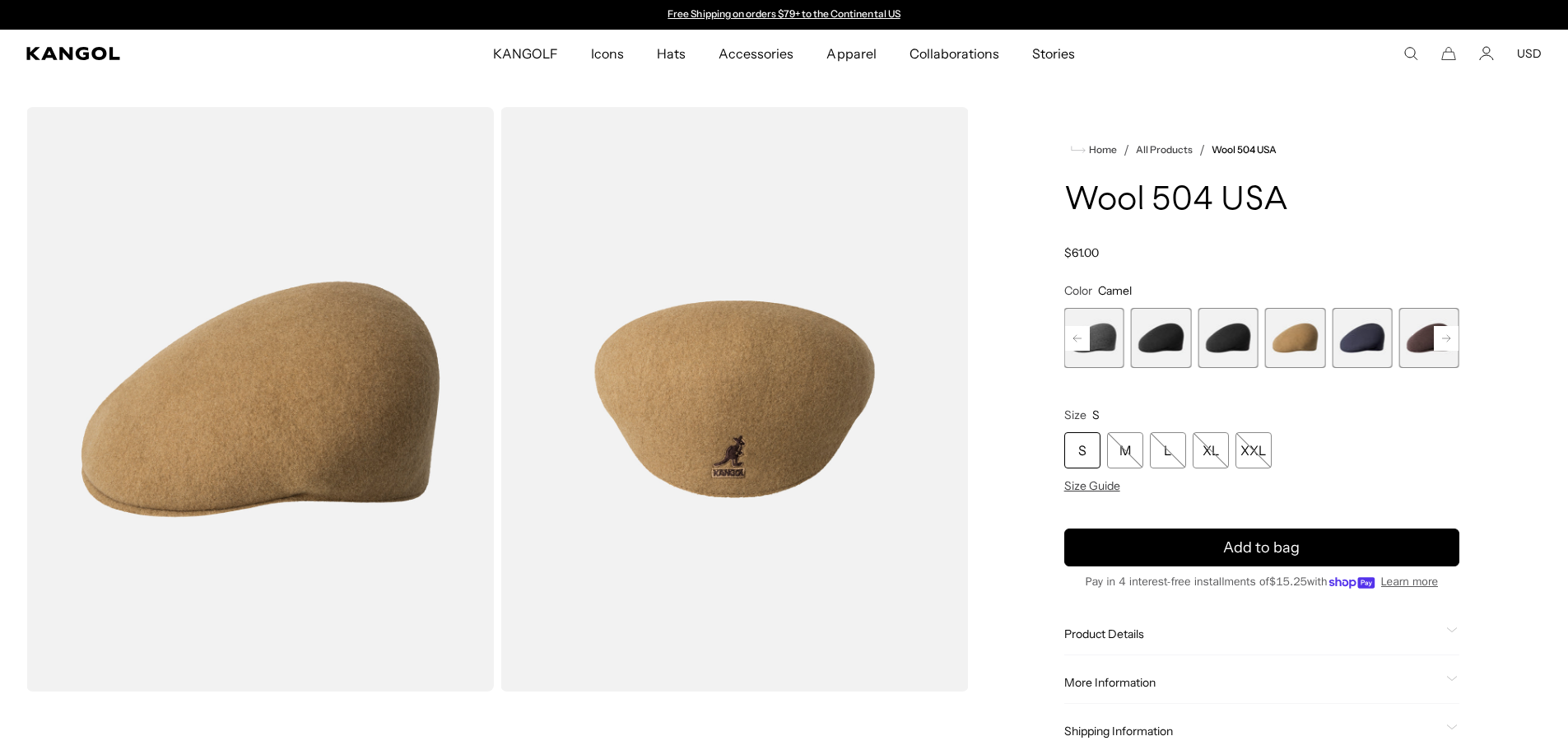 click at bounding box center [1429, 338] 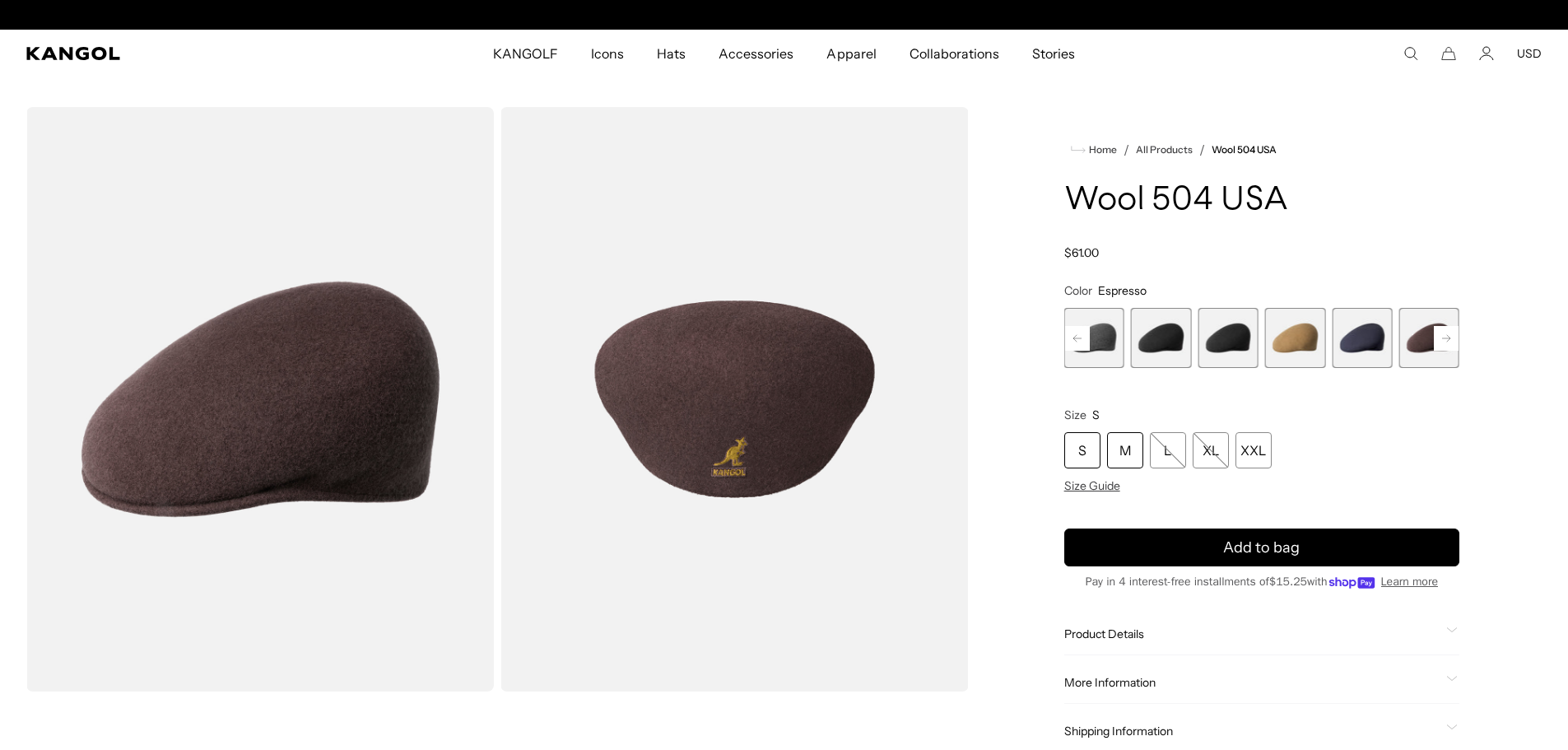 scroll, scrollTop: 0, scrollLeft: 339, axis: horizontal 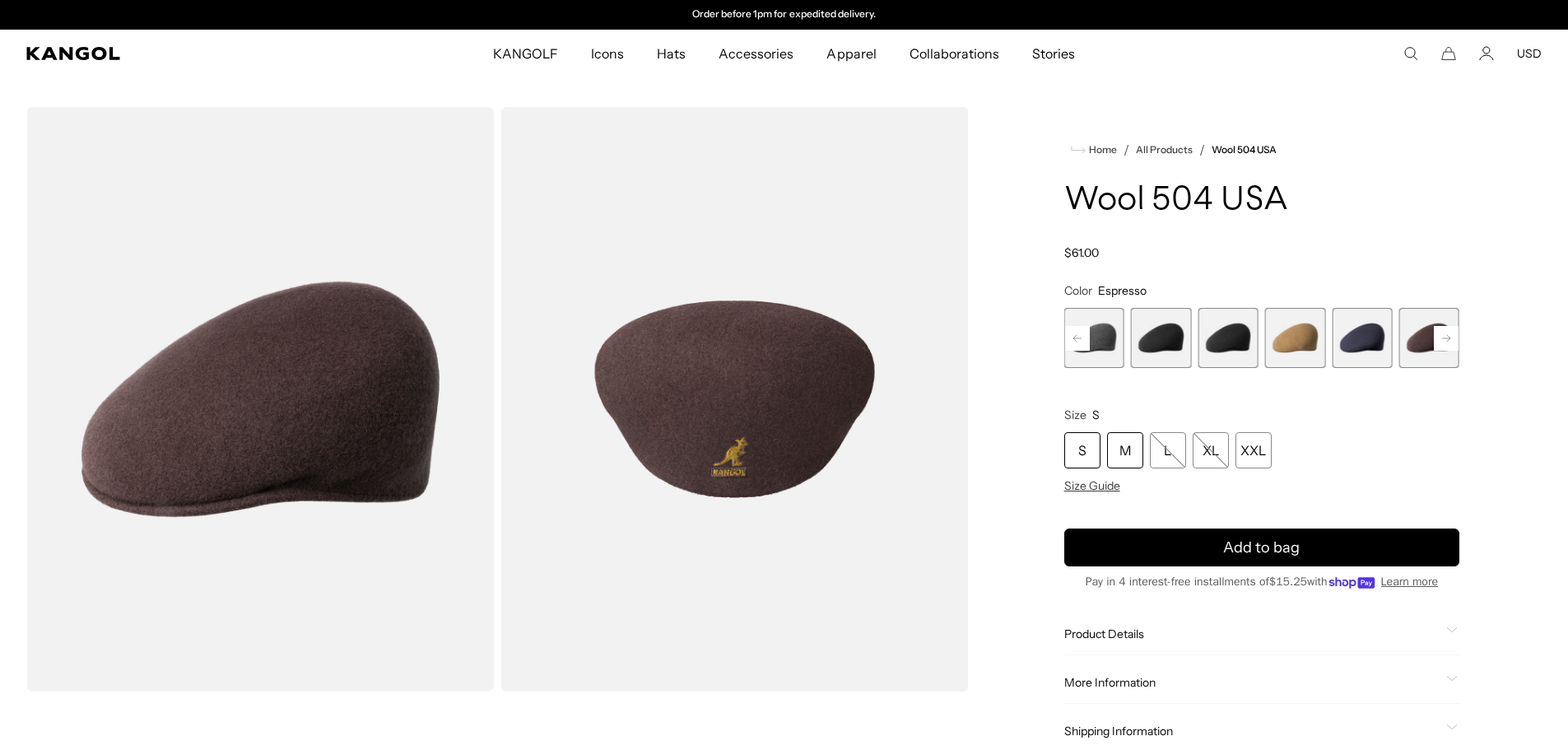 click on "M" at bounding box center [1125, 450] 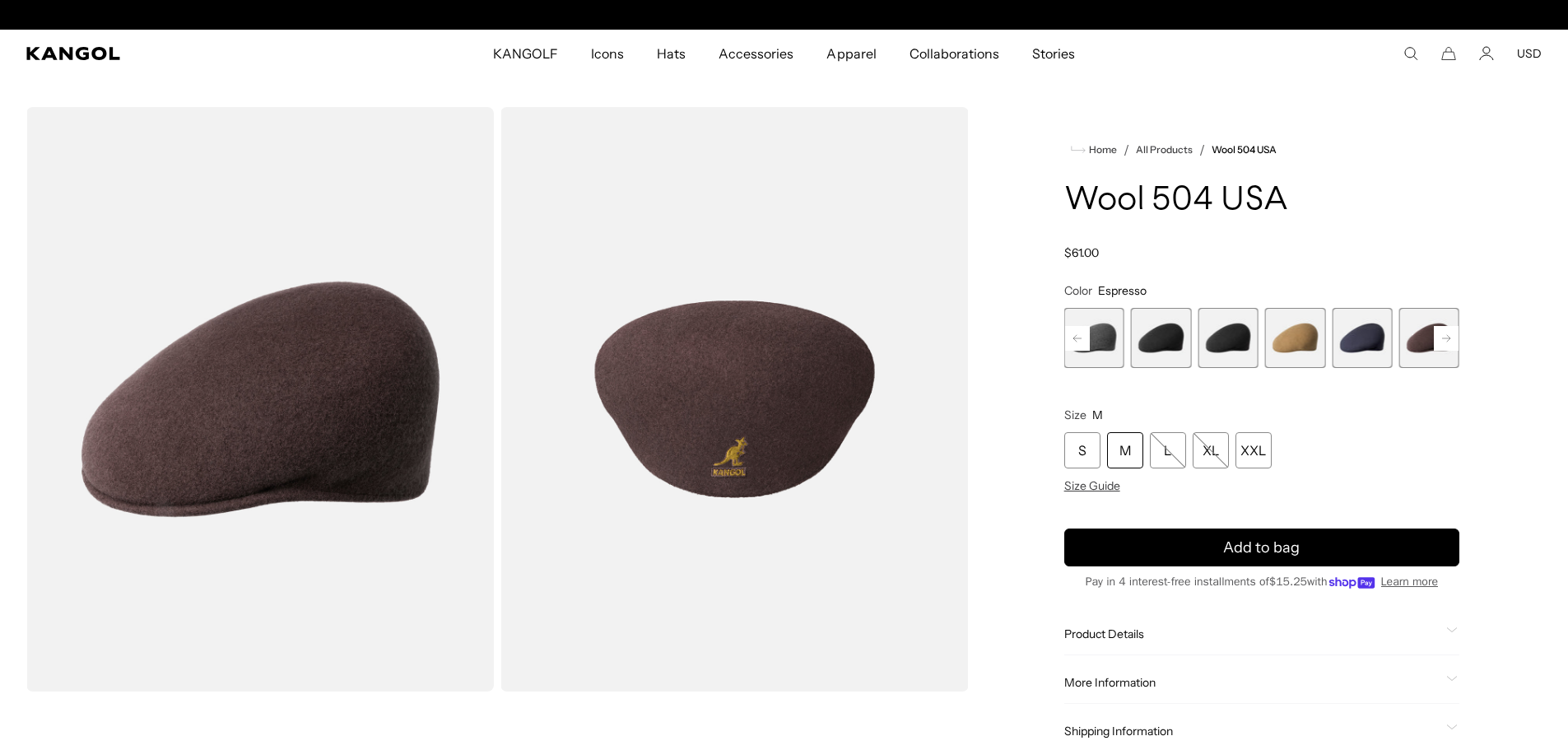 scroll, scrollTop: 0, scrollLeft: 0, axis: both 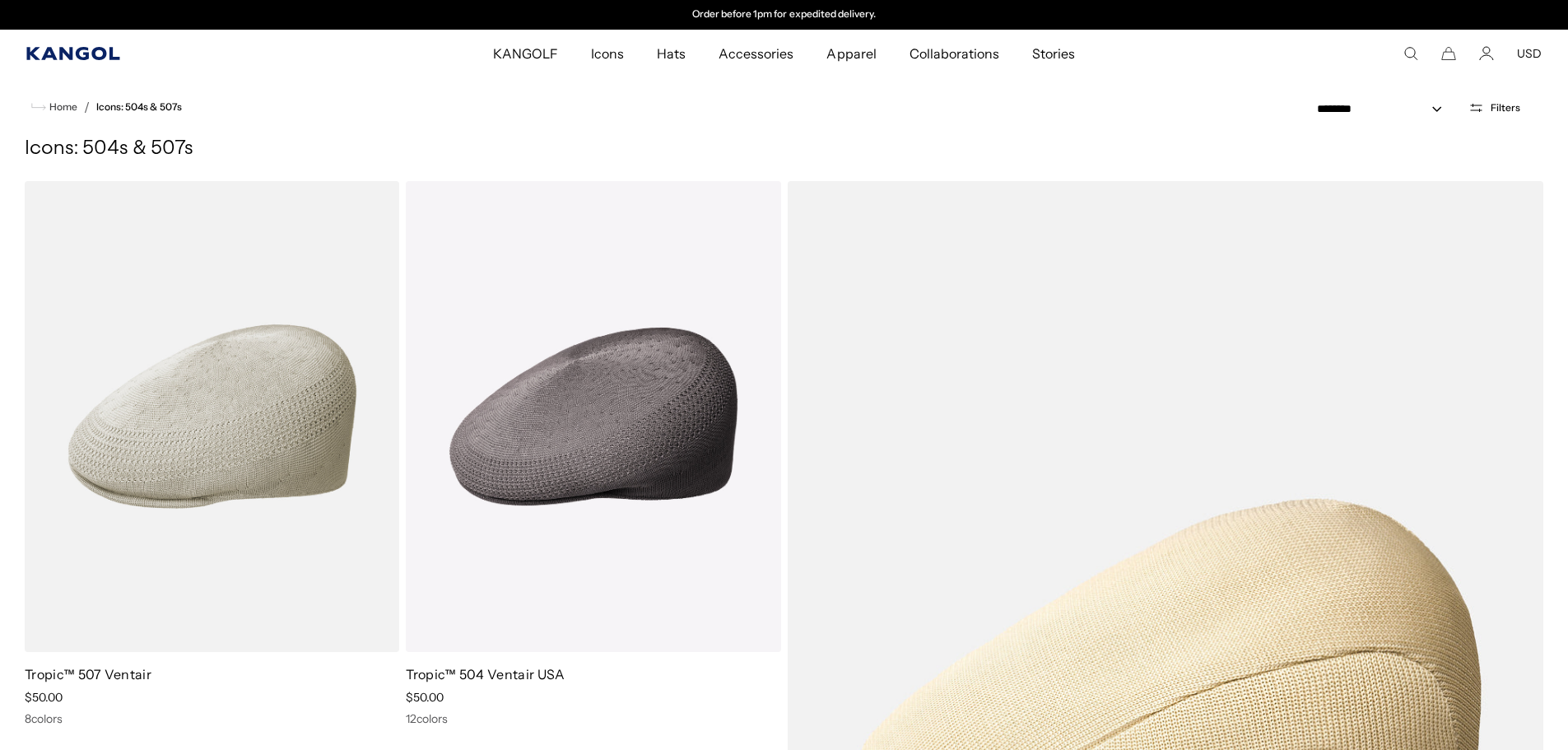 click 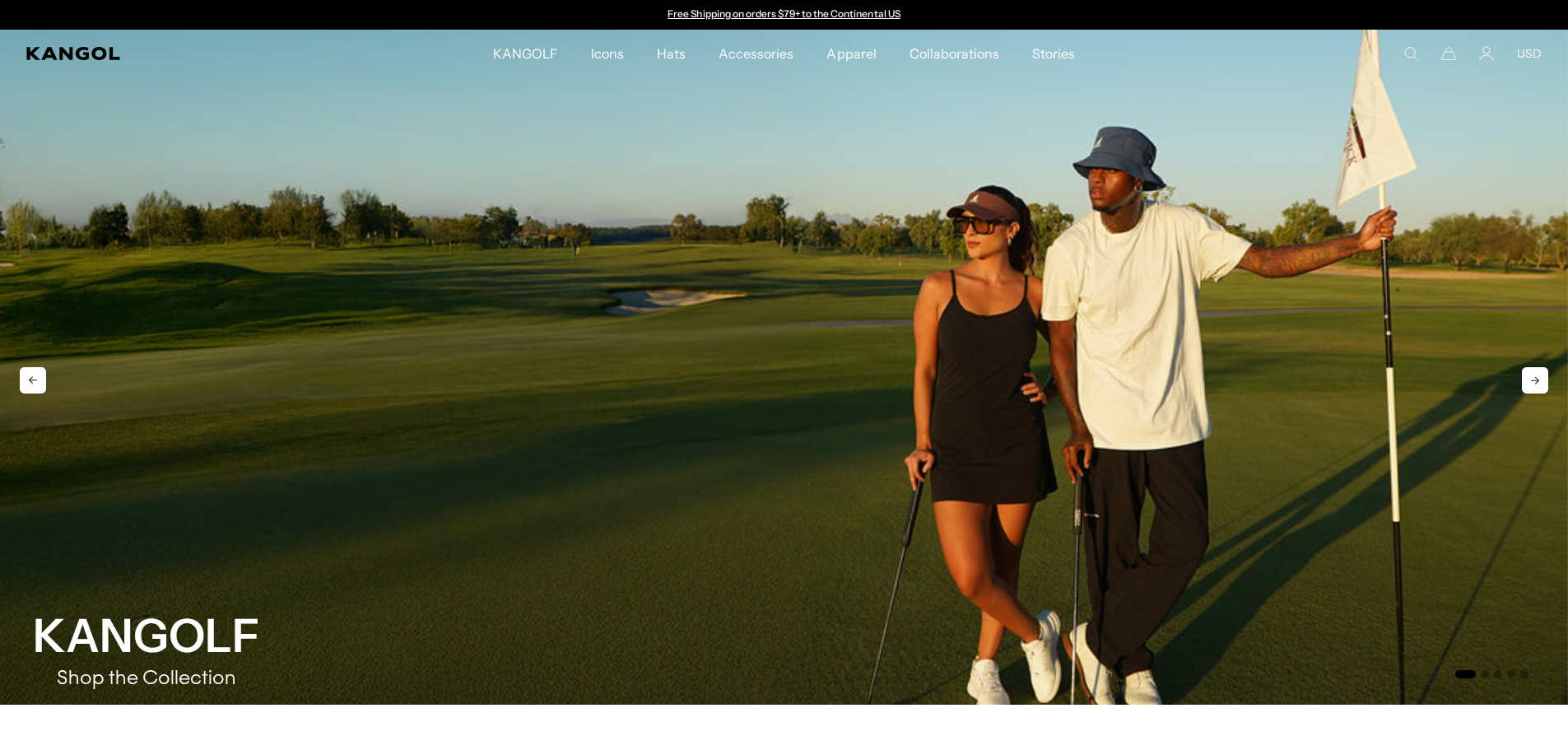 scroll, scrollTop: 0, scrollLeft: 0, axis: both 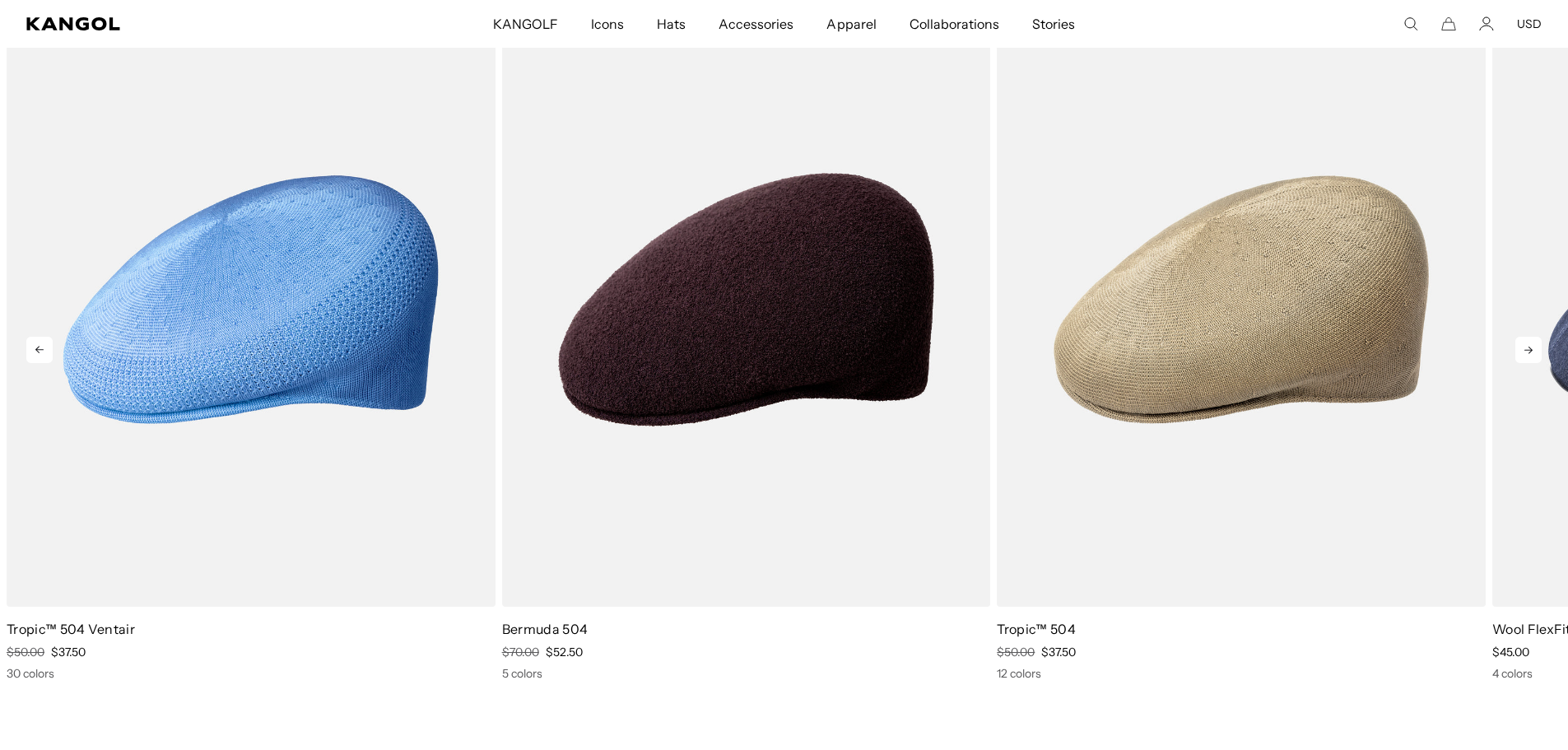 click 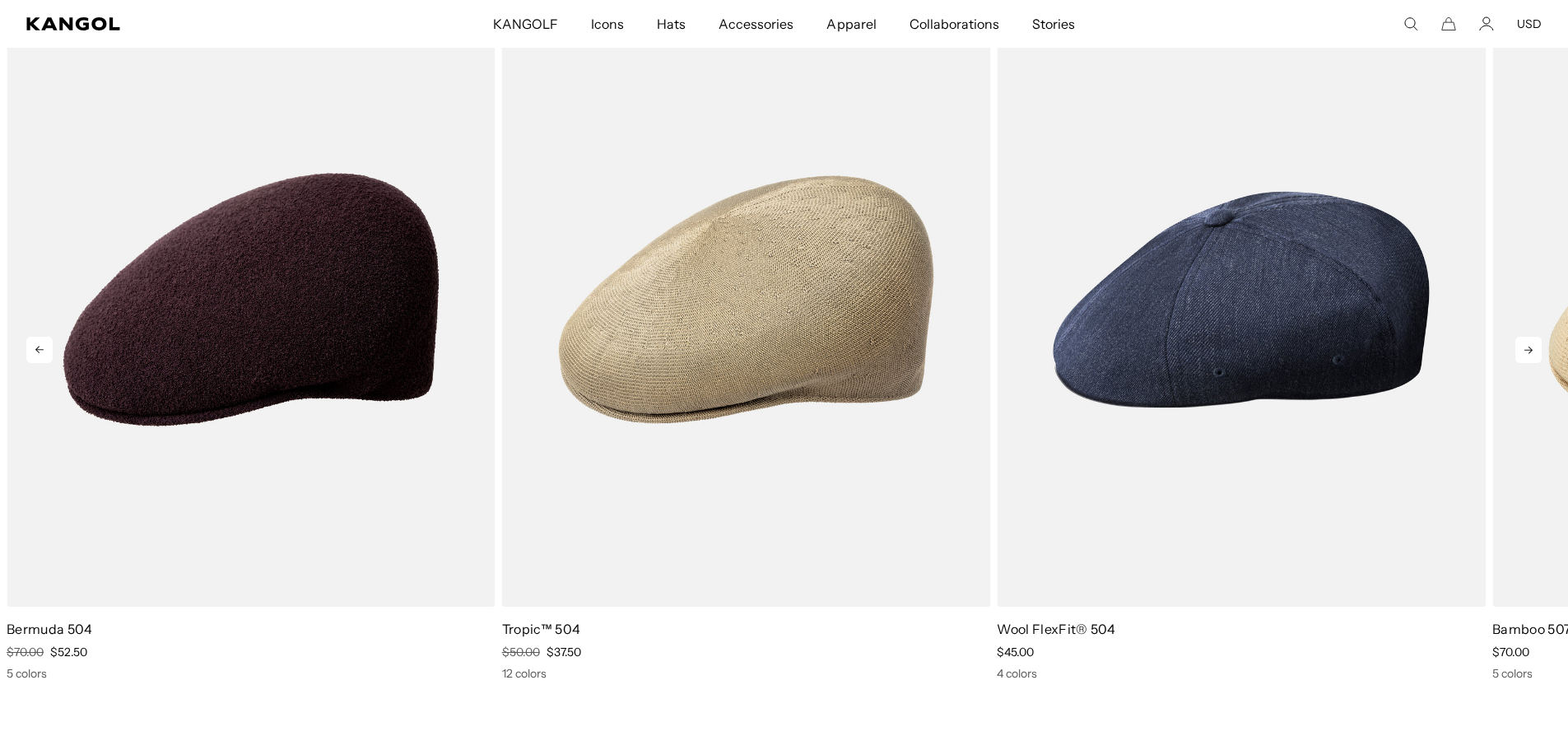 click 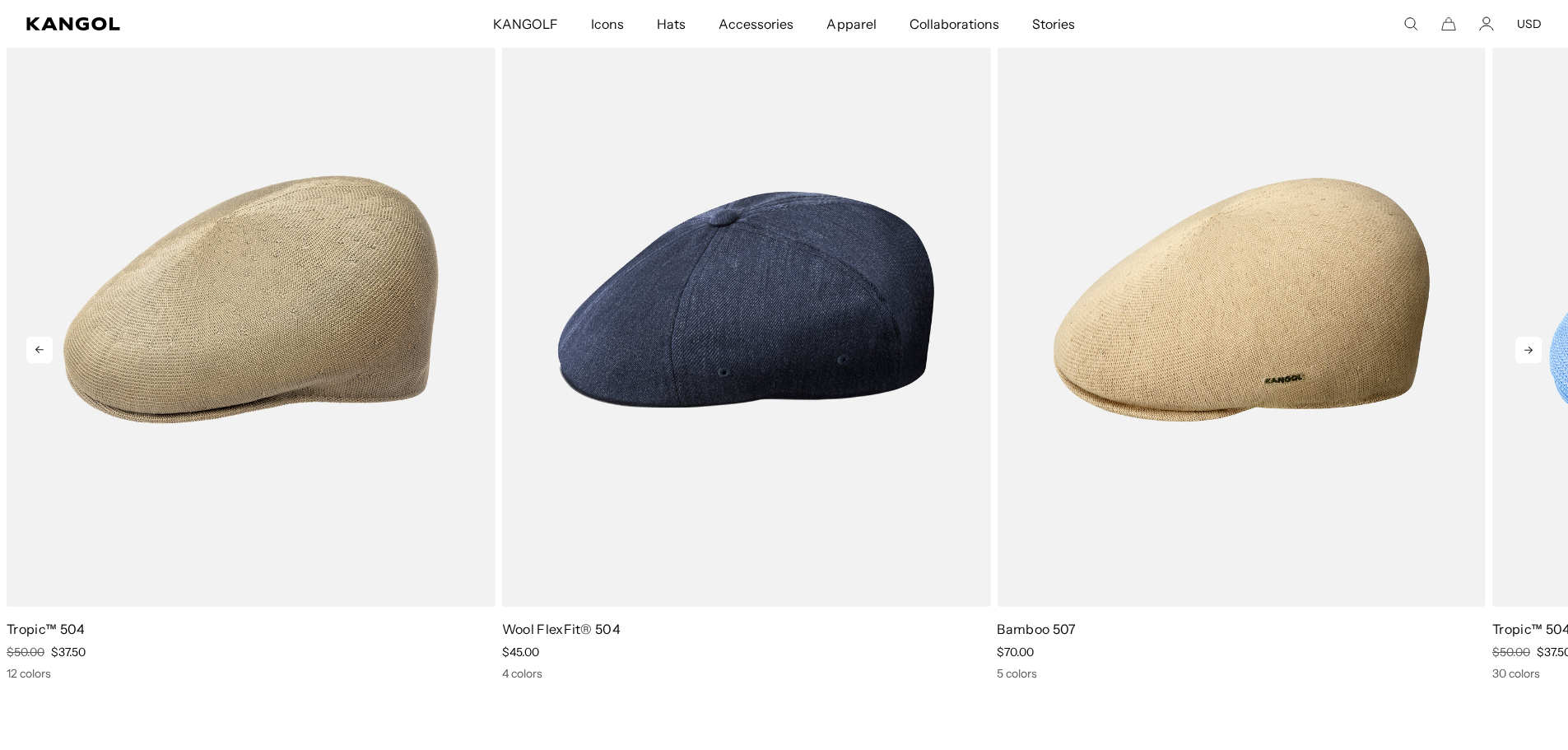 scroll, scrollTop: 0, scrollLeft: 339, axis: horizontal 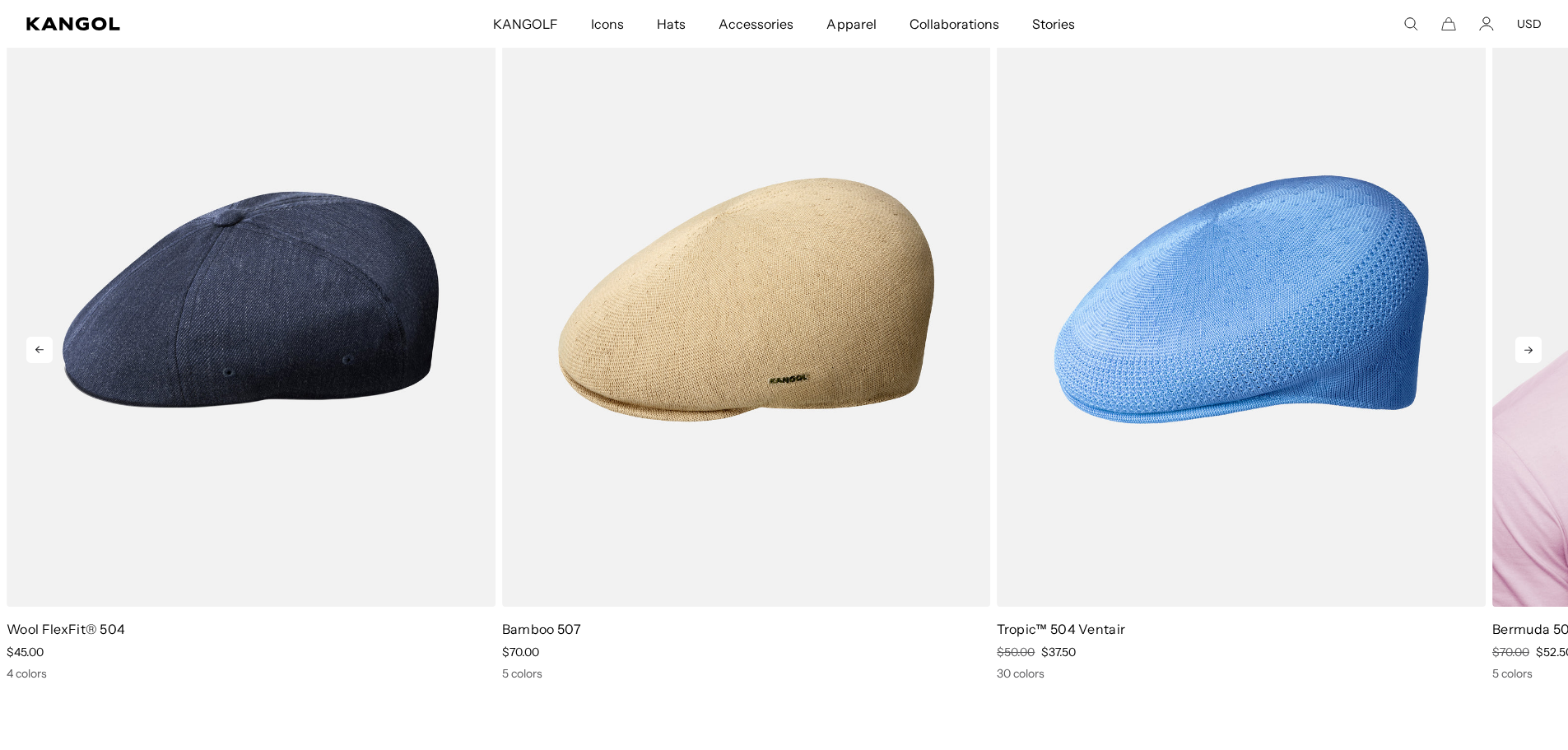 click at bounding box center (1737, 299) 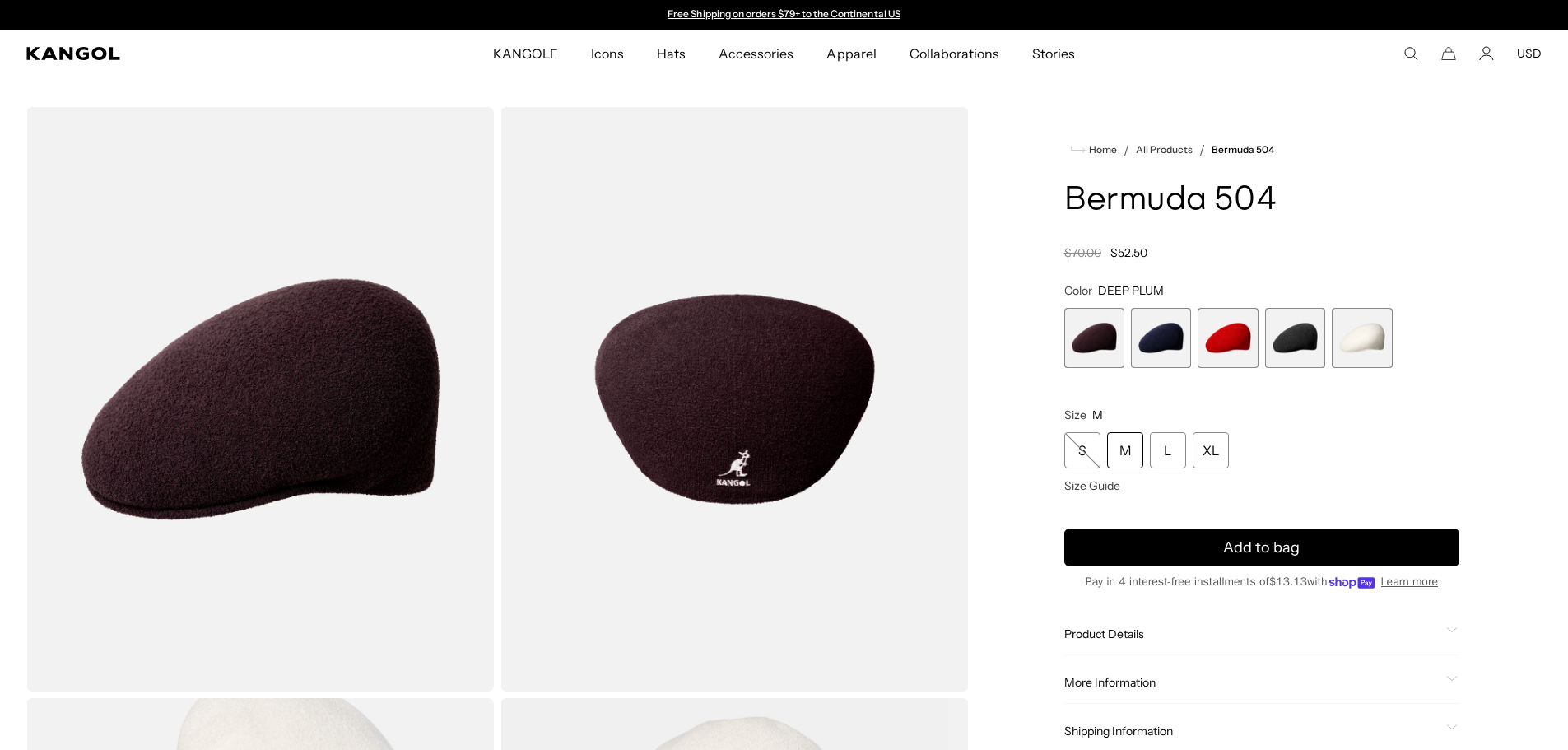 scroll, scrollTop: 0, scrollLeft: 0, axis: both 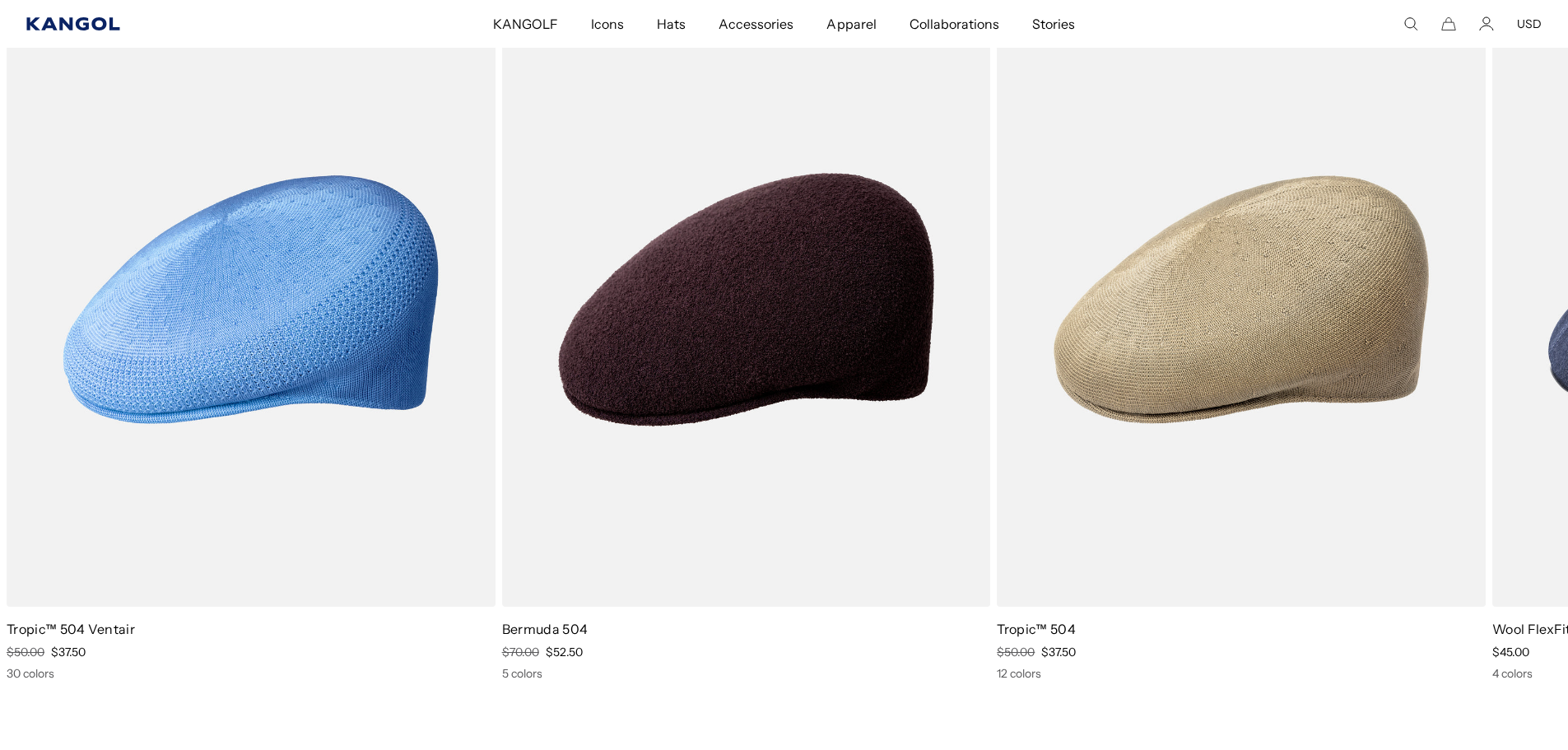 click 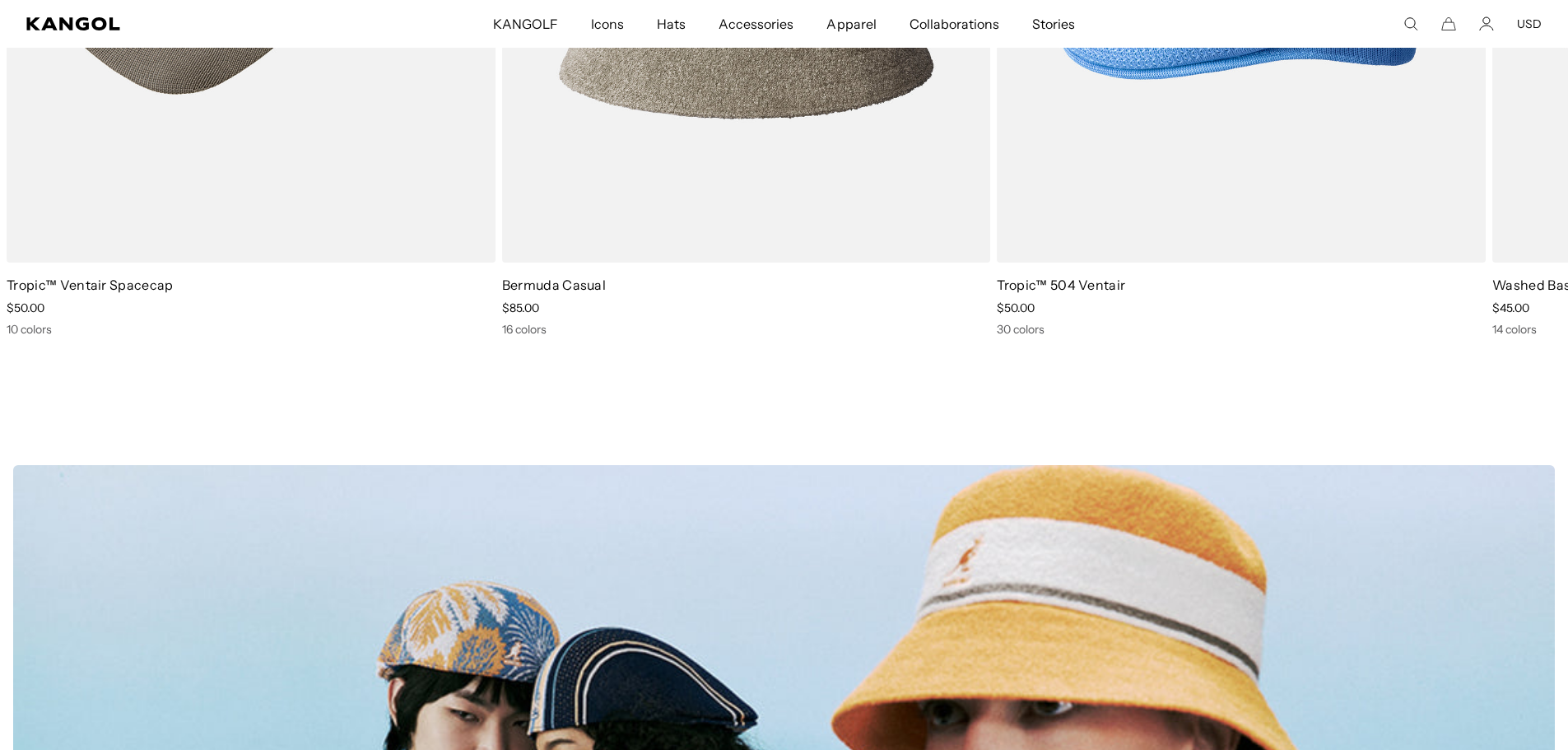 scroll, scrollTop: 1317, scrollLeft: 0, axis: vertical 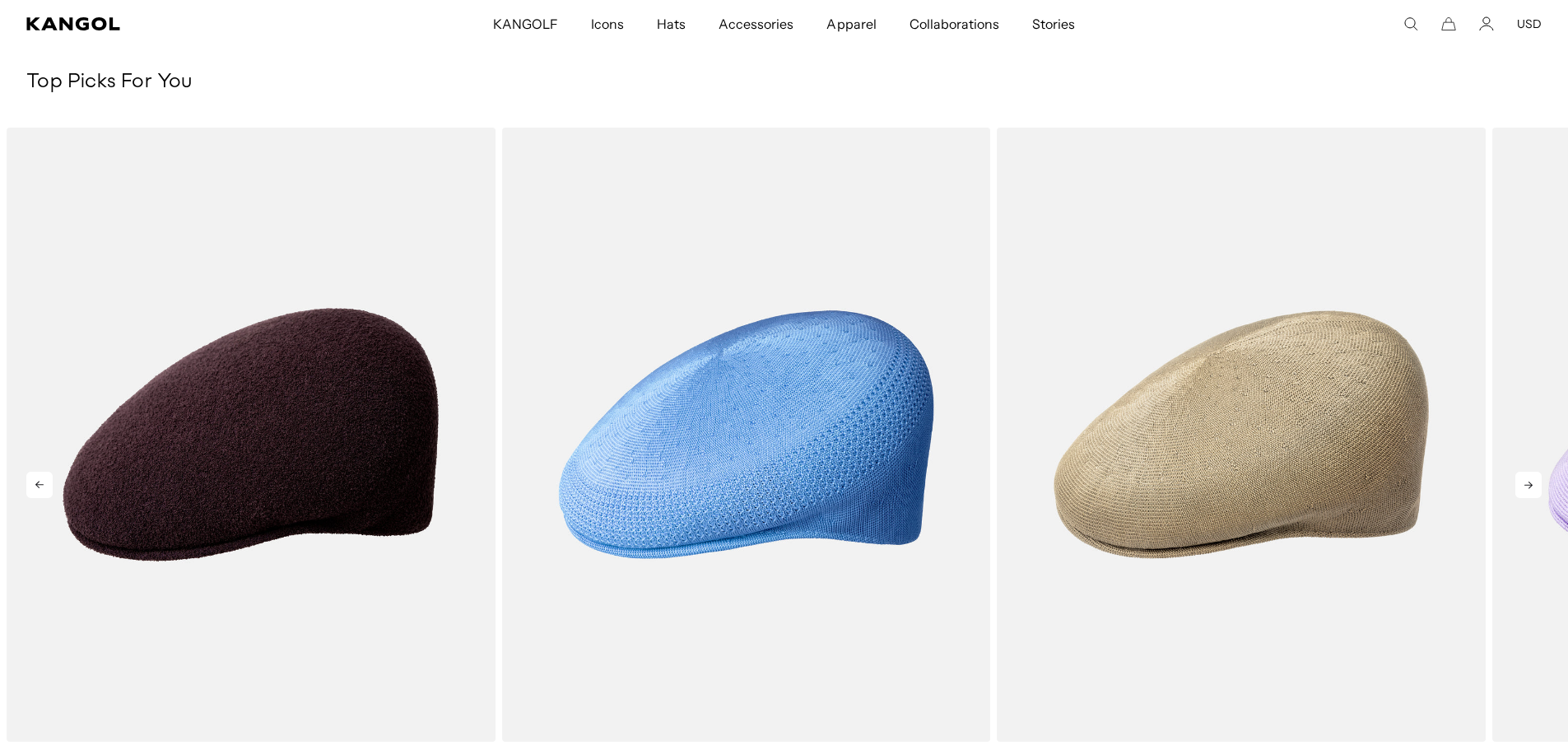click 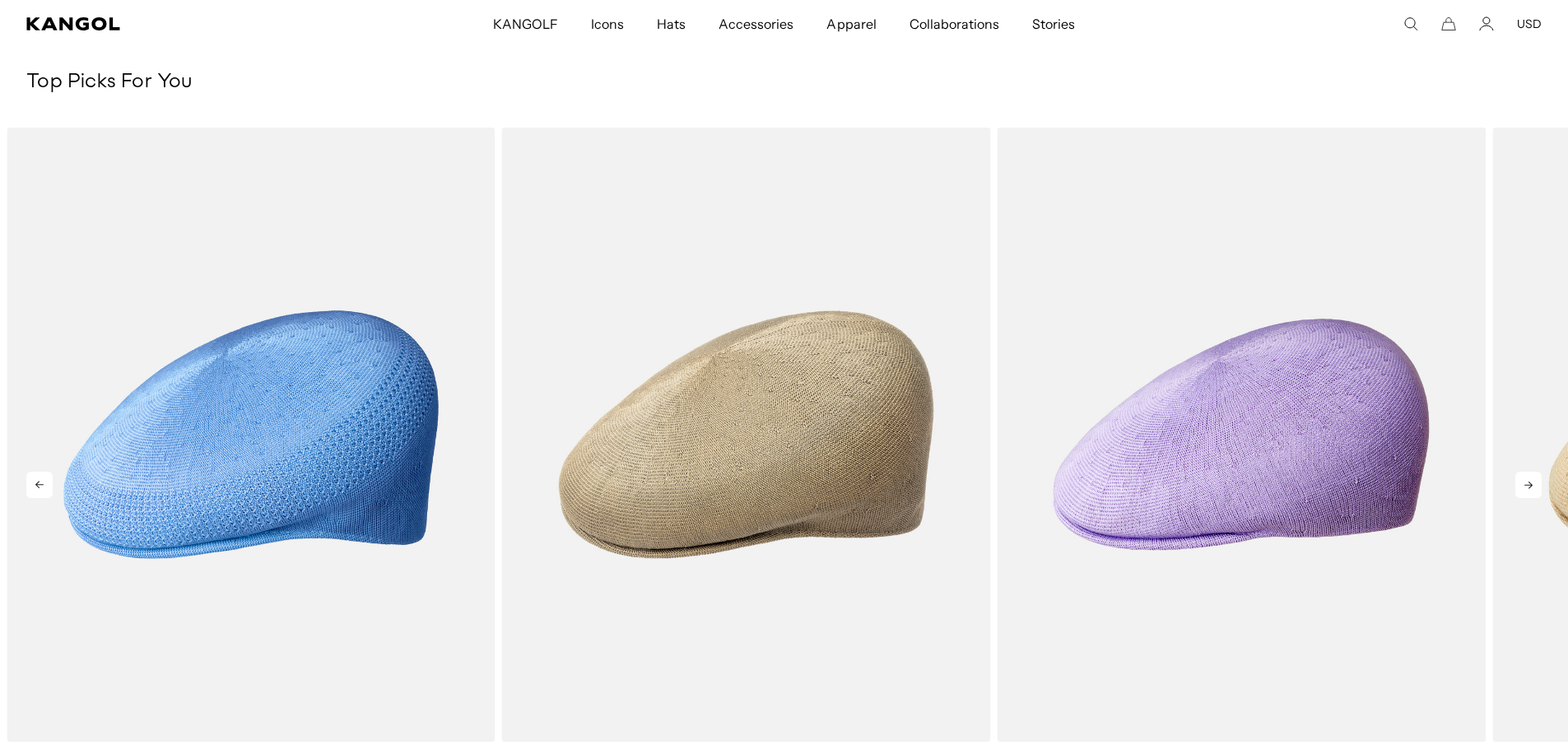 click 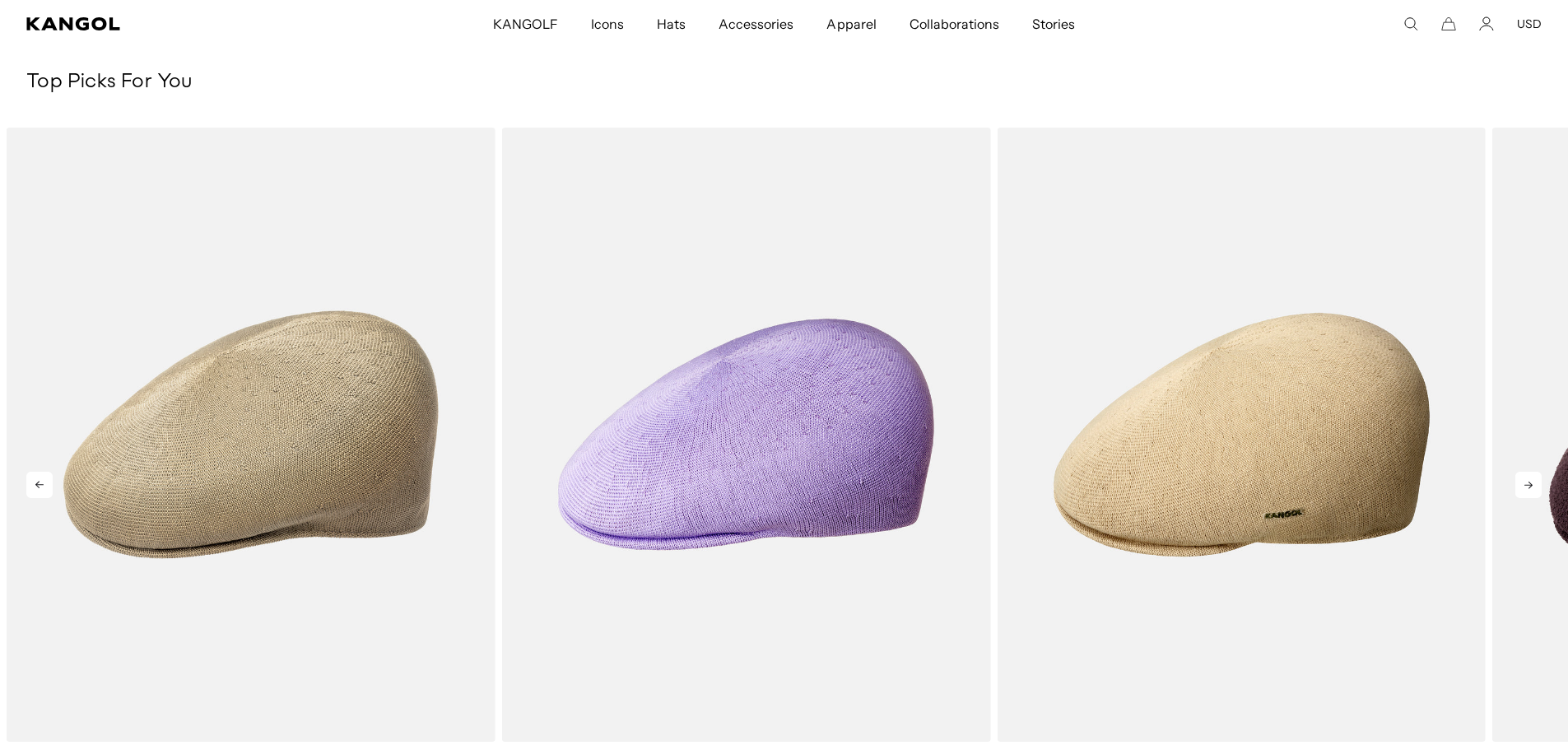 click 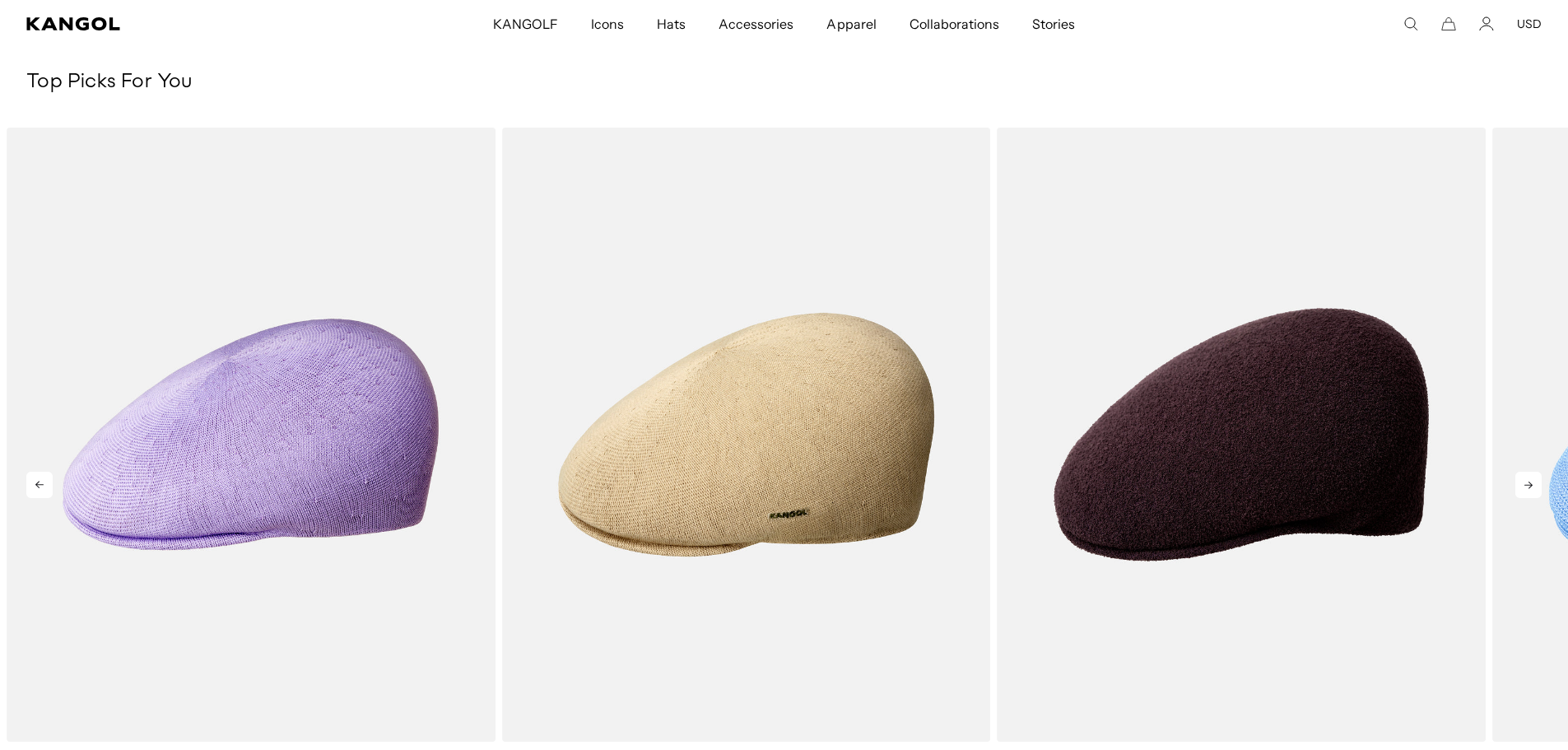 click 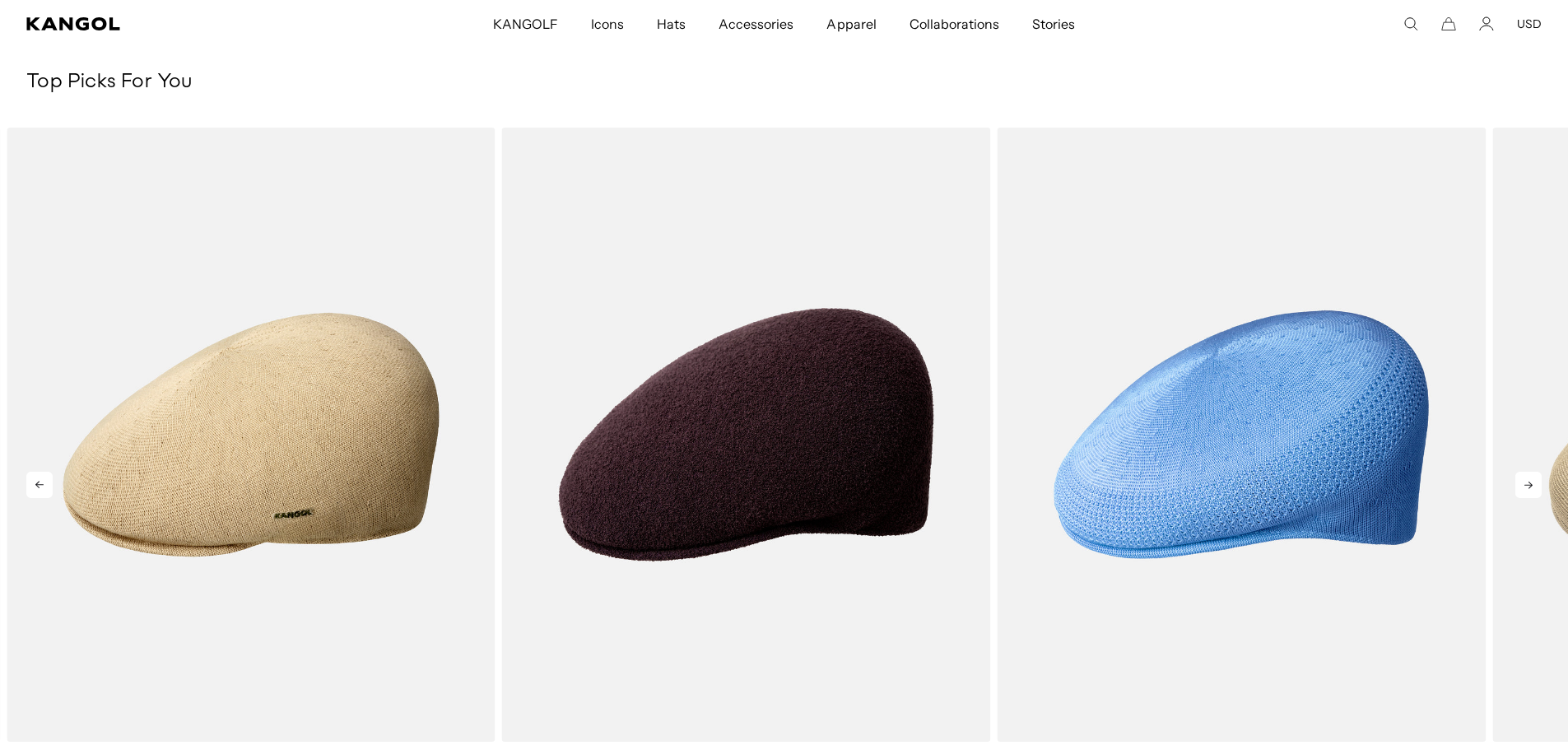 click 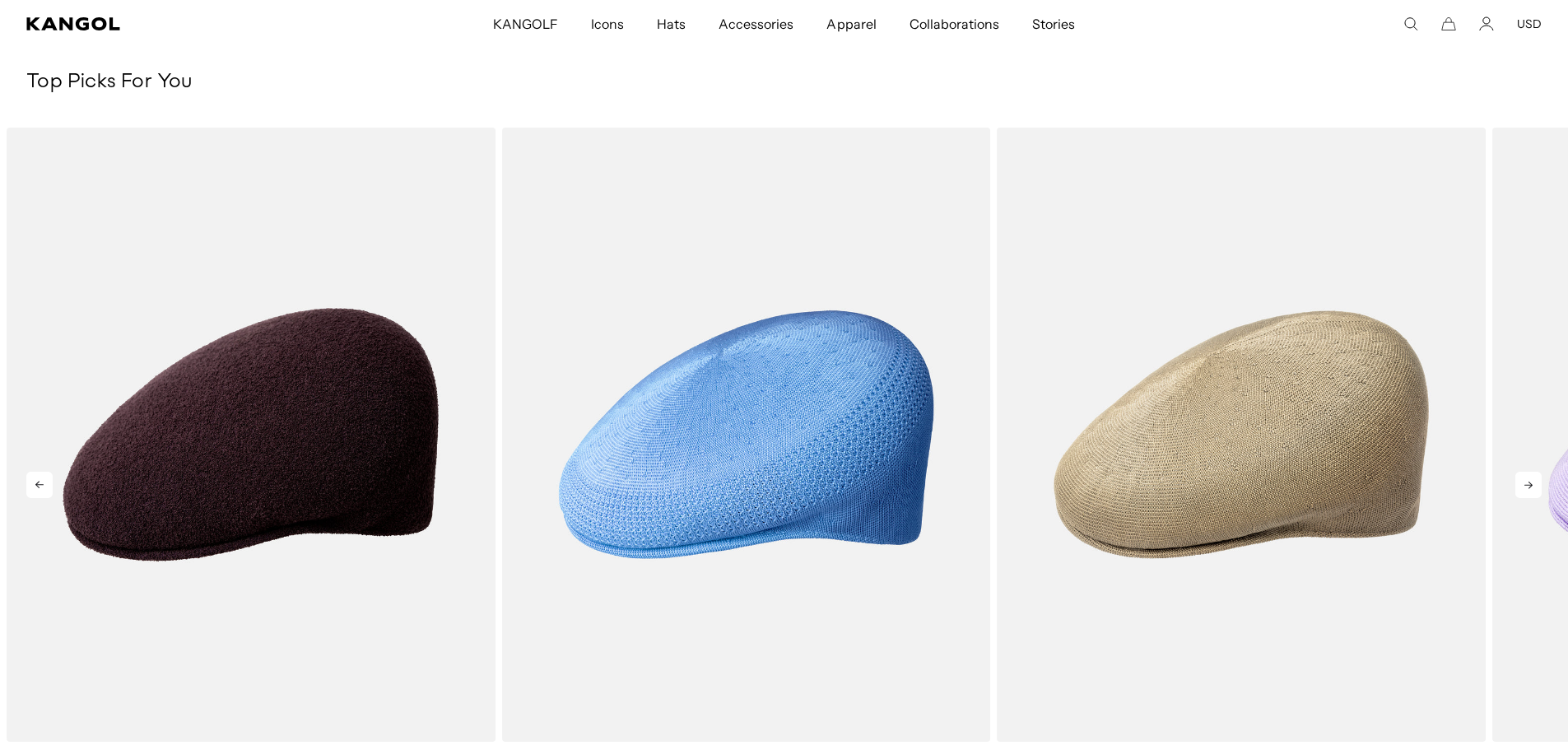 click 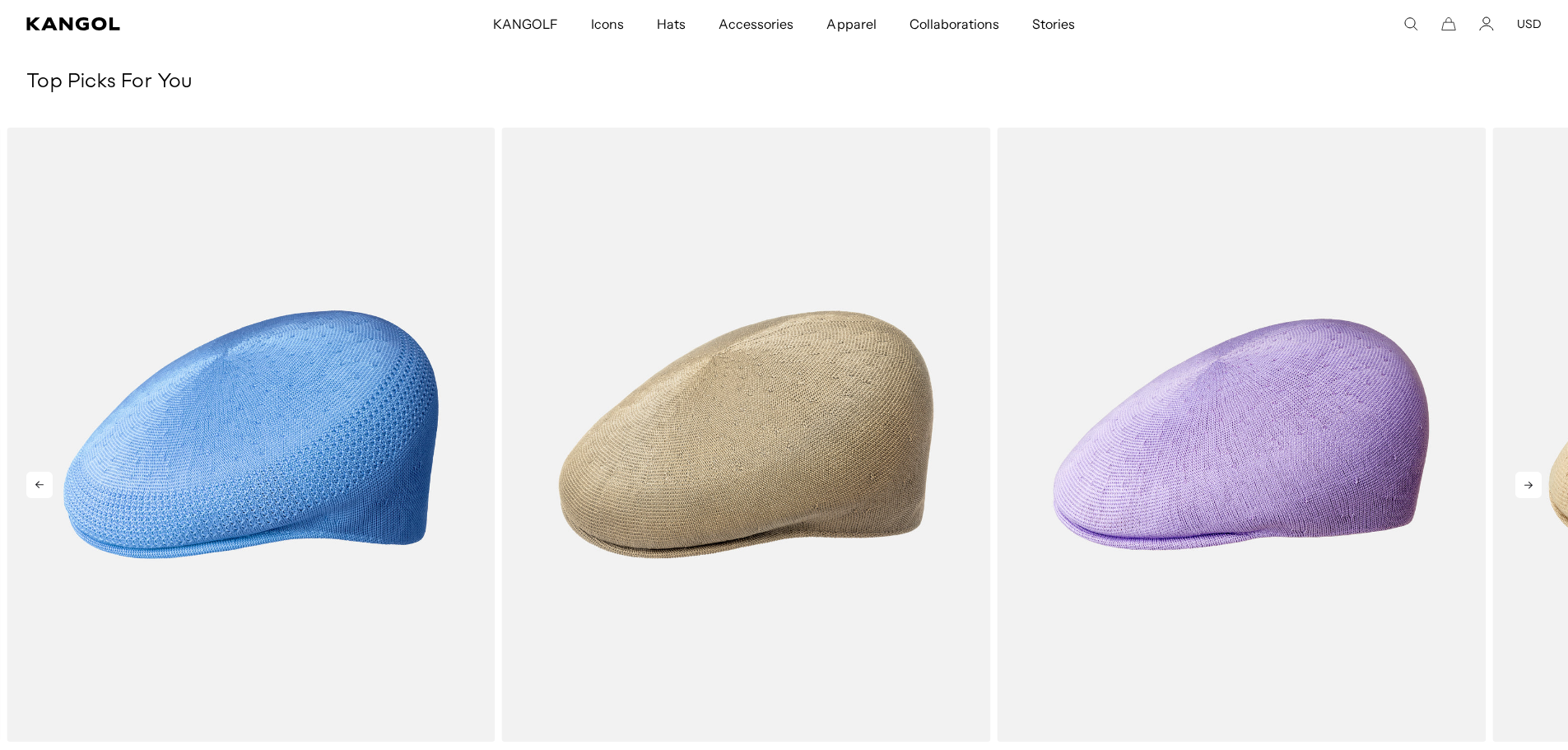 click 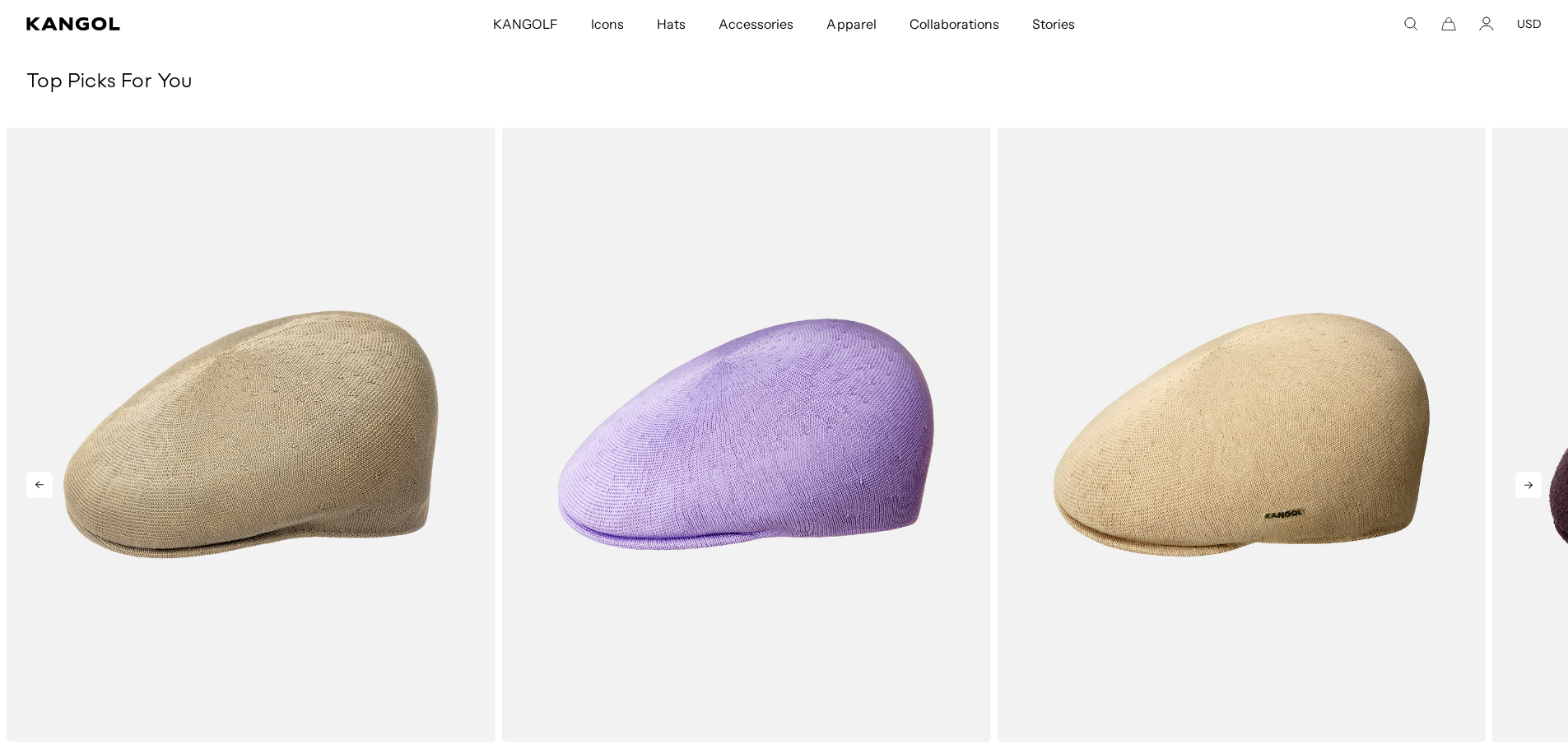 click 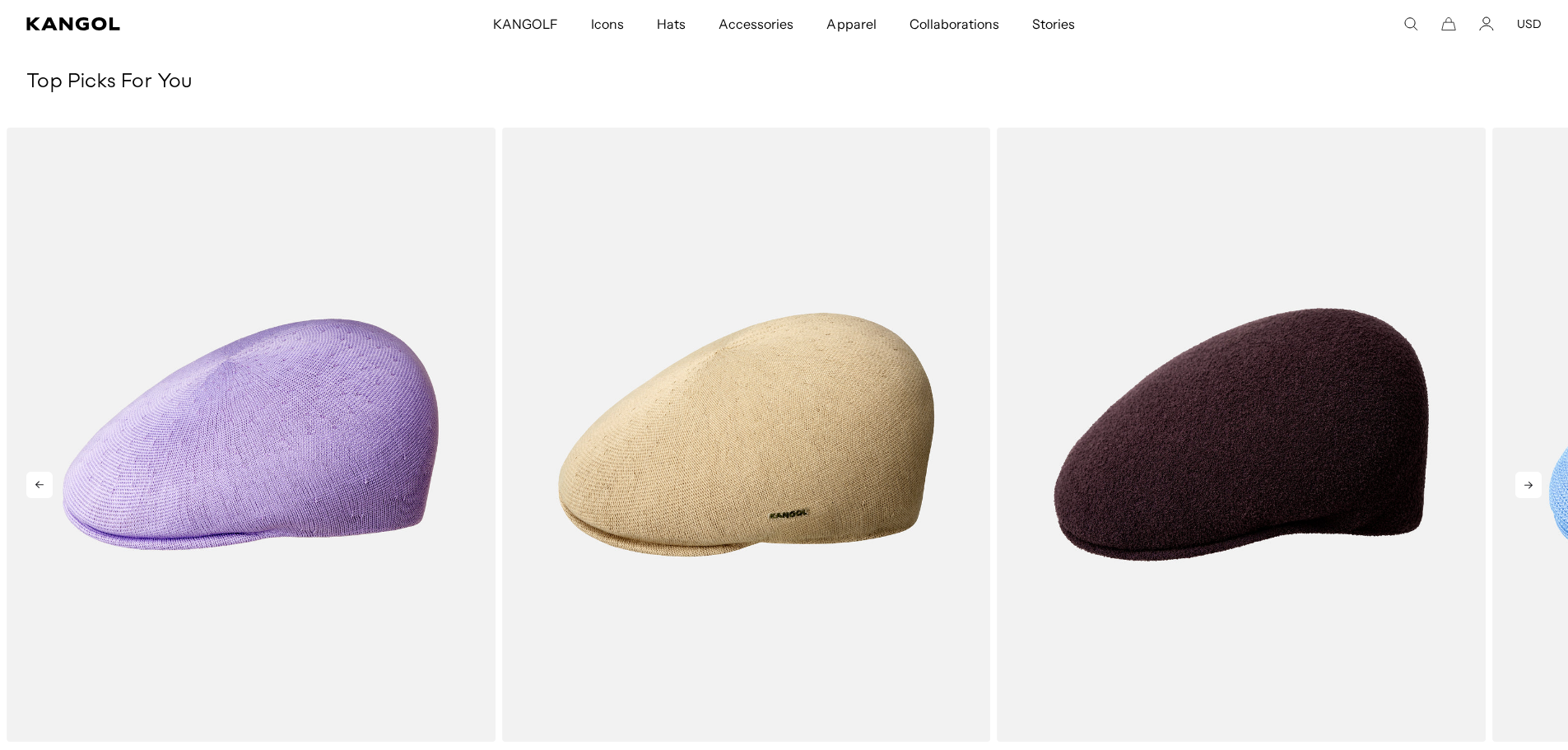 scroll, scrollTop: 0, scrollLeft: 0, axis: both 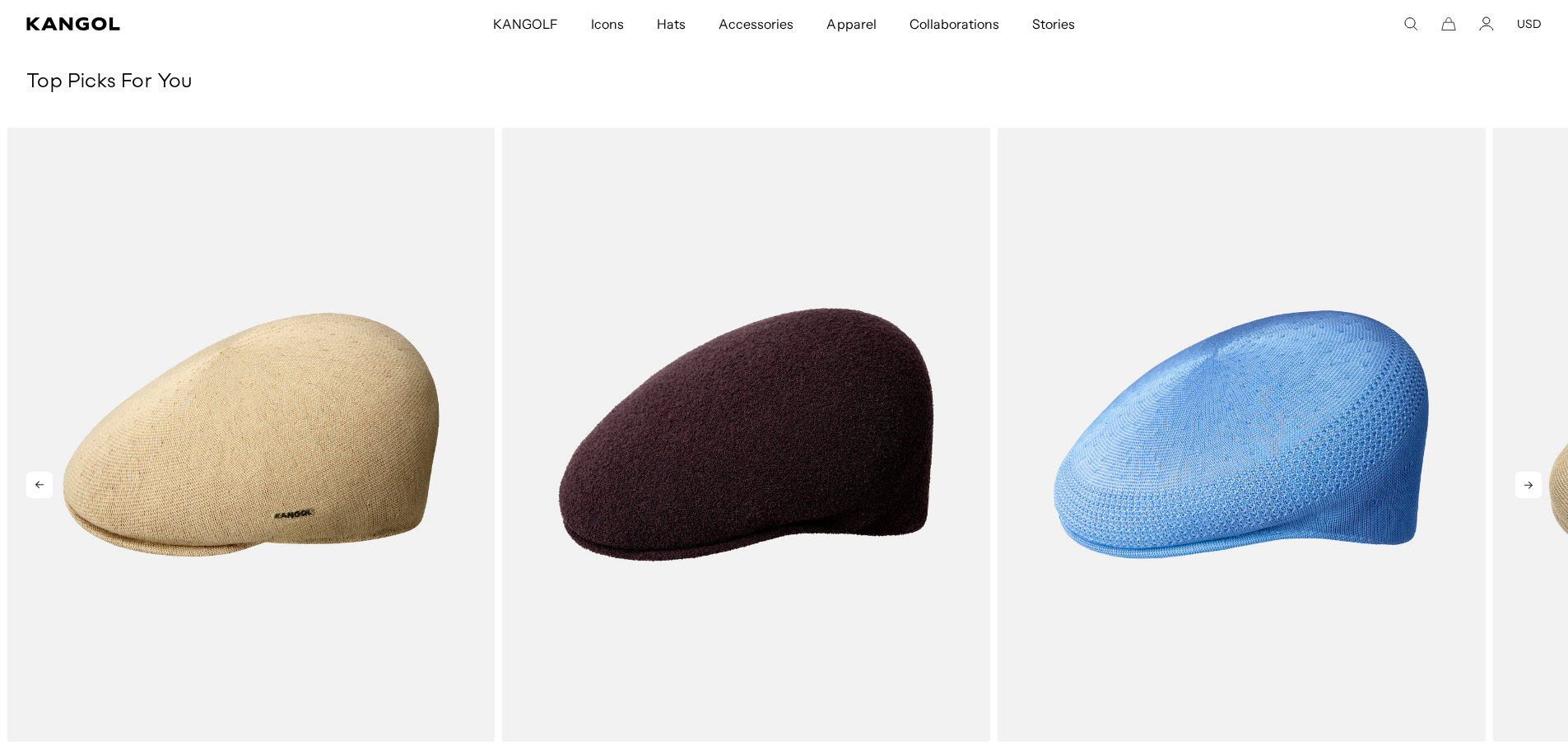 click 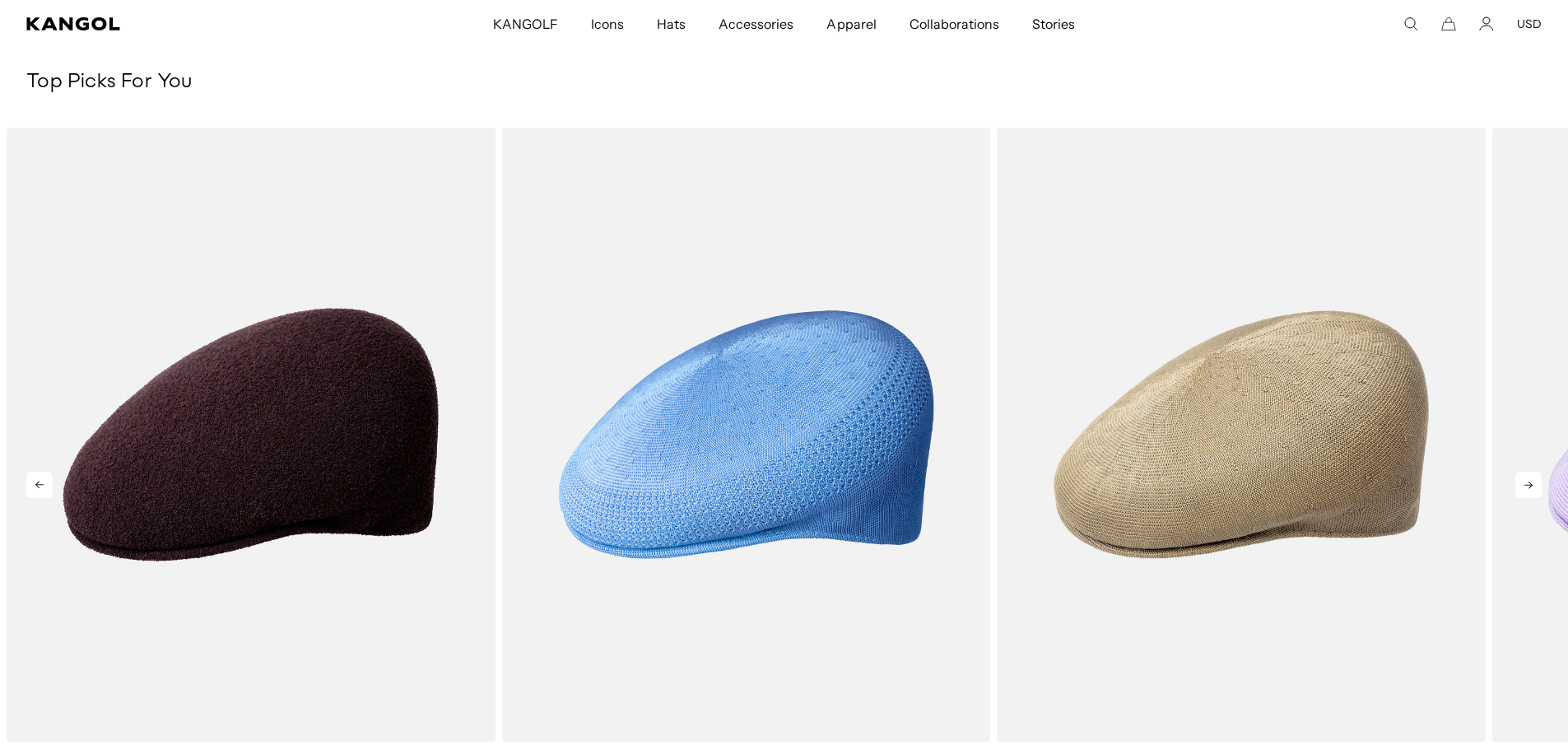 click 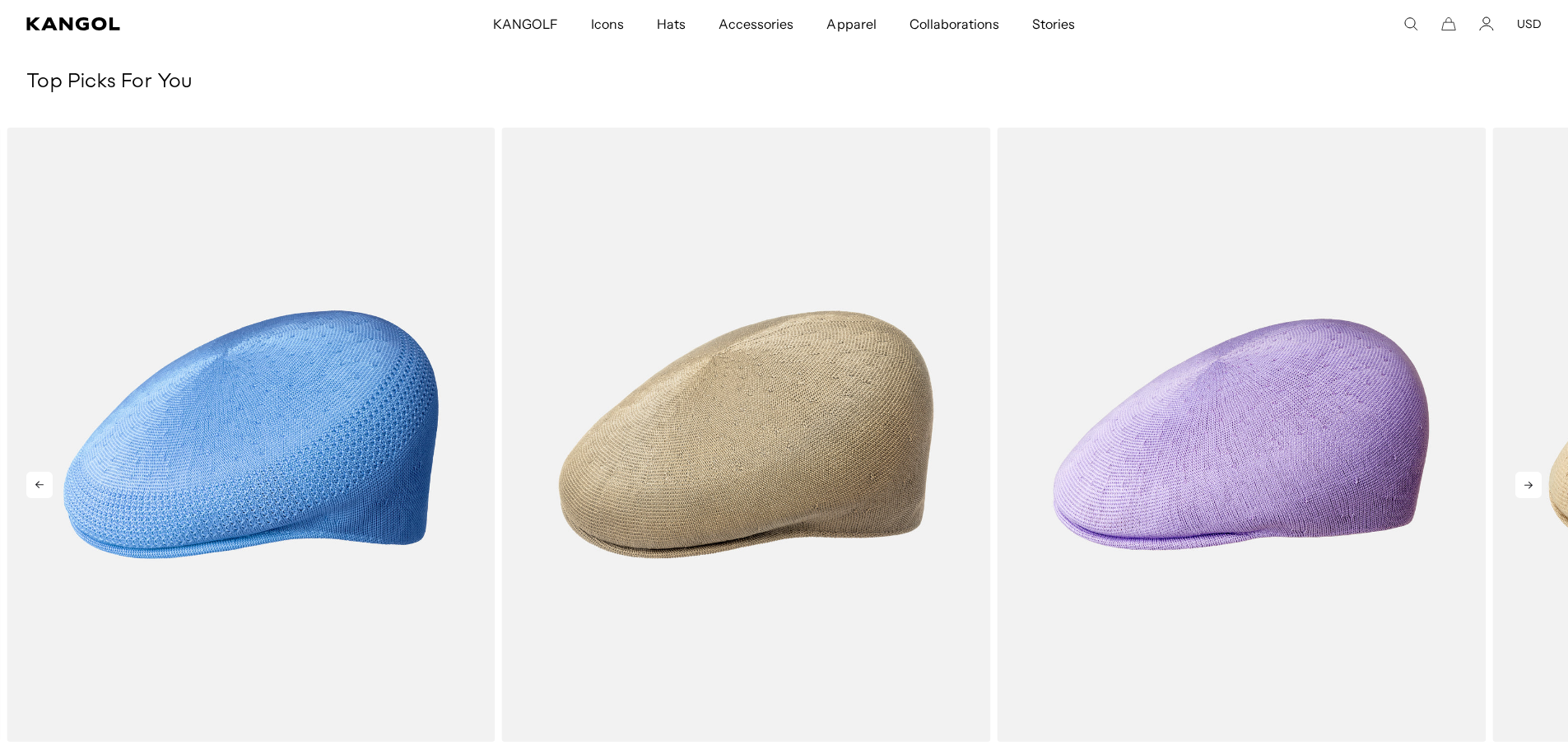 click 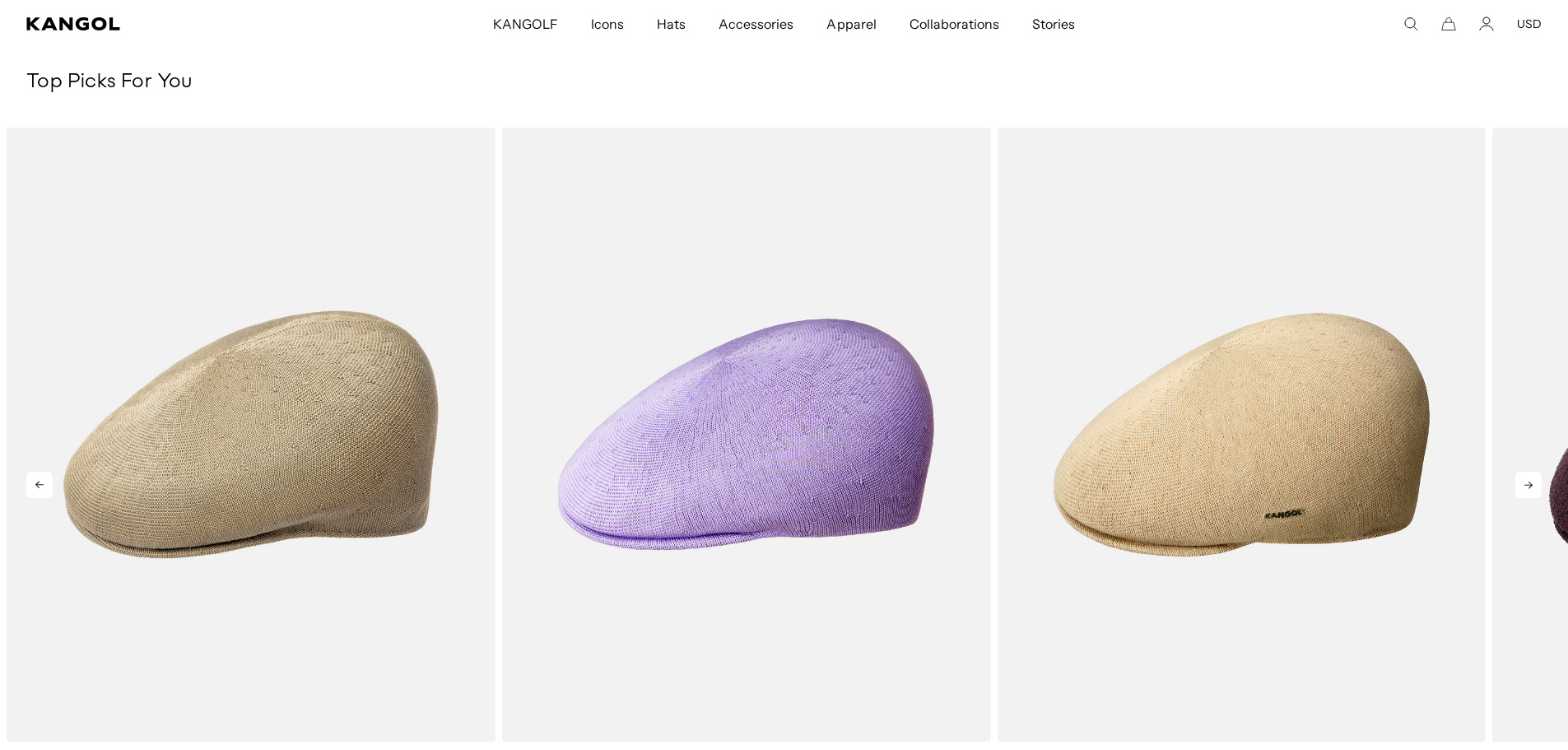 click 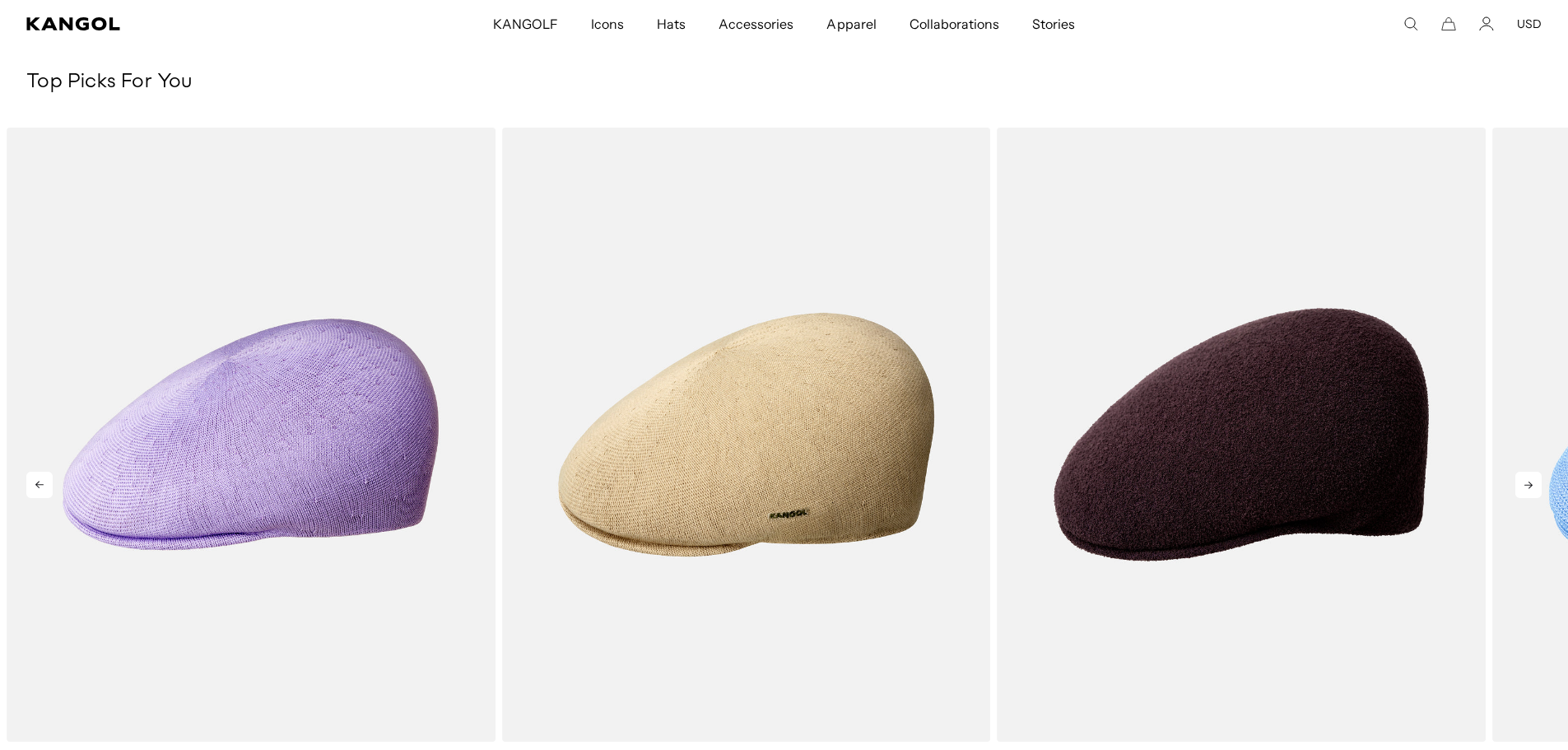scroll, scrollTop: 0, scrollLeft: 339, axis: horizontal 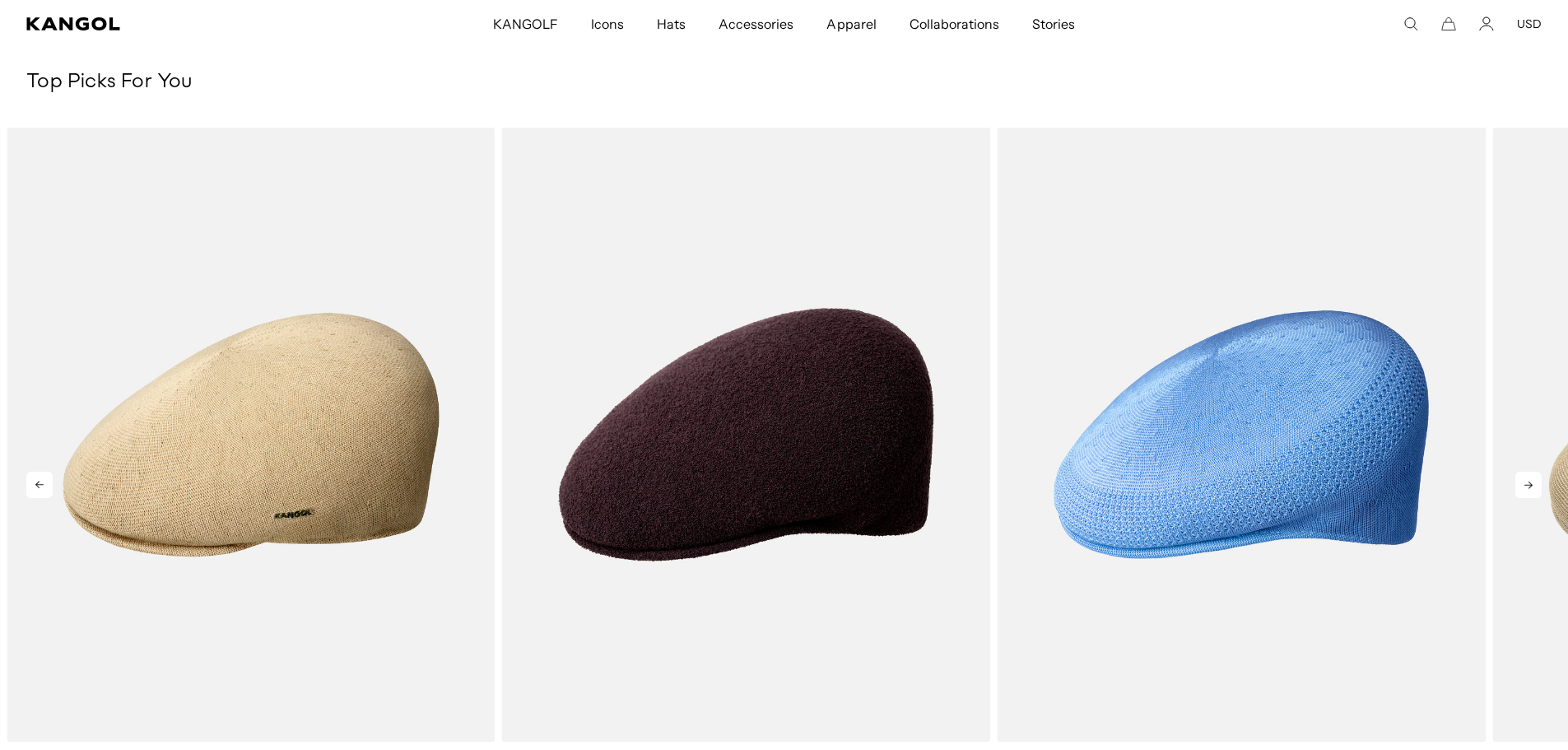 click 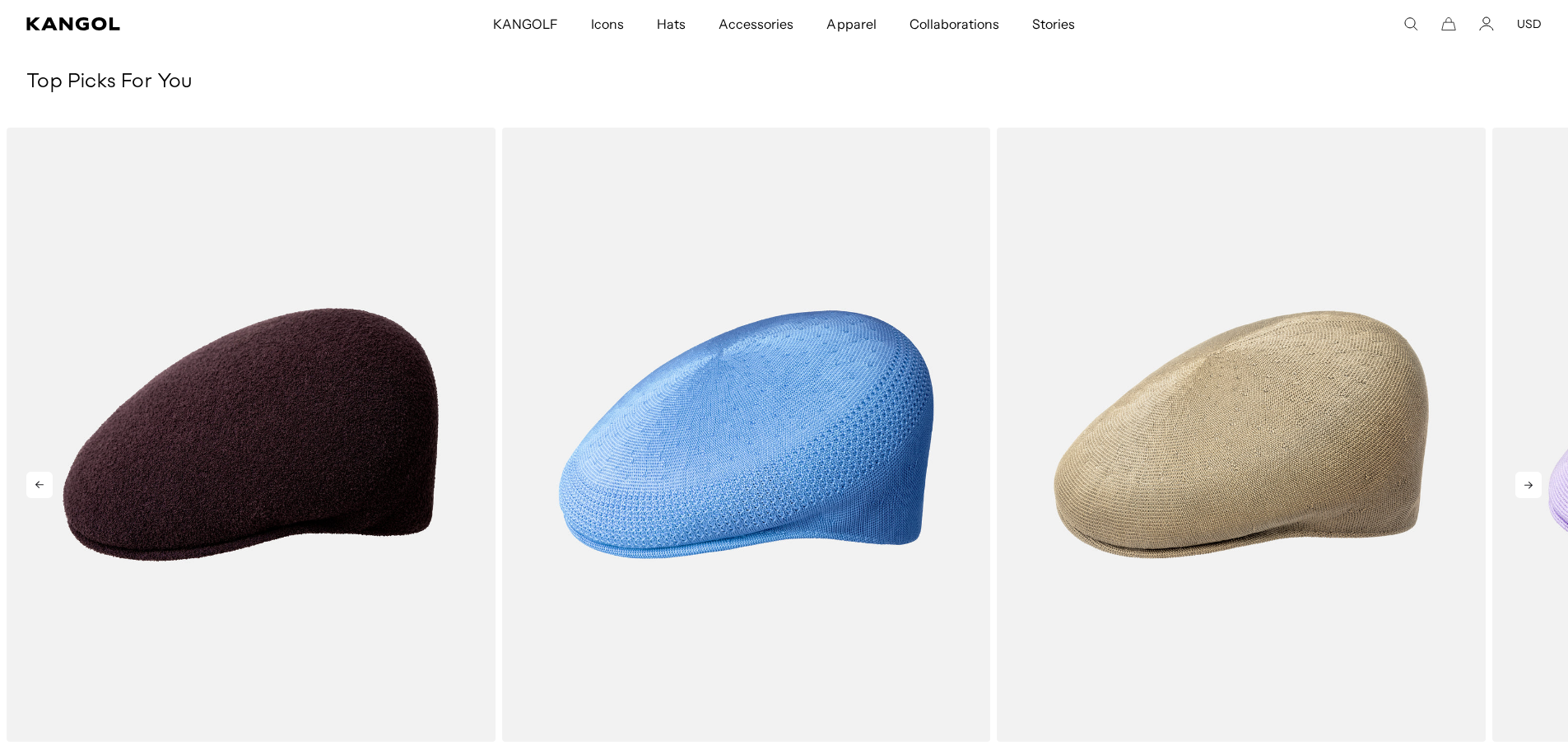 click 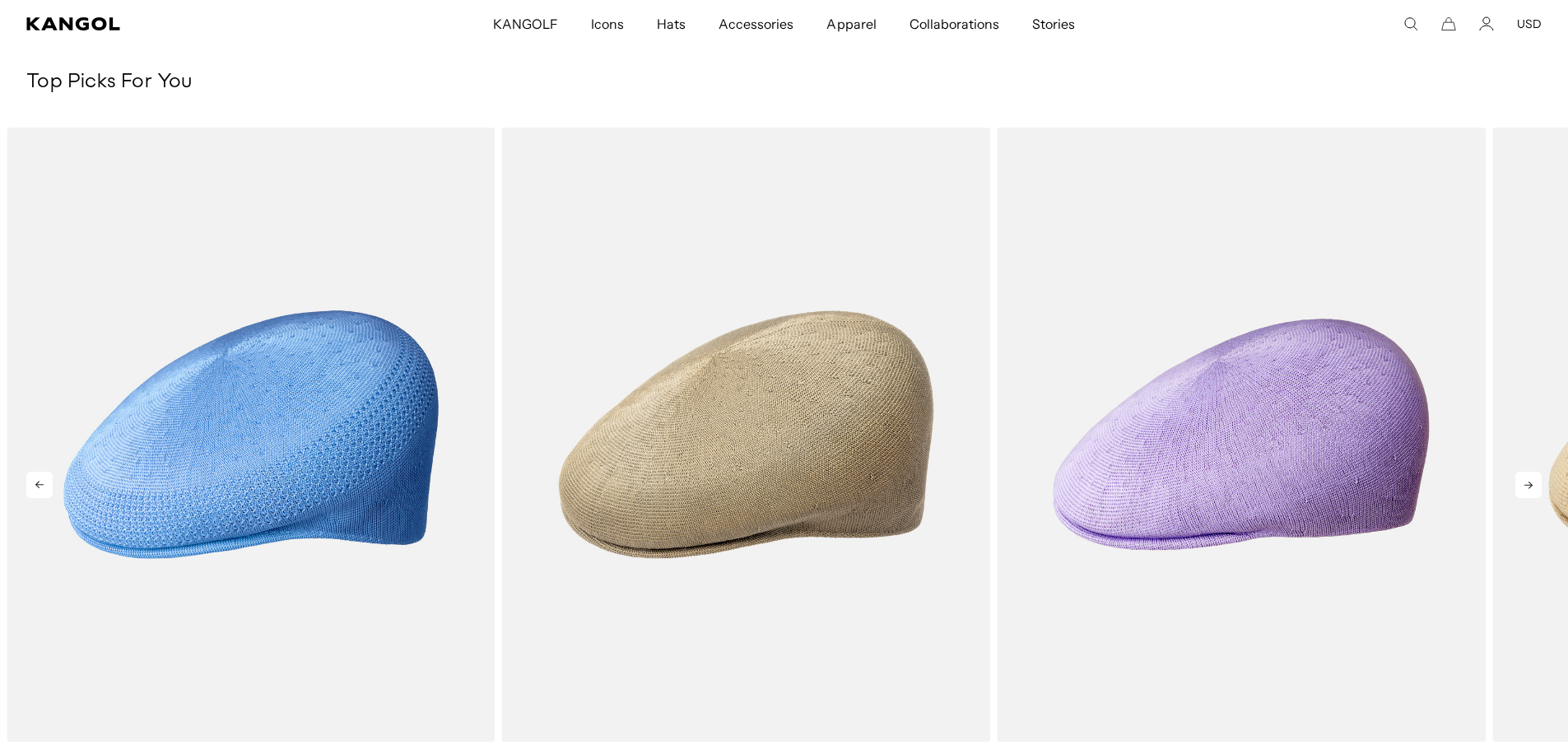 scroll, scrollTop: 0, scrollLeft: 0, axis: both 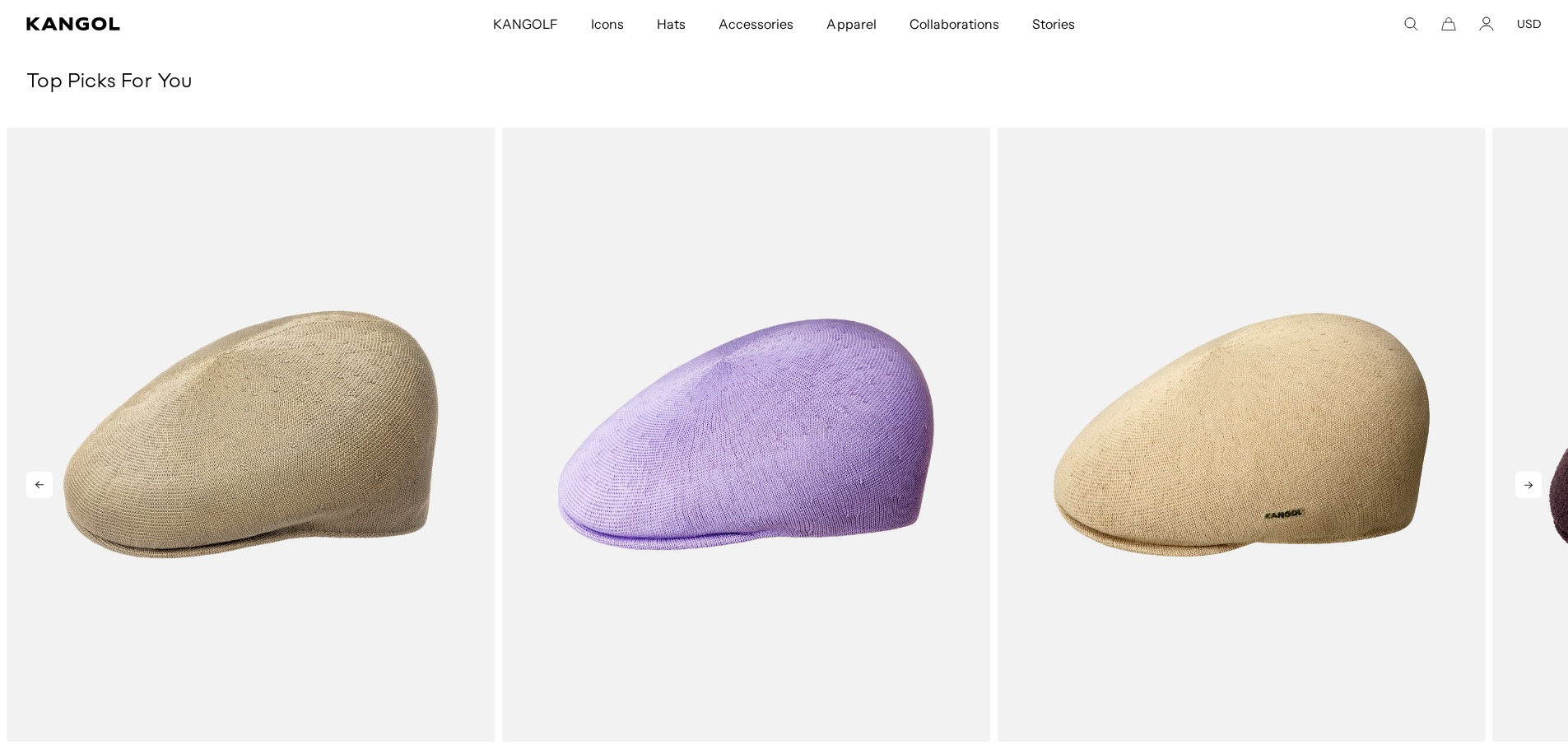 click 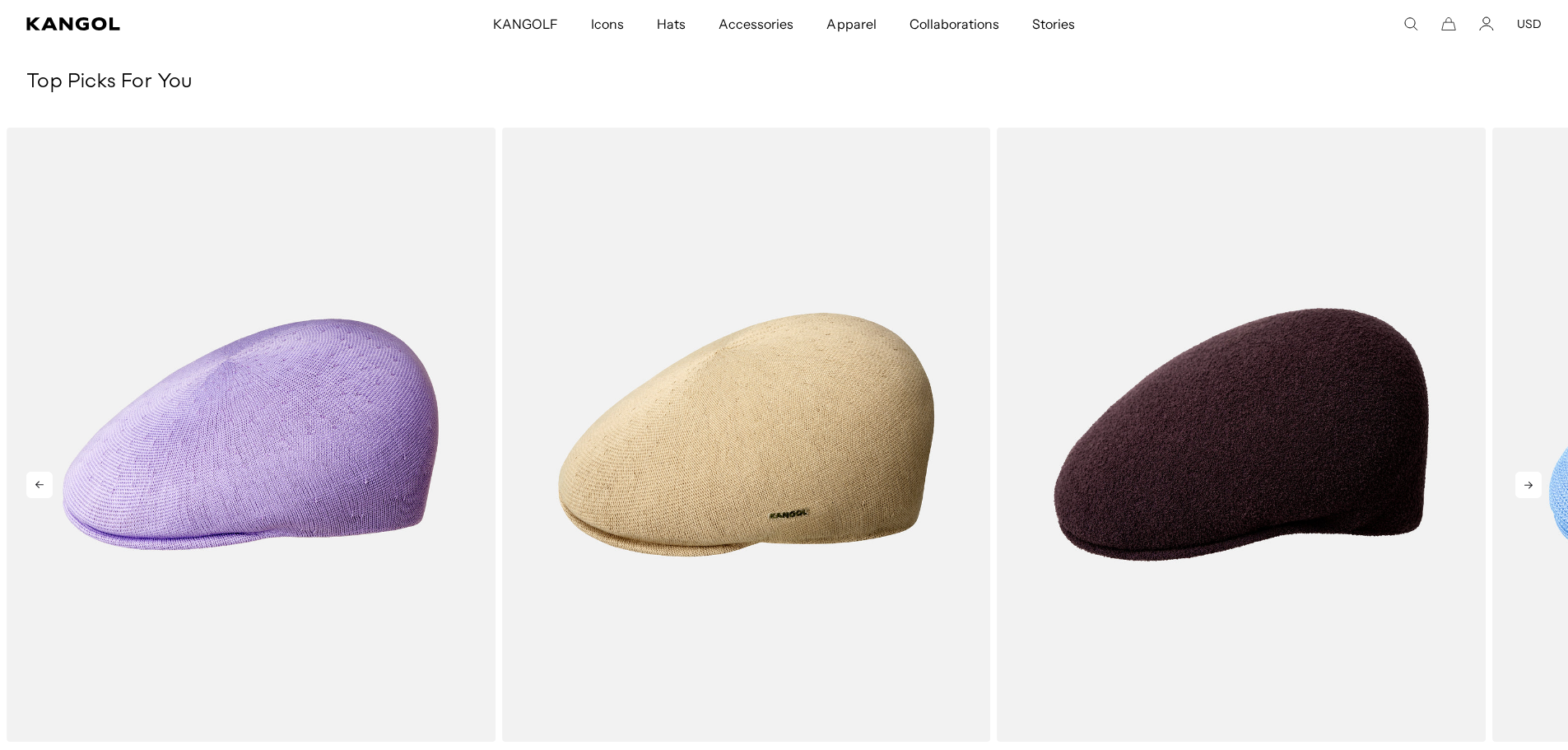 click 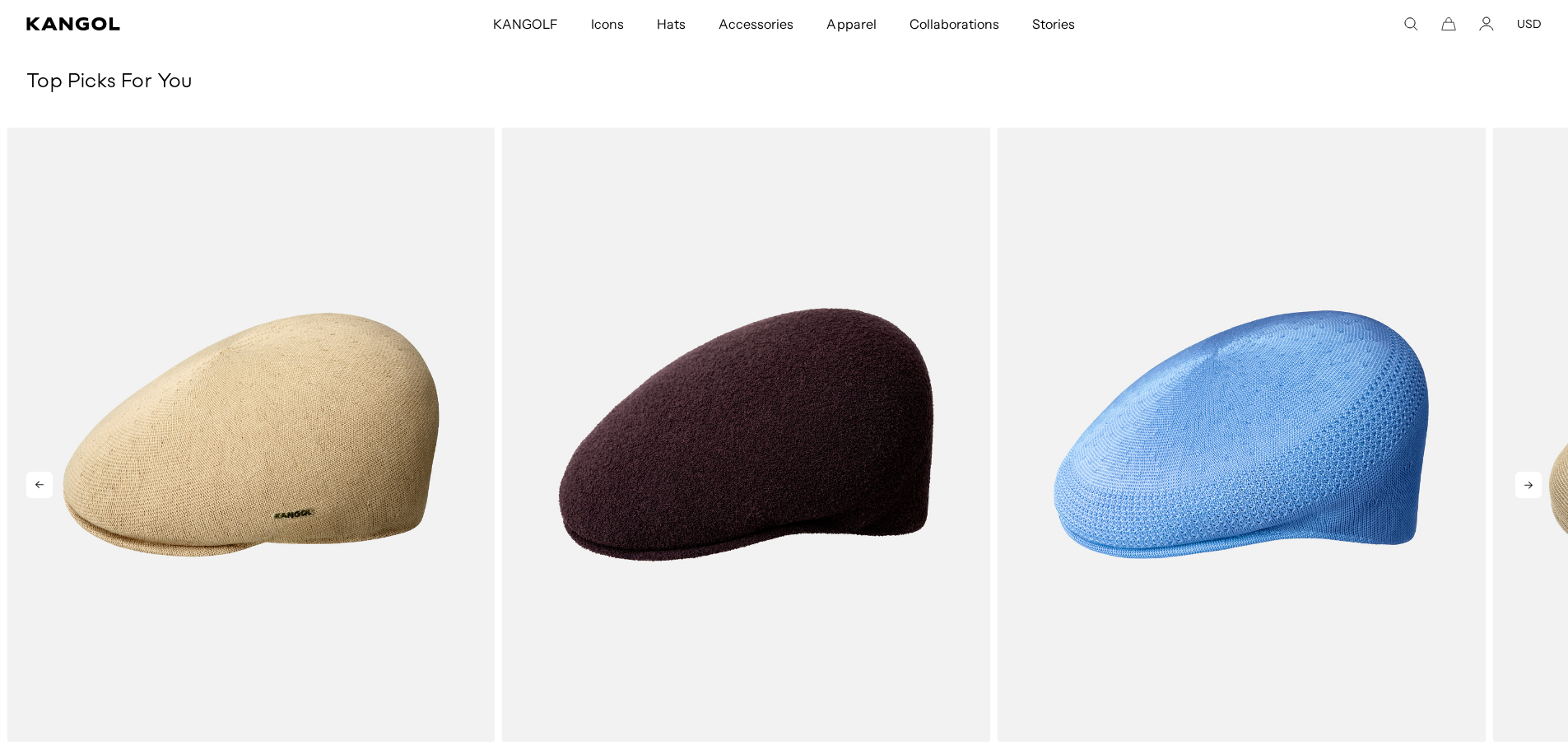 click 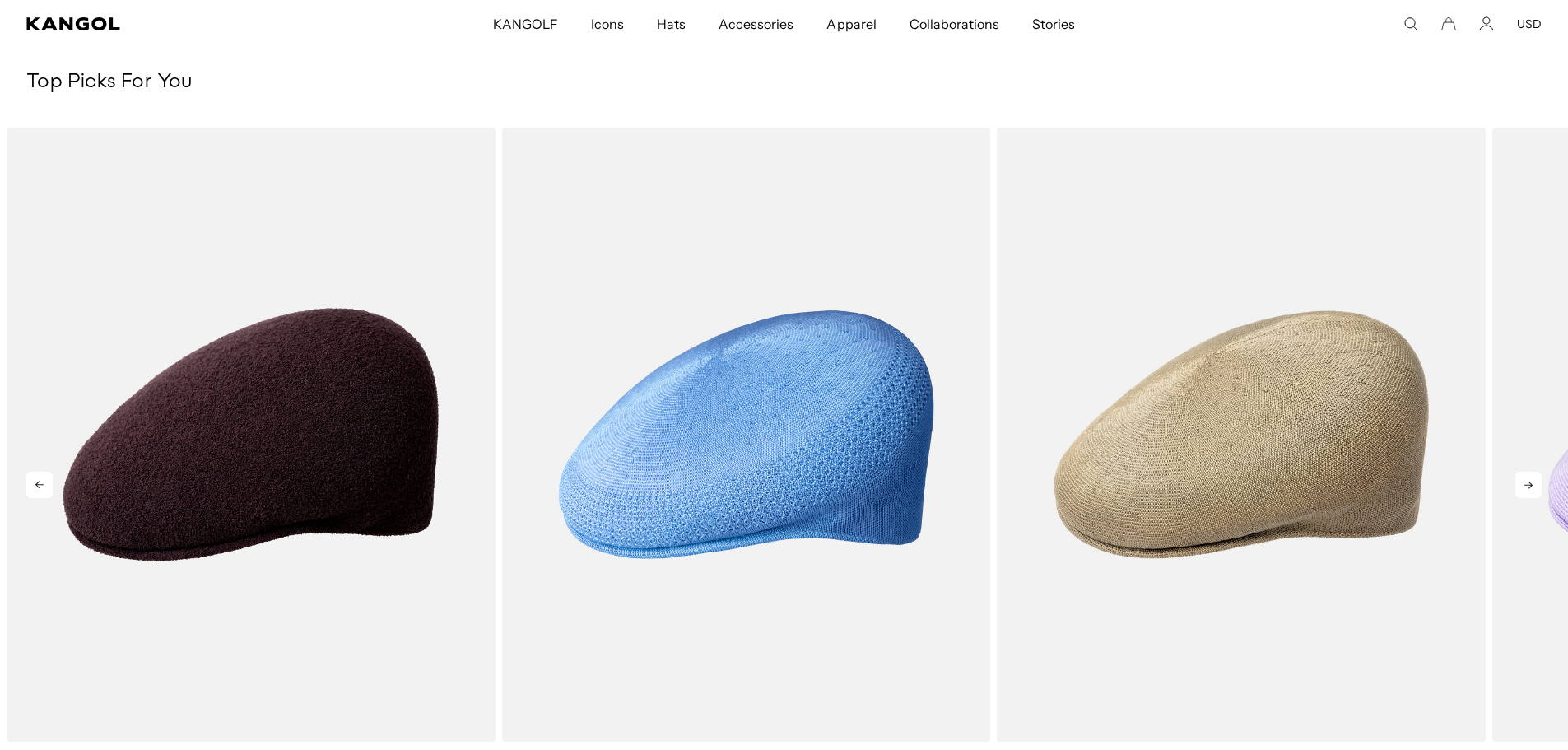 click 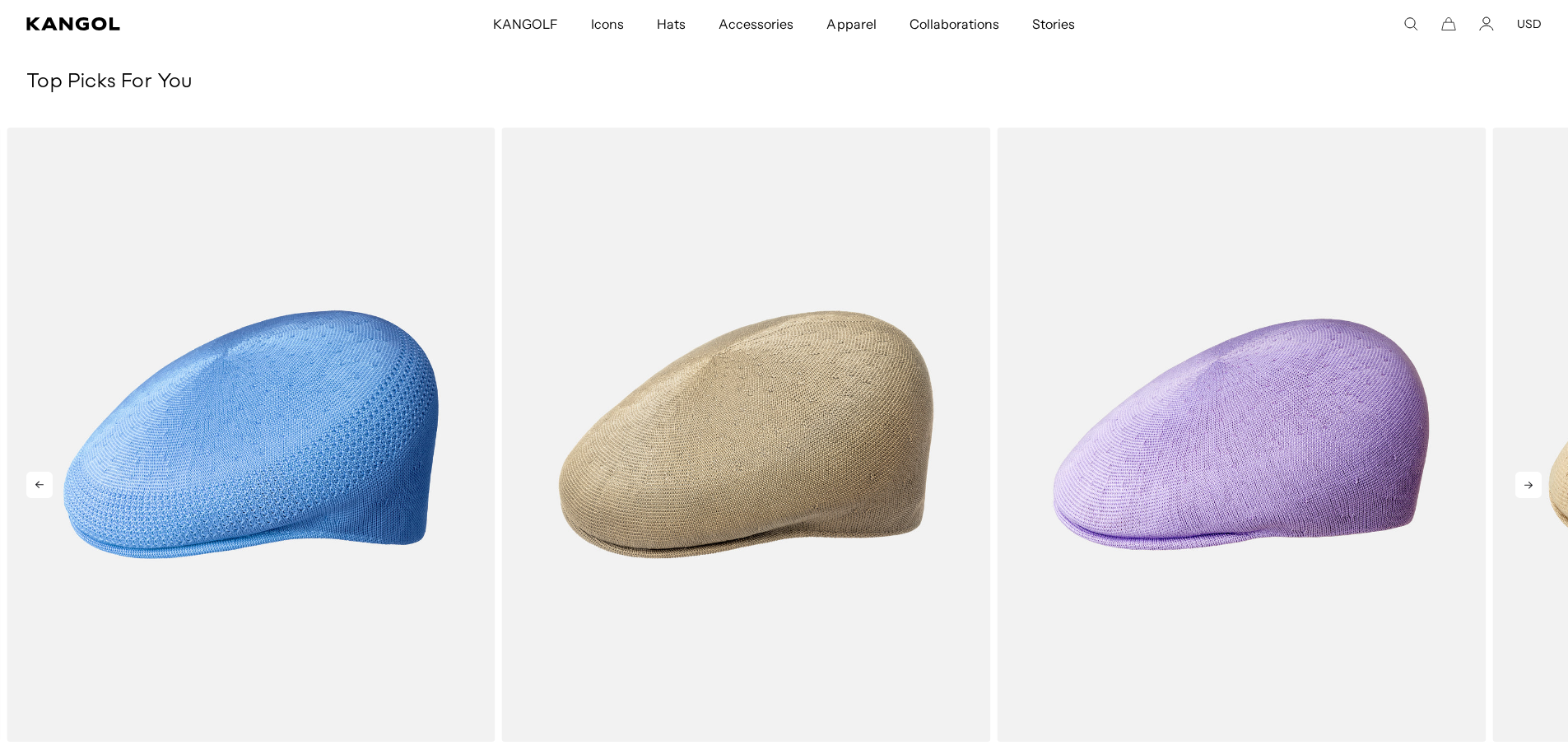 click 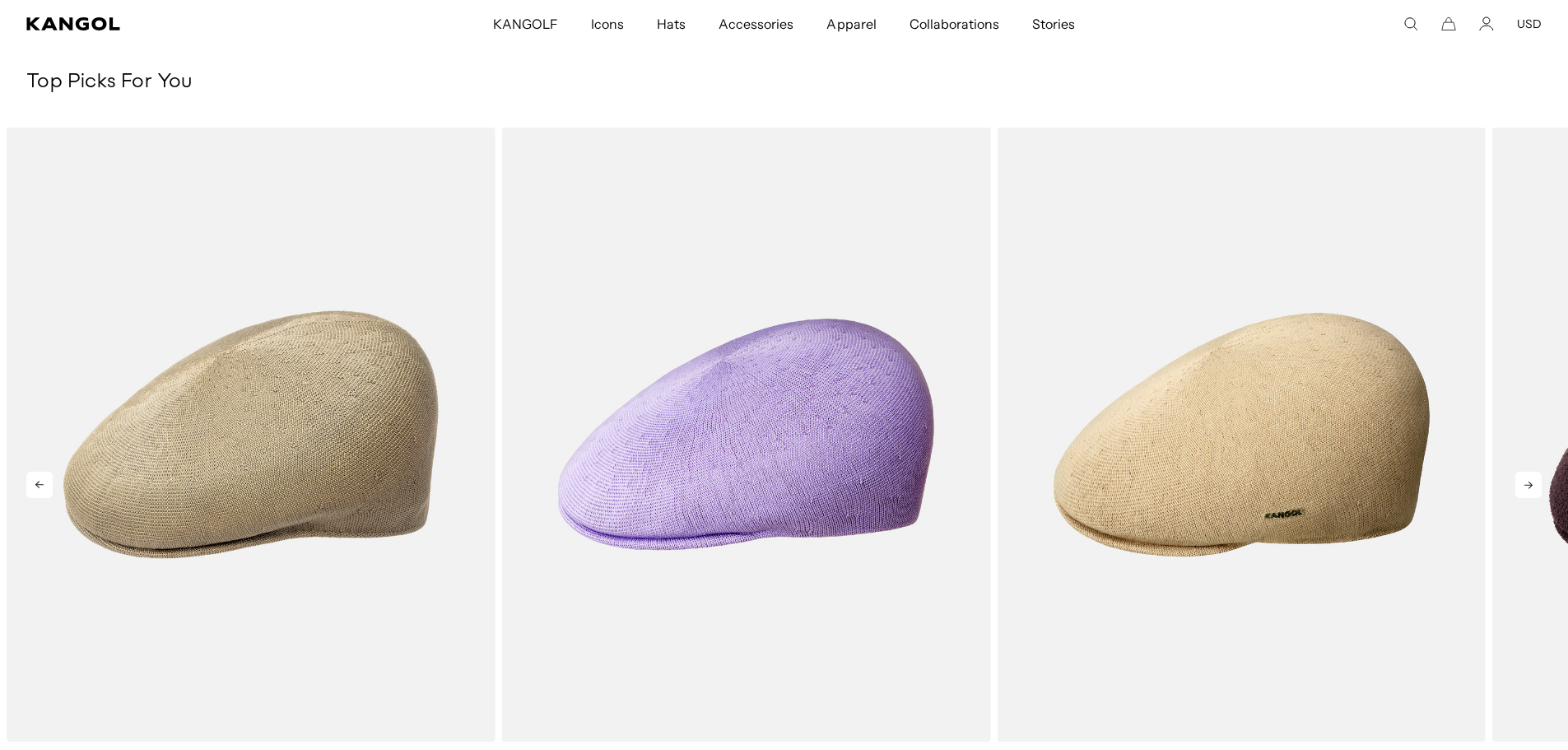 scroll, scrollTop: 0, scrollLeft: 339, axis: horizontal 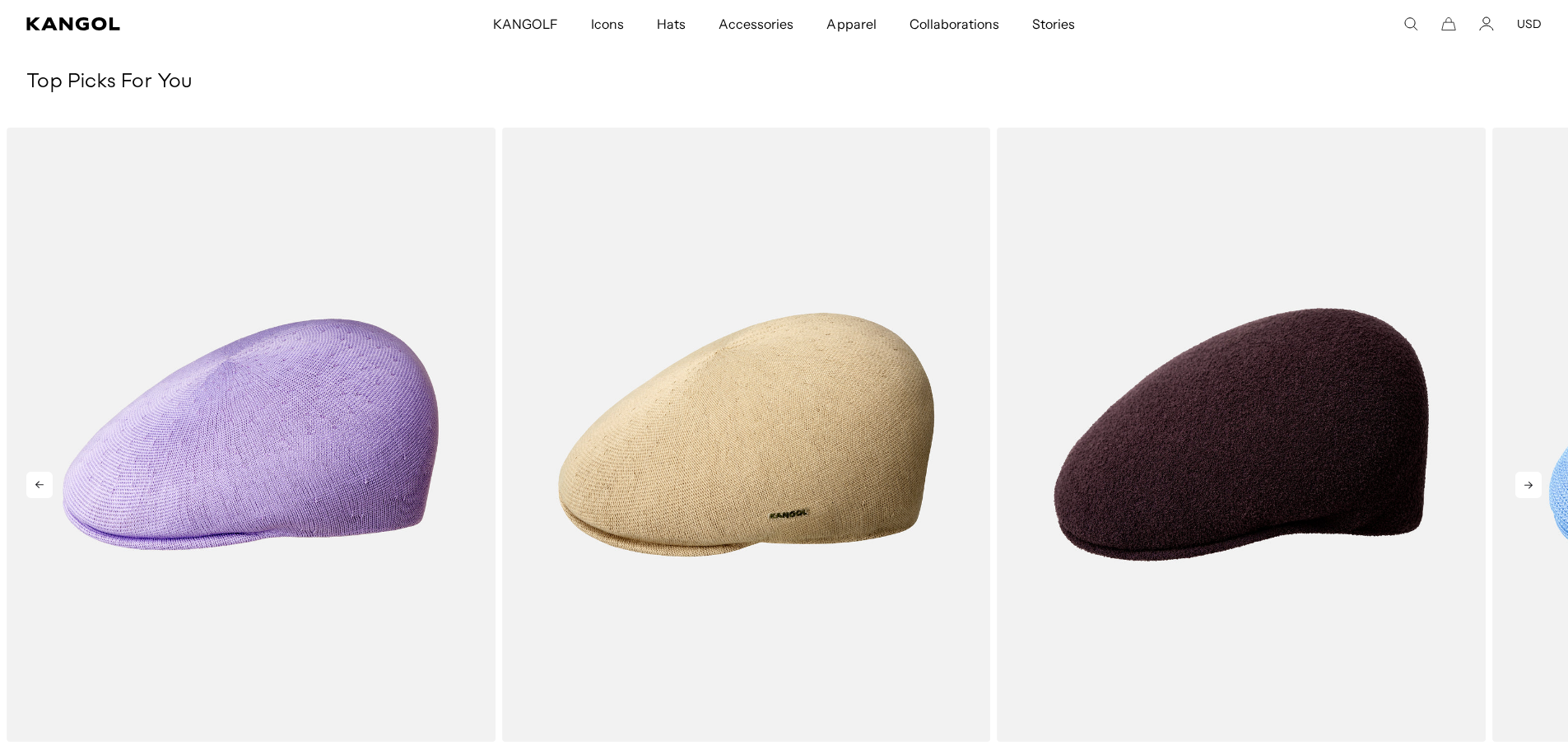 click 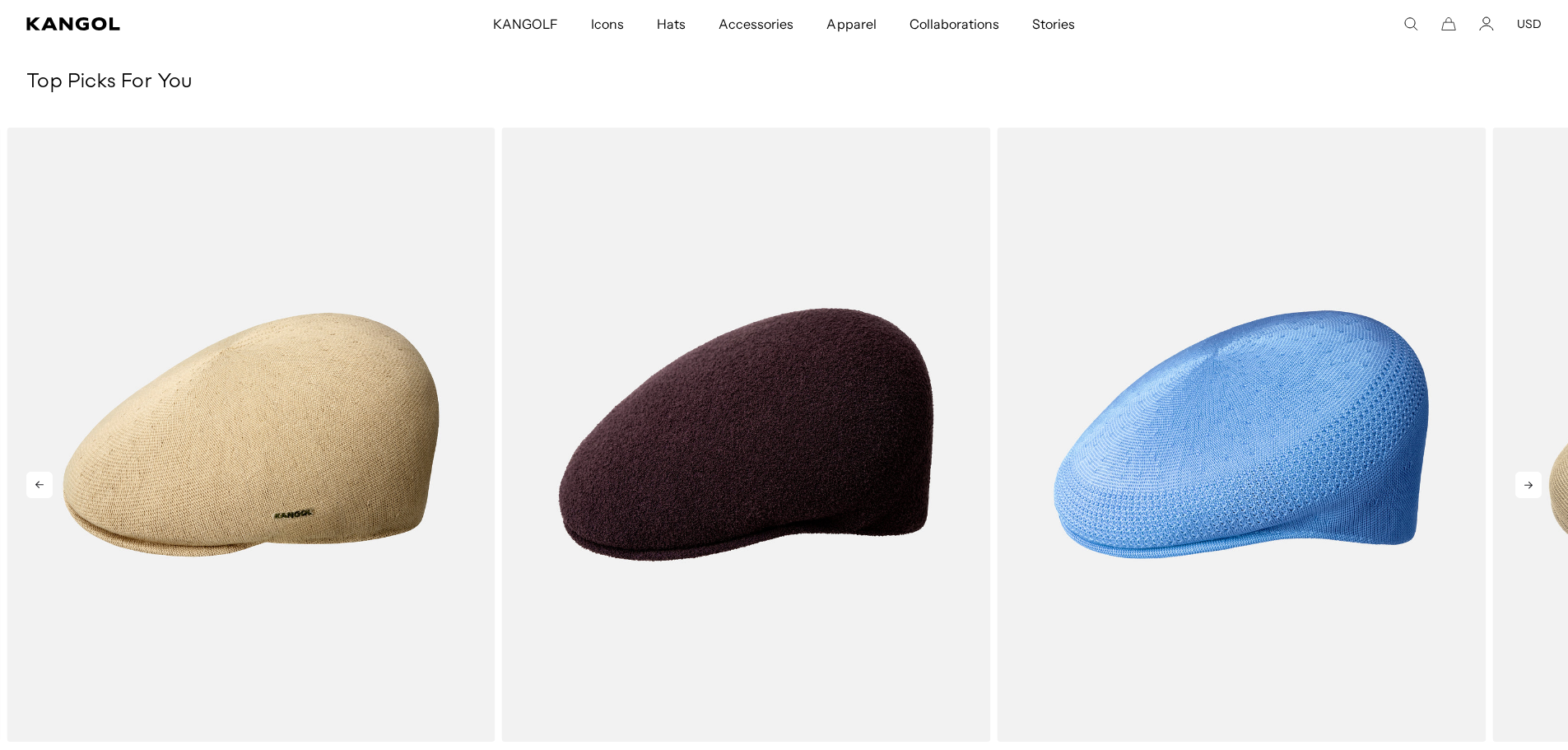 click 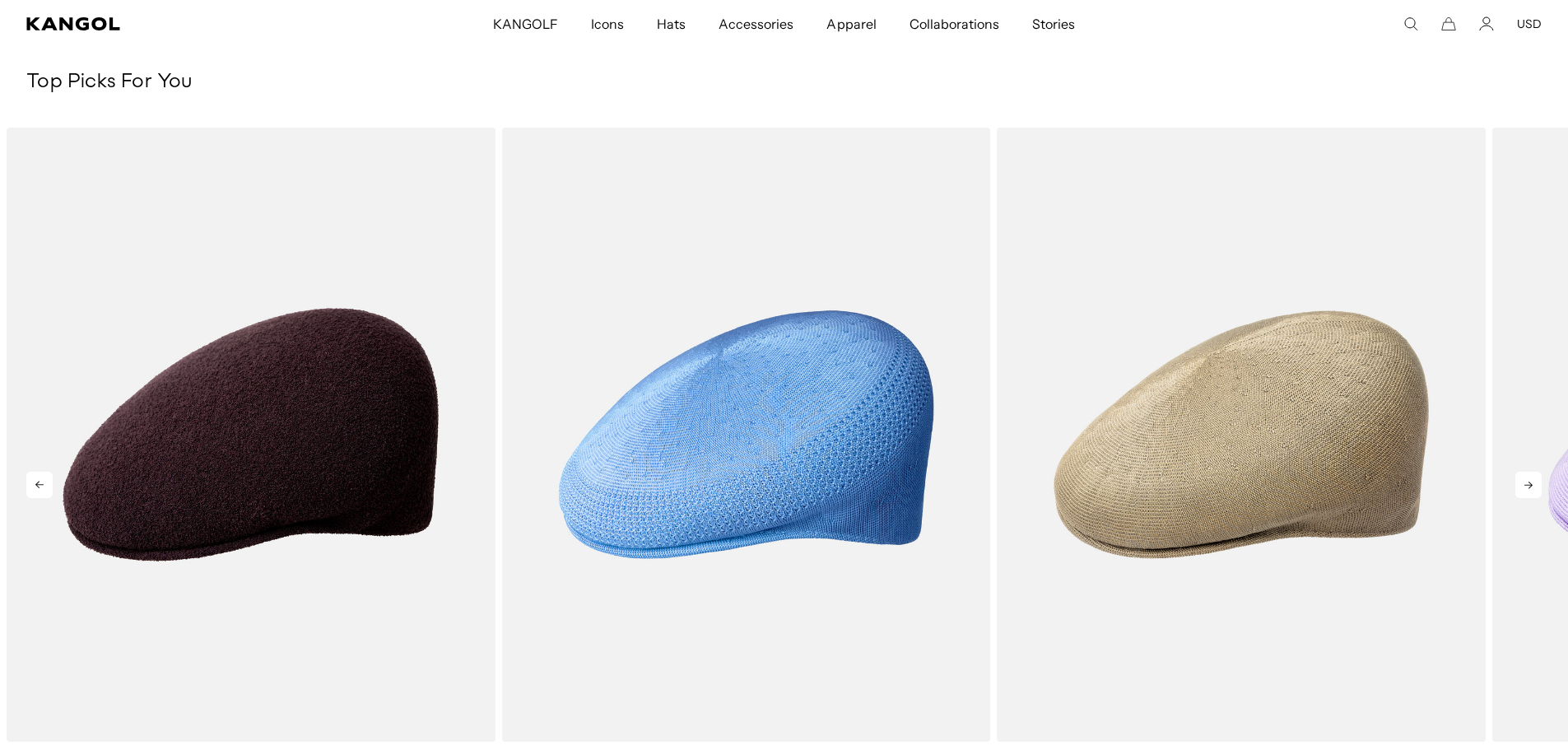 click 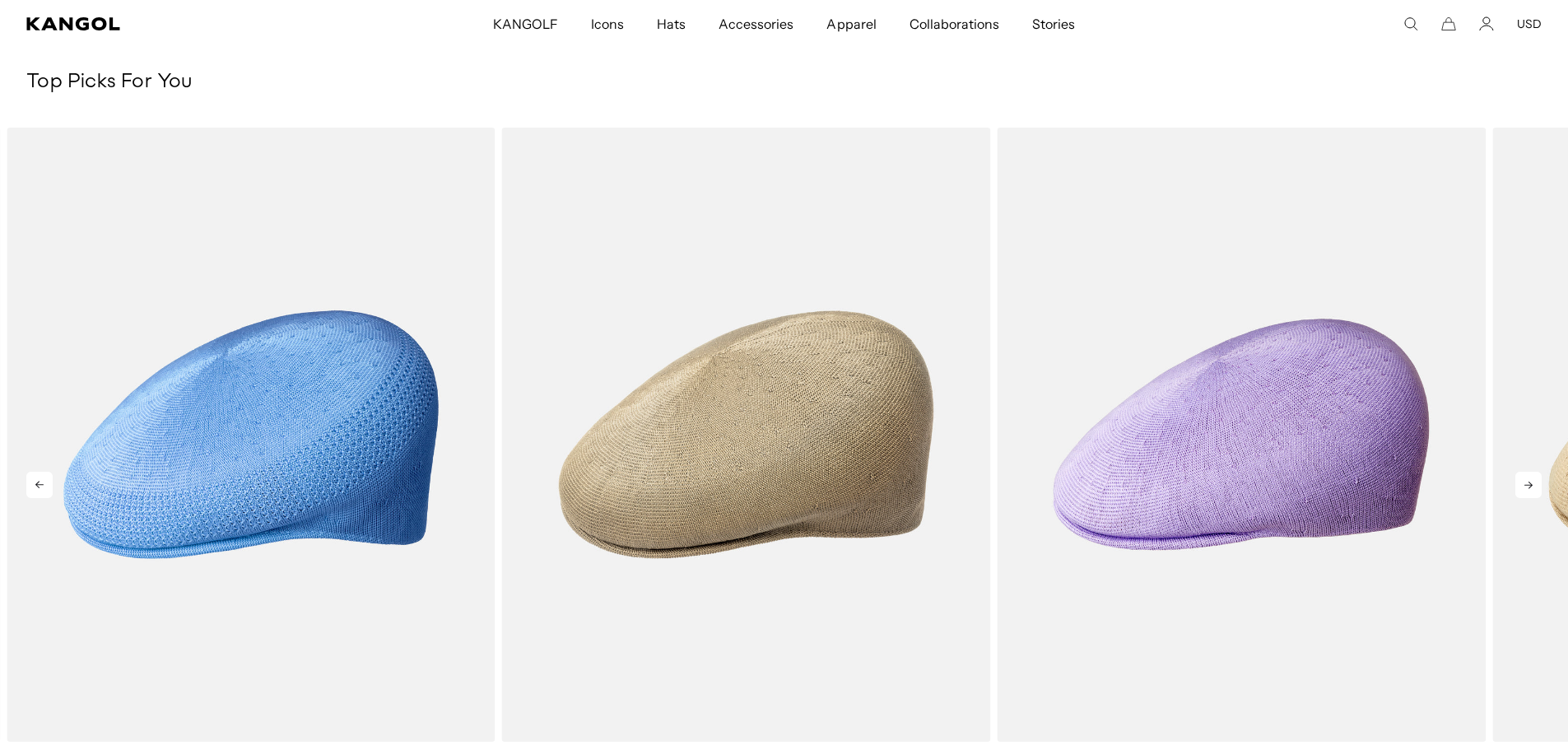 click 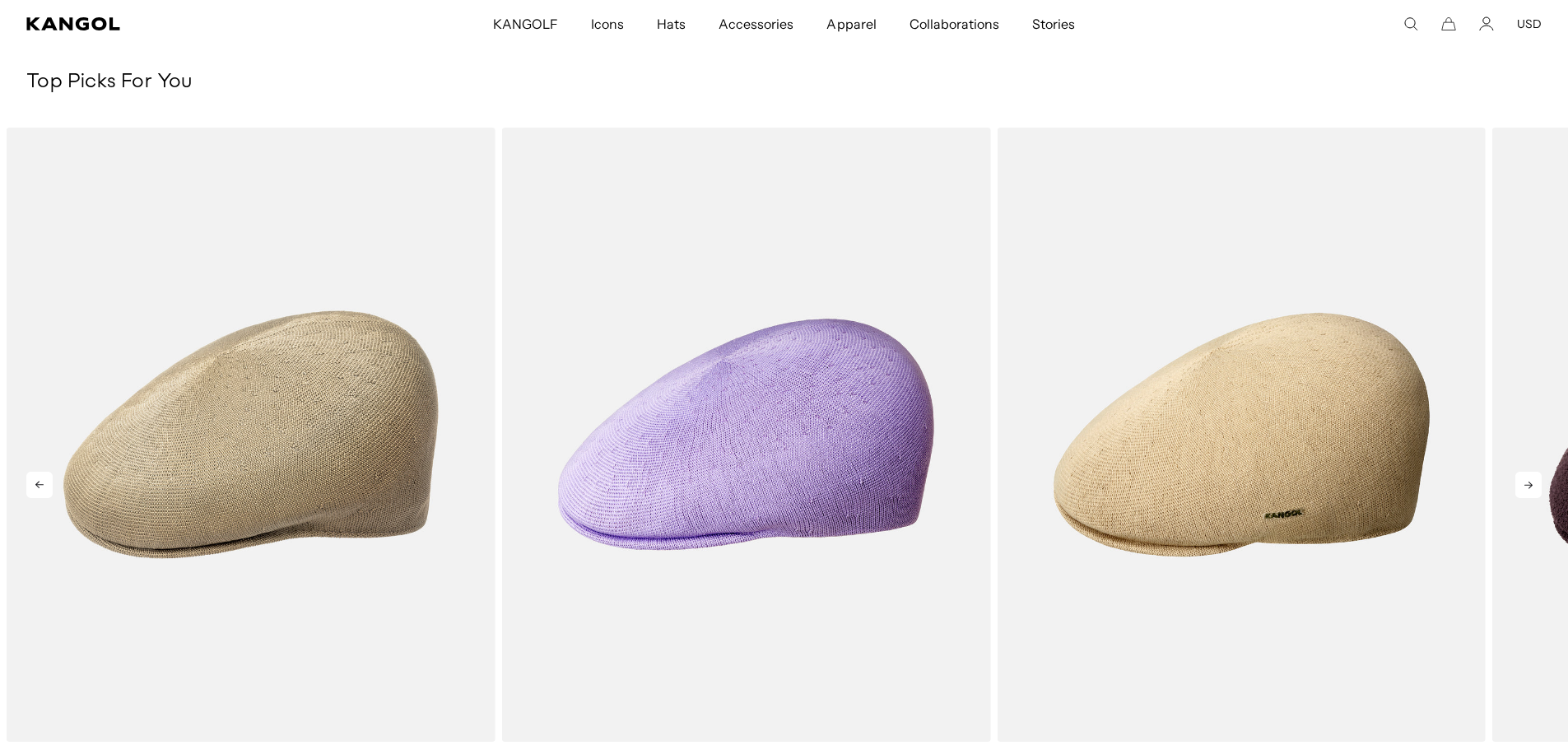 click 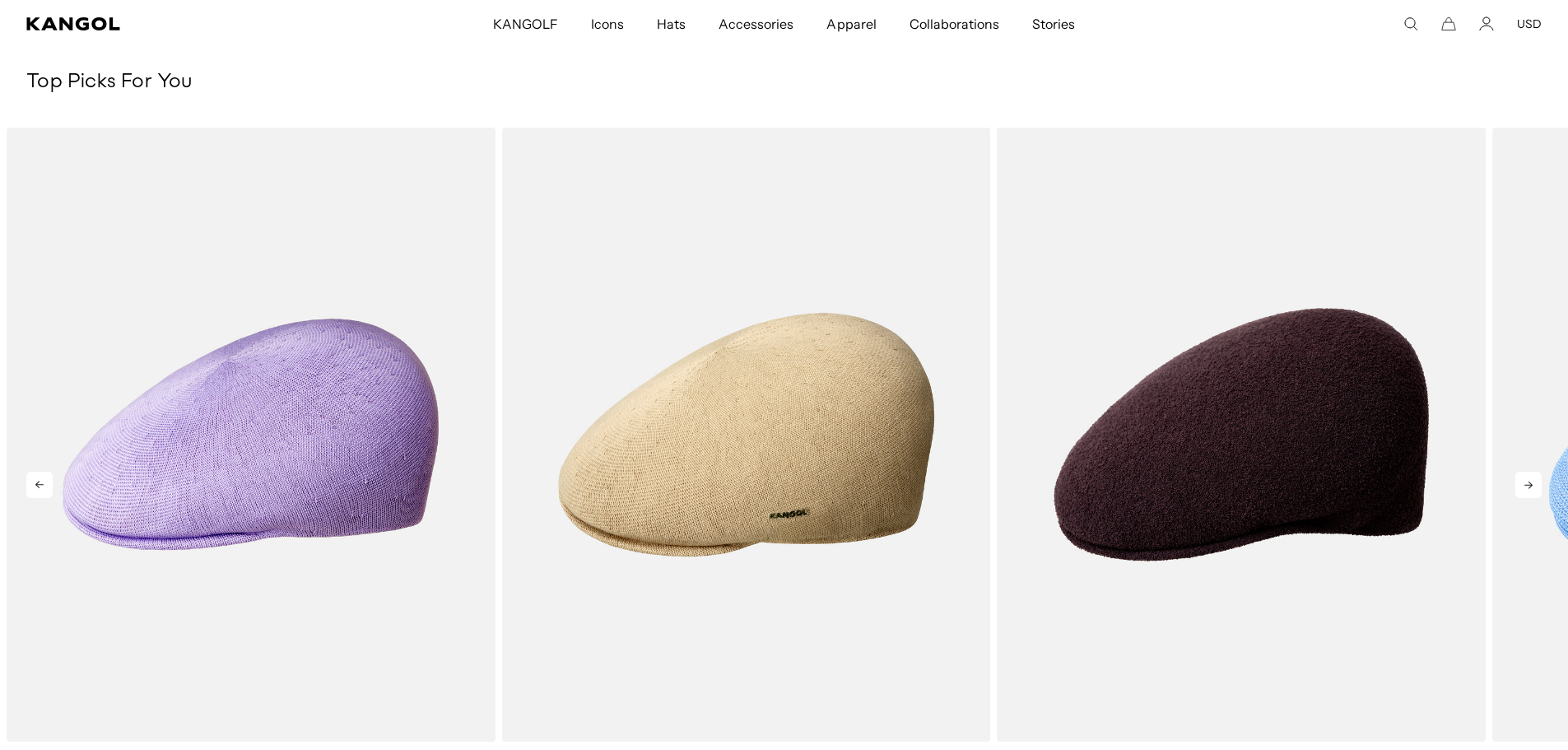 click 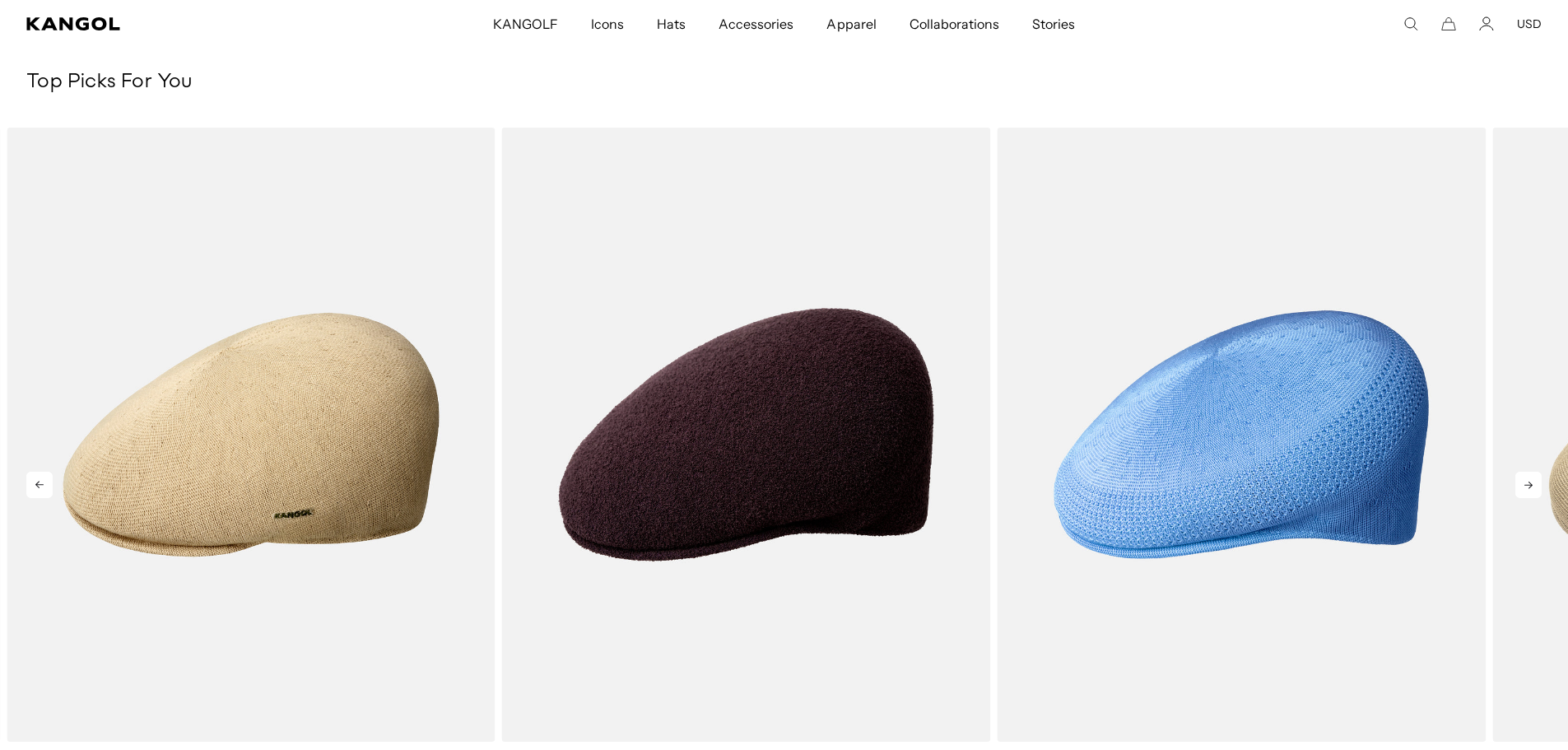 click 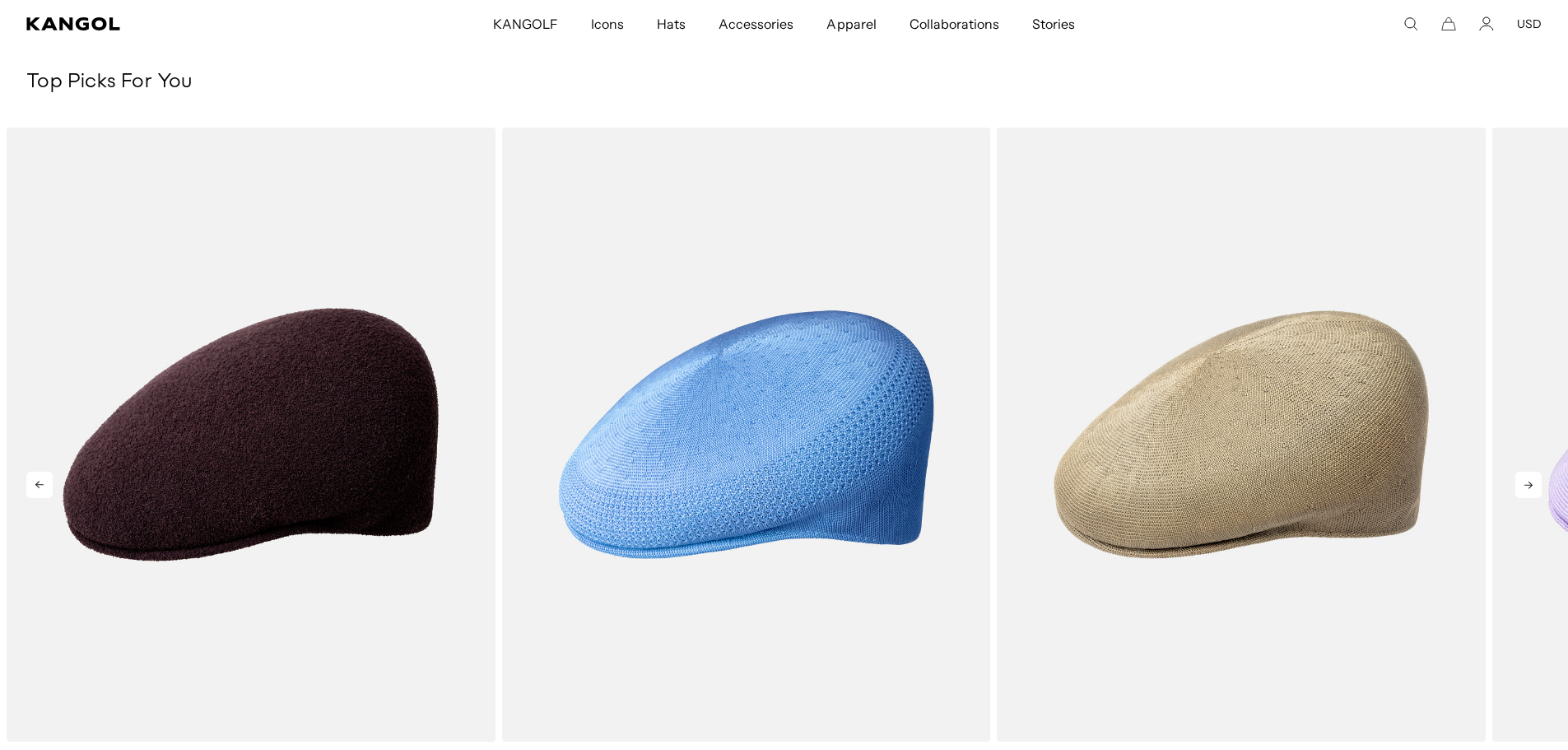 click 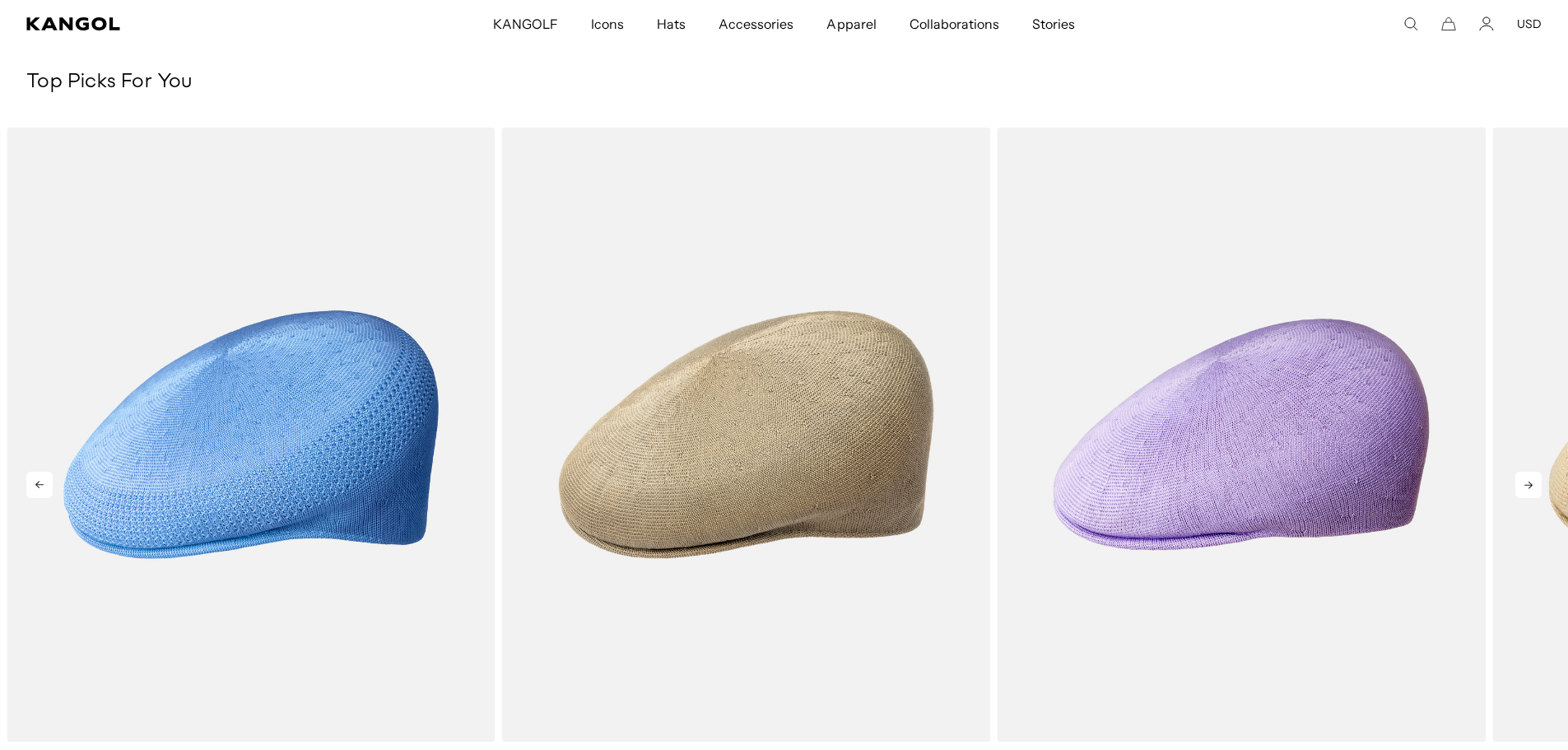 click 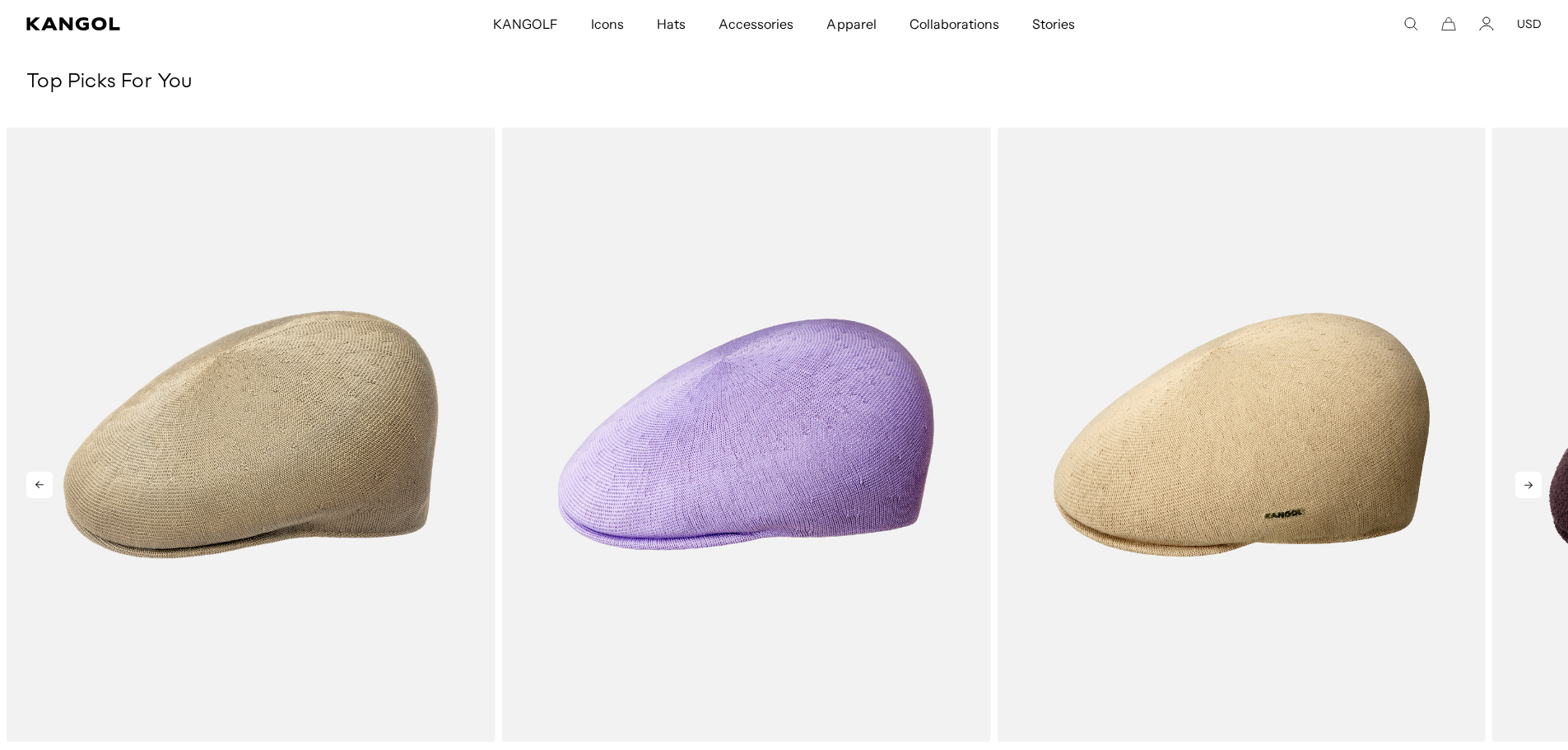 click 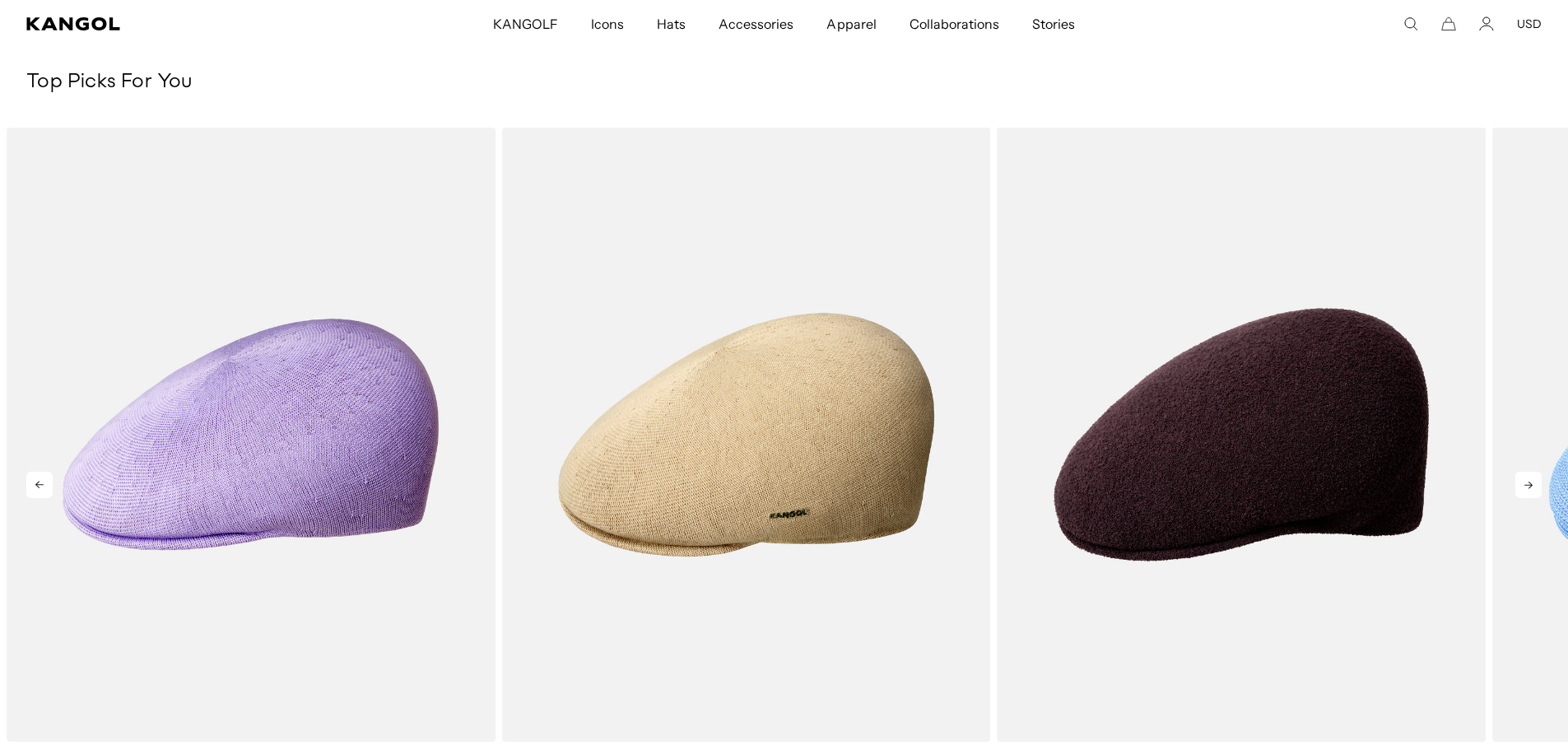click 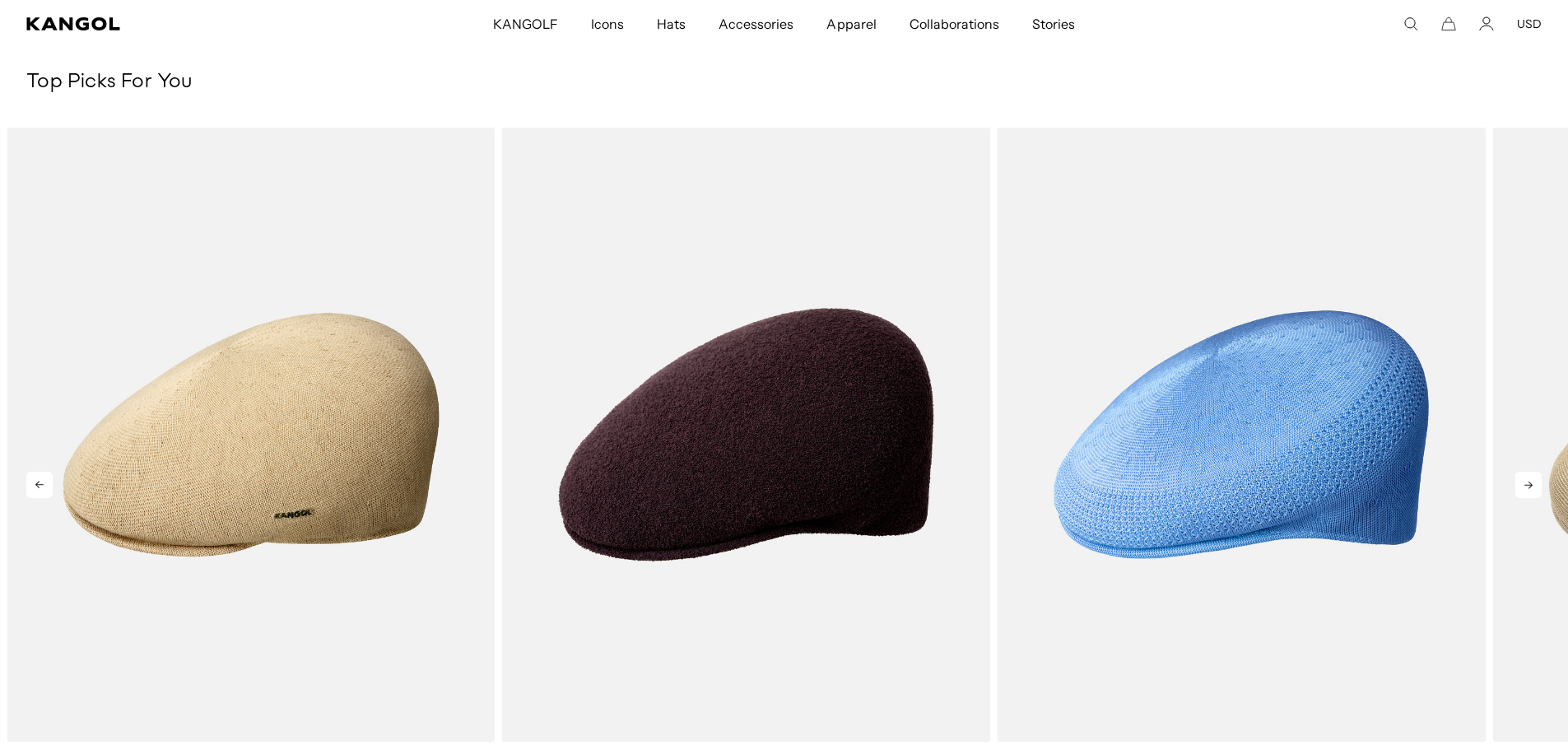 click 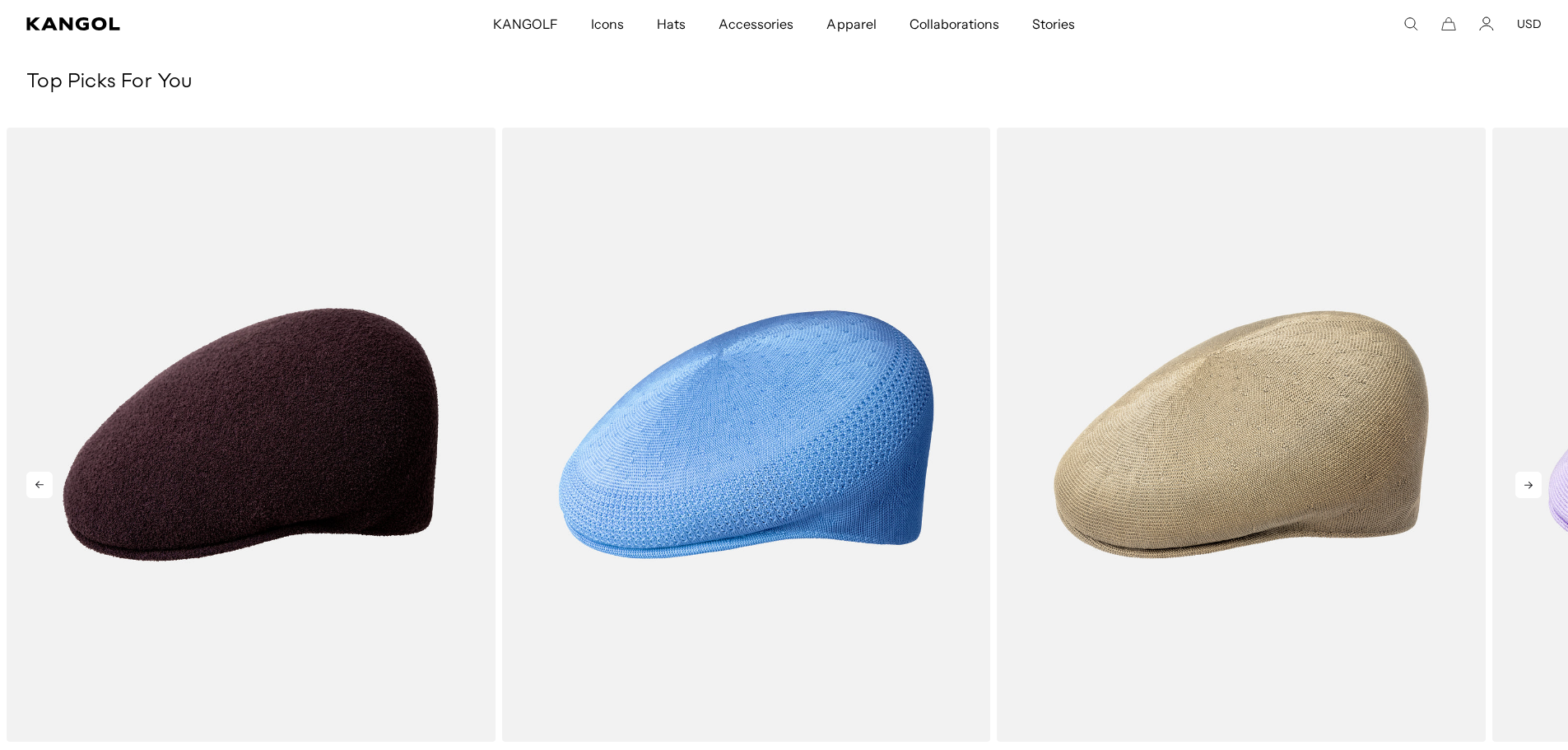 click 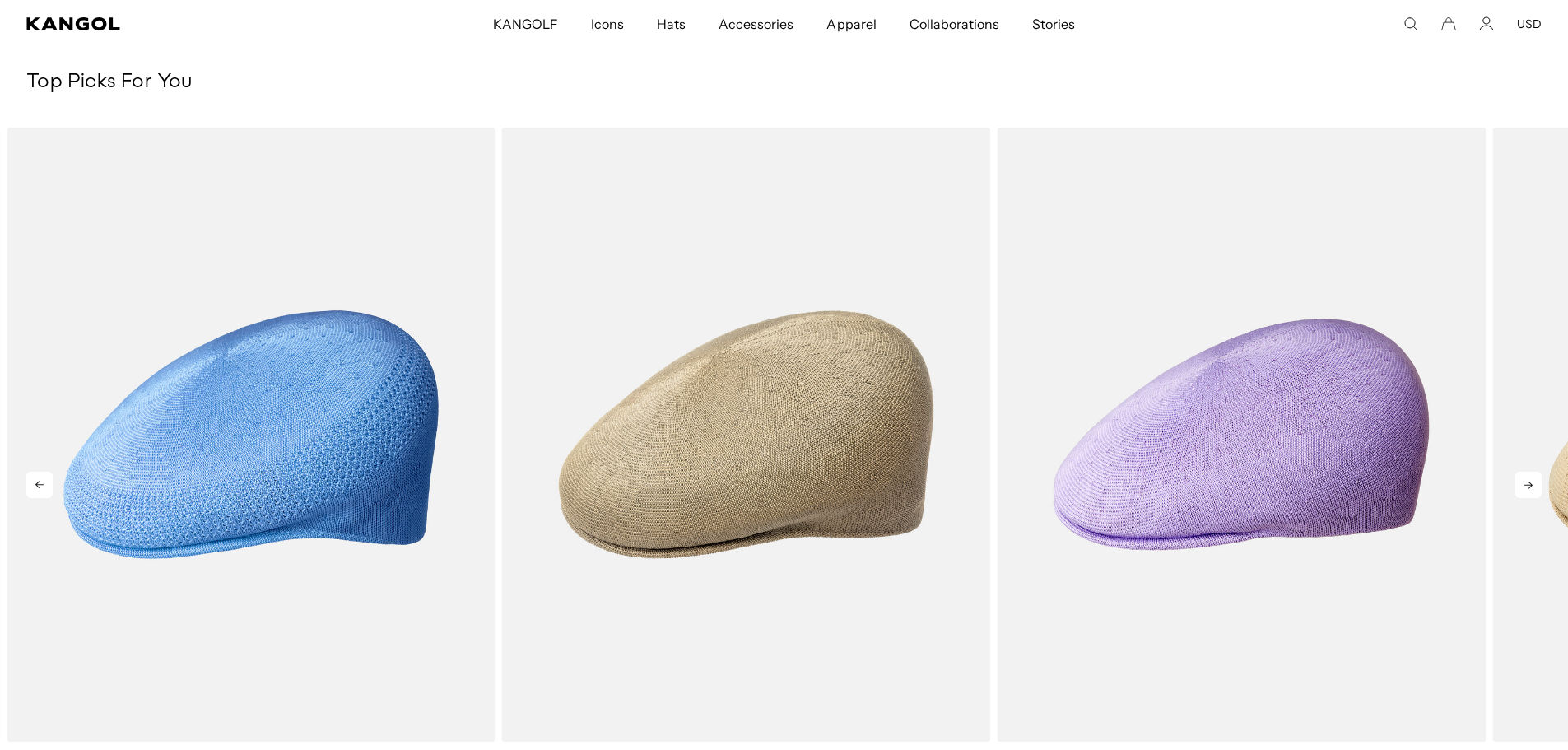 click 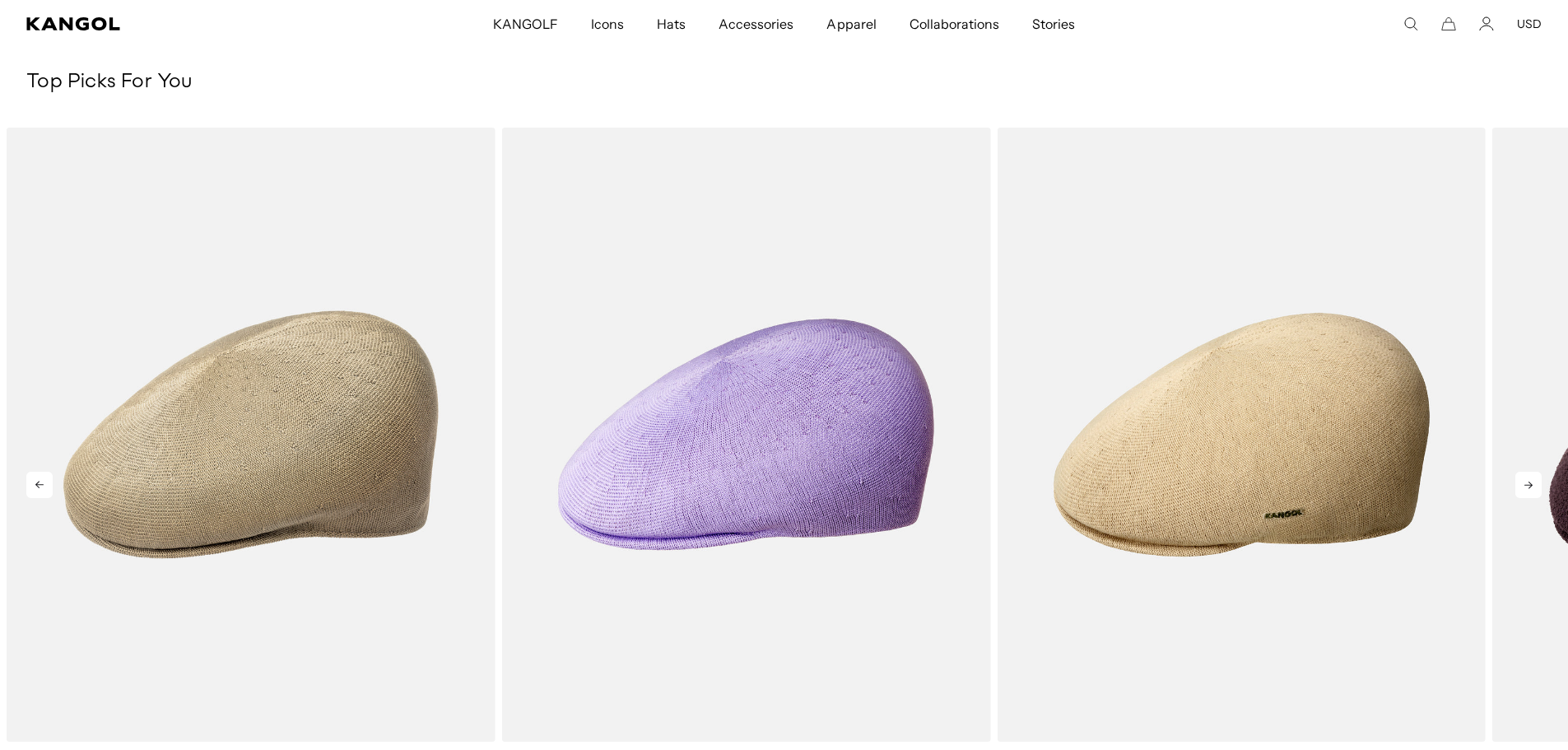 click 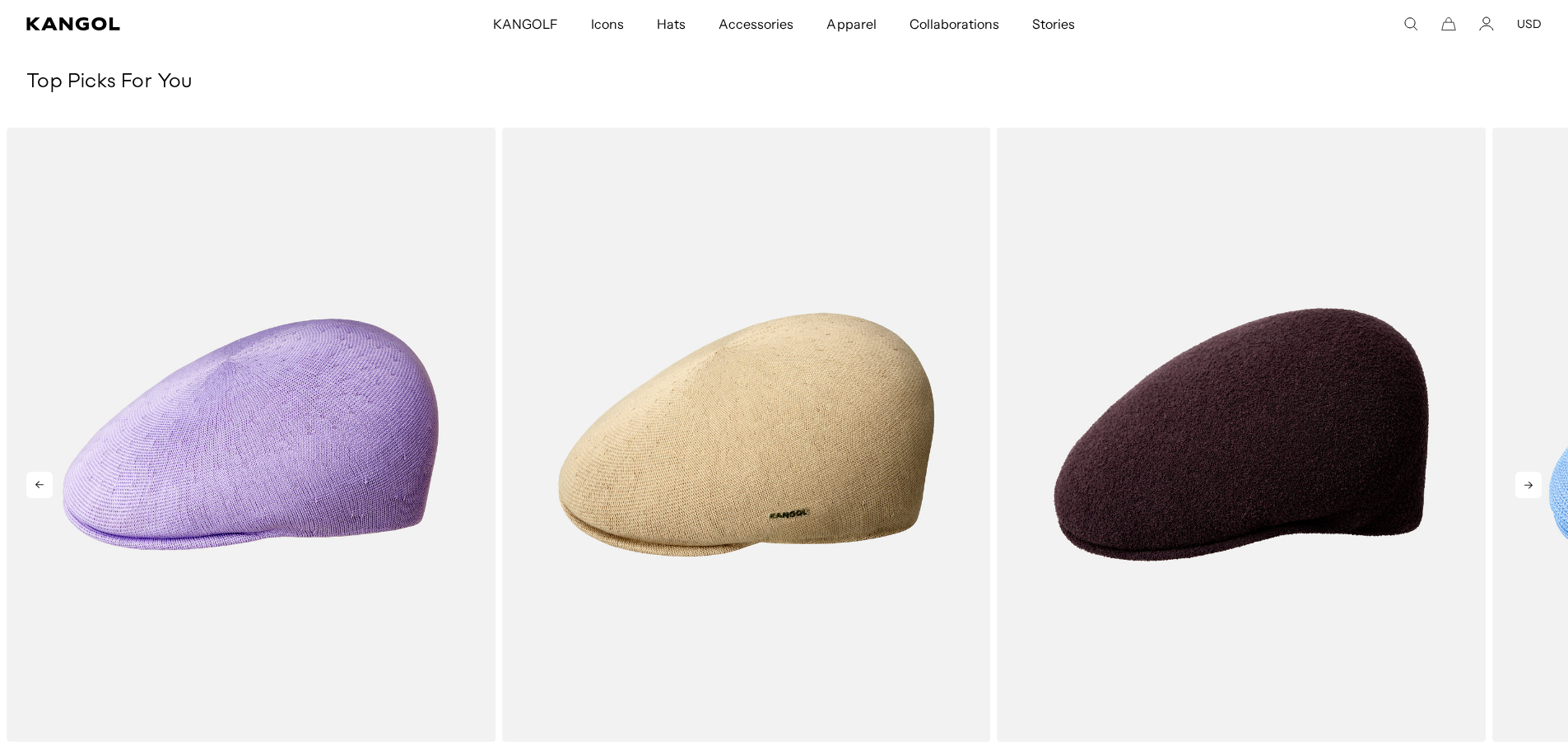 click 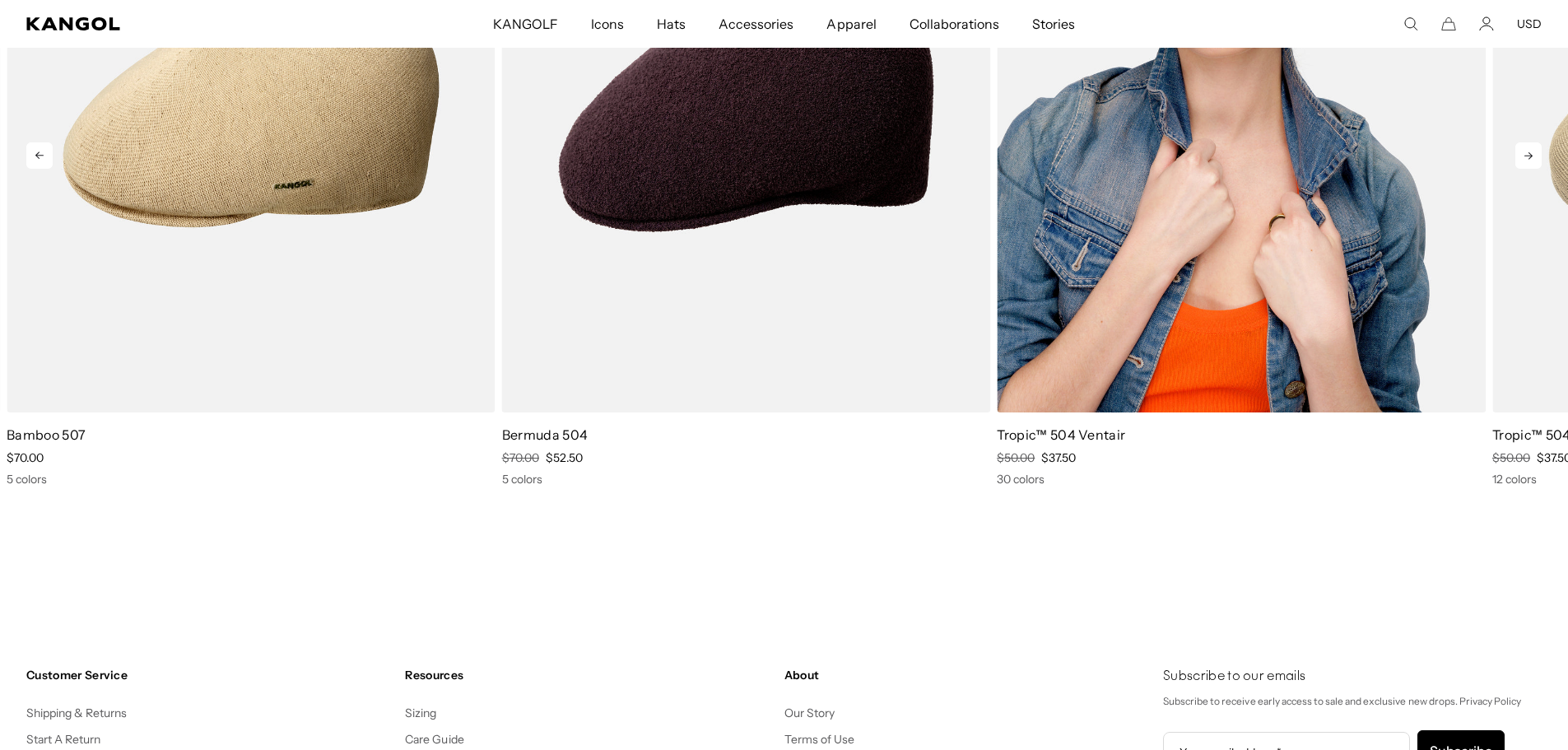 scroll, scrollTop: 3557, scrollLeft: 0, axis: vertical 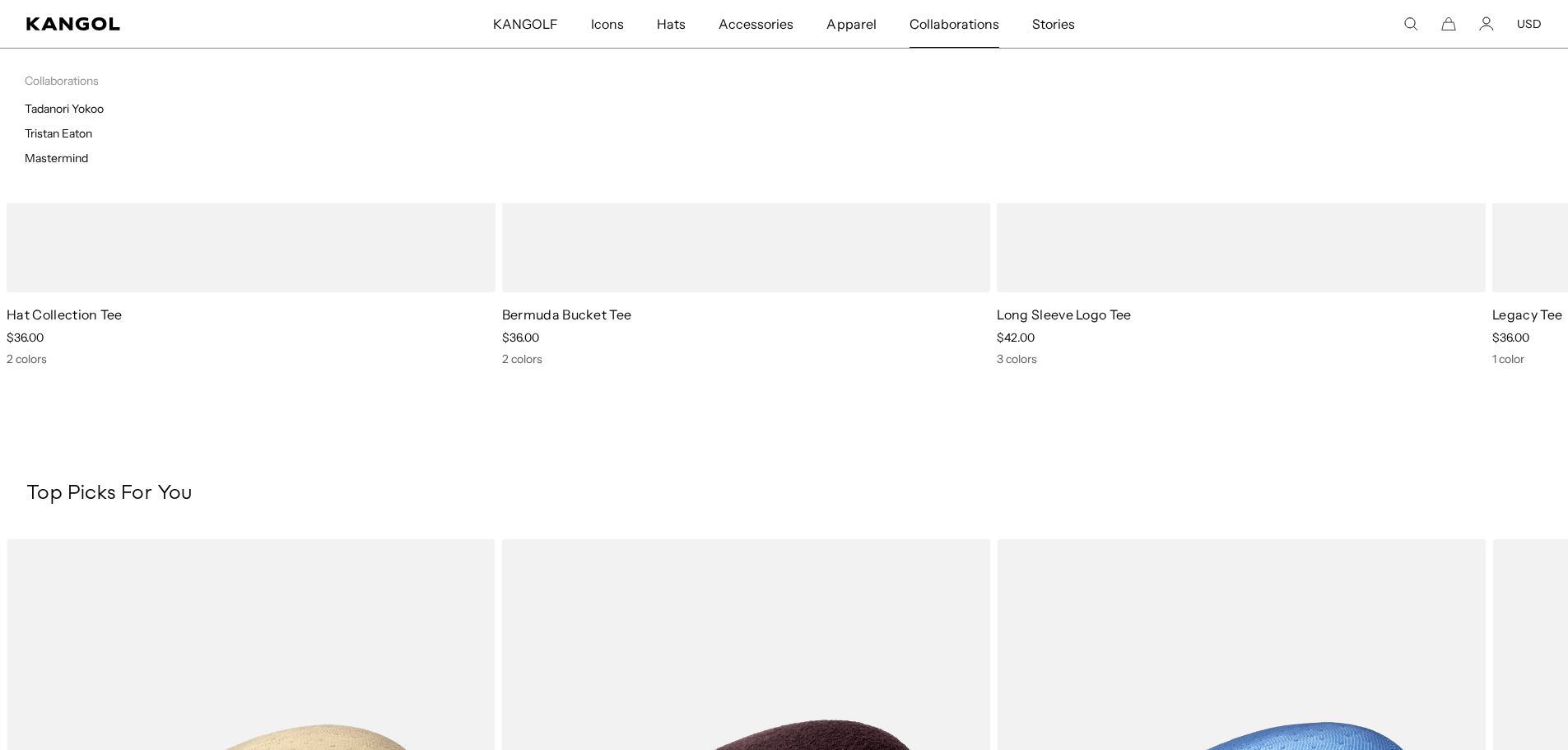 click on "Collaborations" at bounding box center (954, 24) 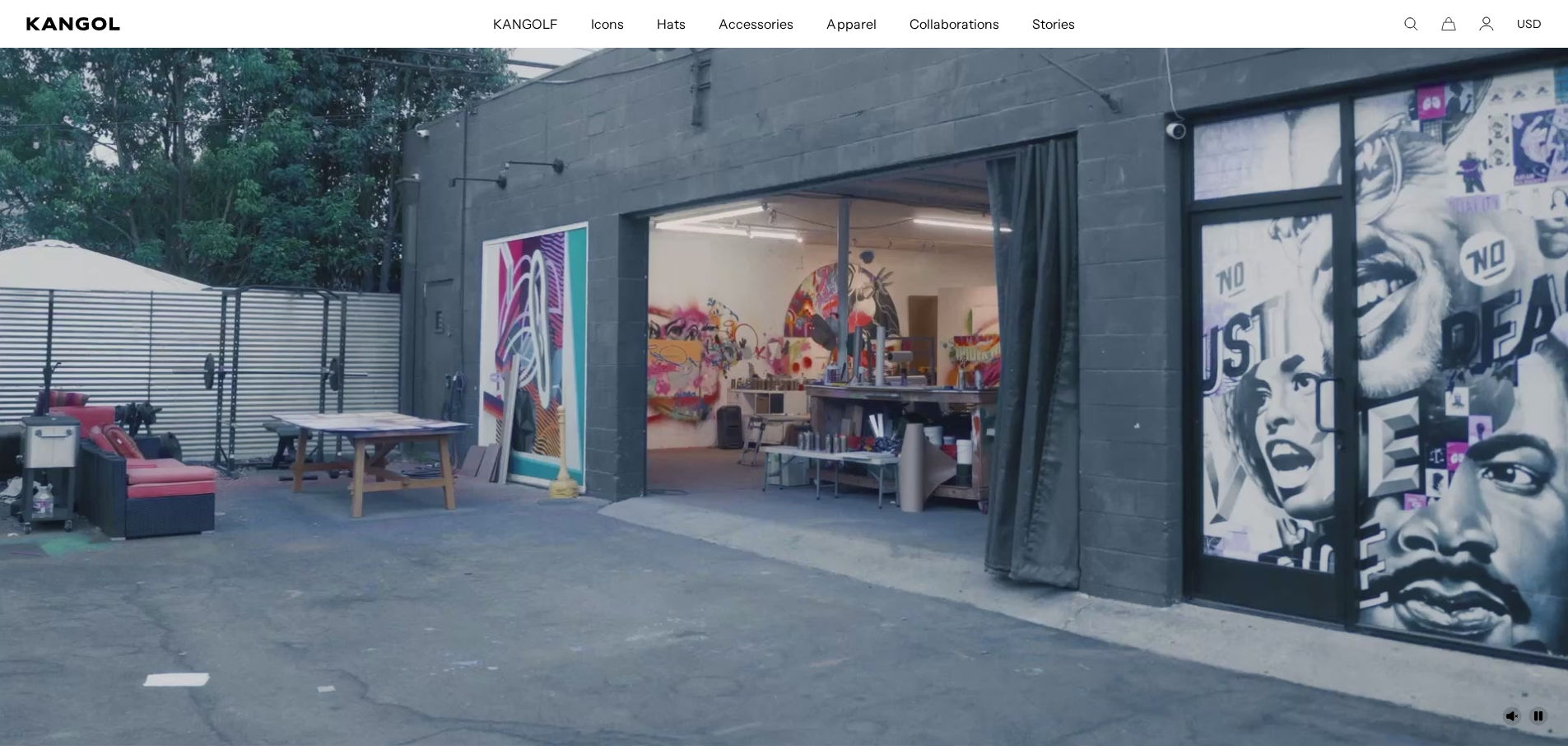 scroll, scrollTop: 412, scrollLeft: 0, axis: vertical 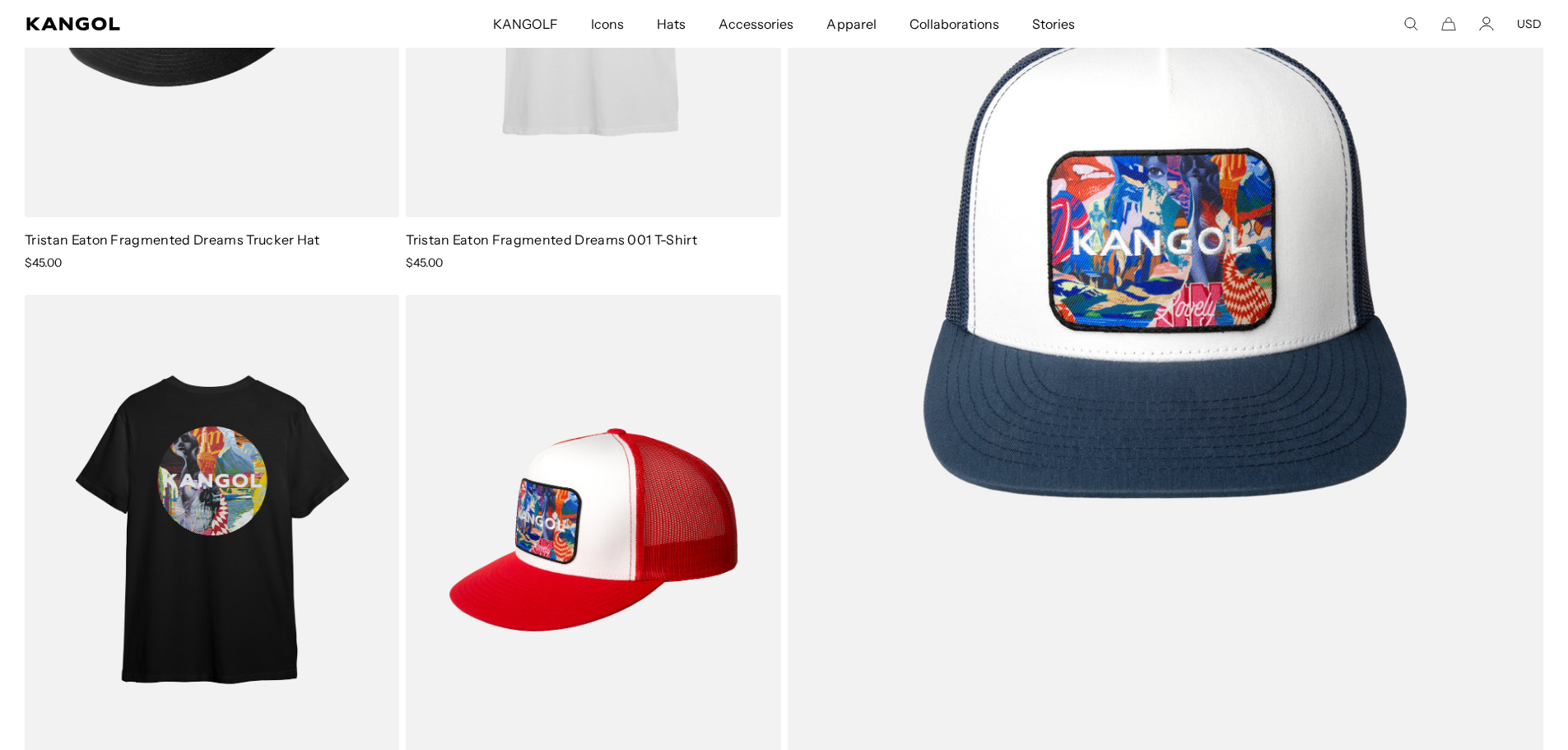 click at bounding box center [1166, 255] 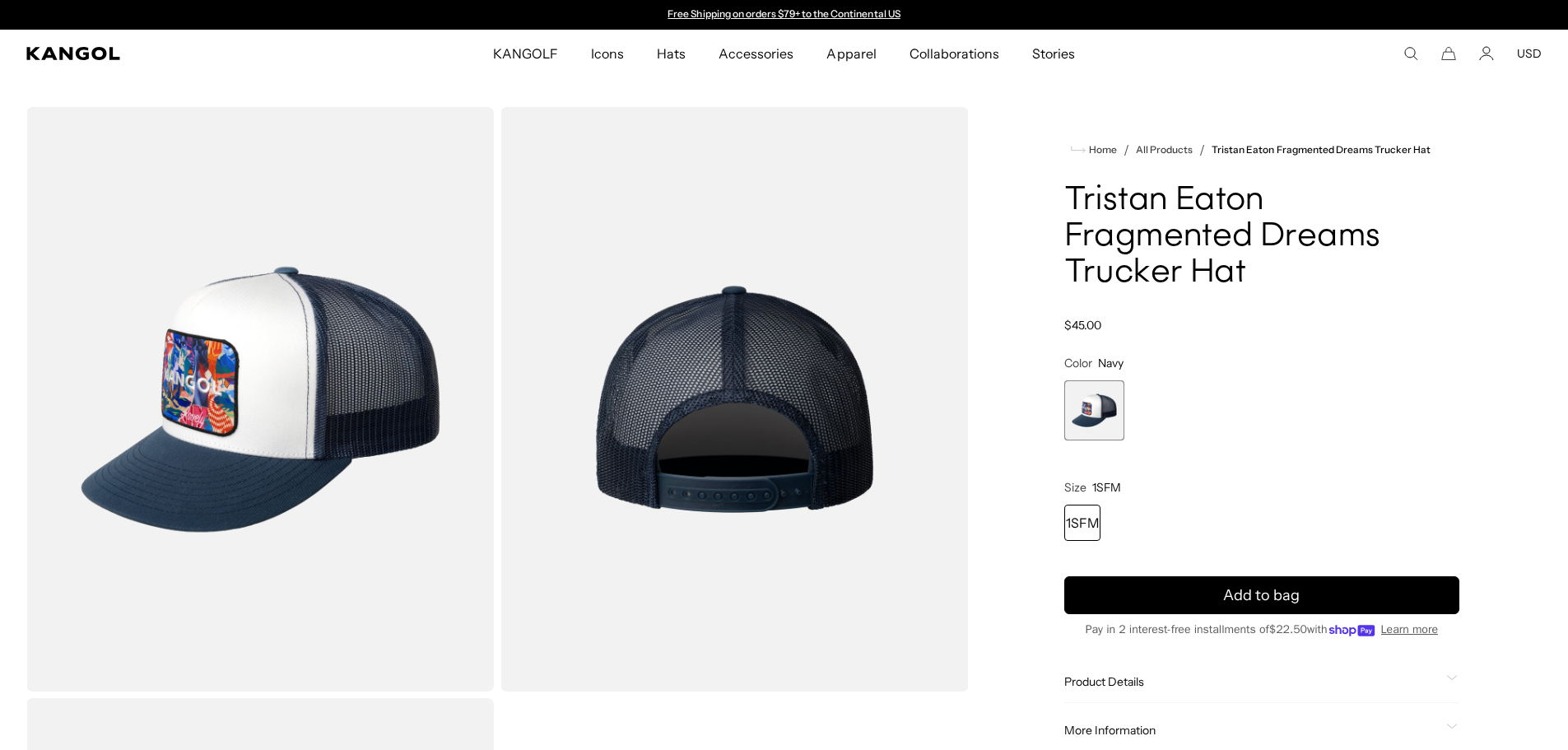 scroll, scrollTop: 0, scrollLeft: 0, axis: both 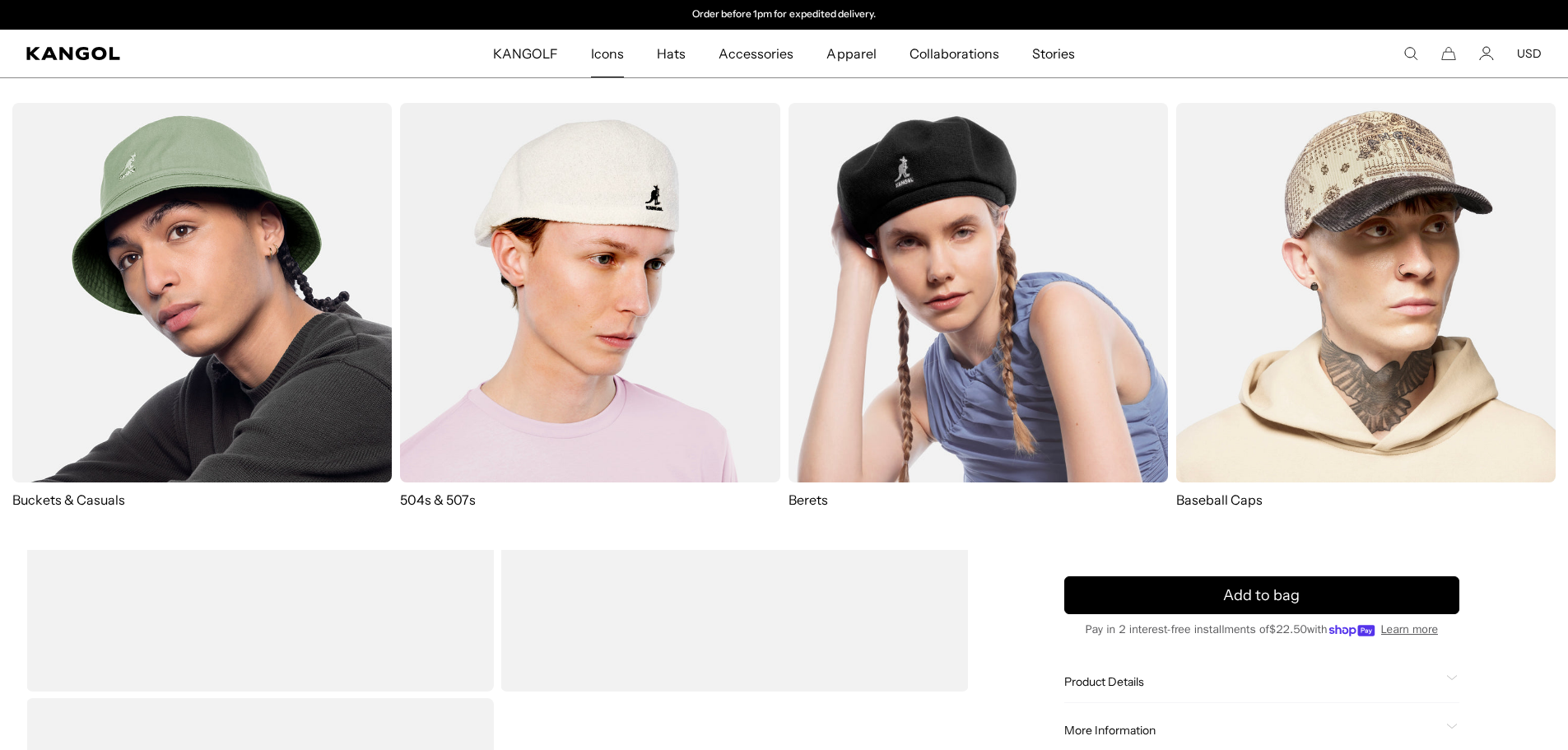 click at bounding box center [978, 292] 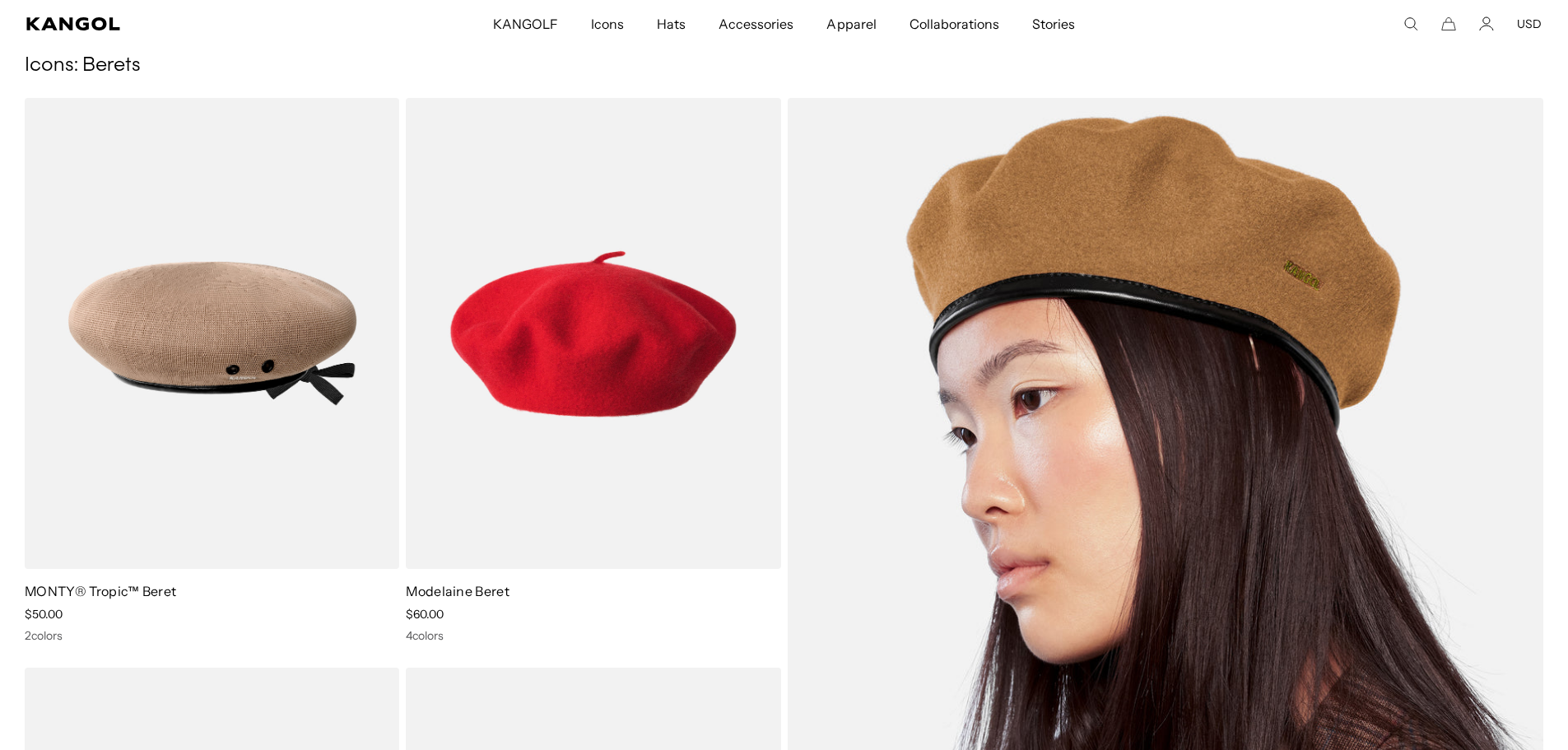 scroll, scrollTop: 82, scrollLeft: 0, axis: vertical 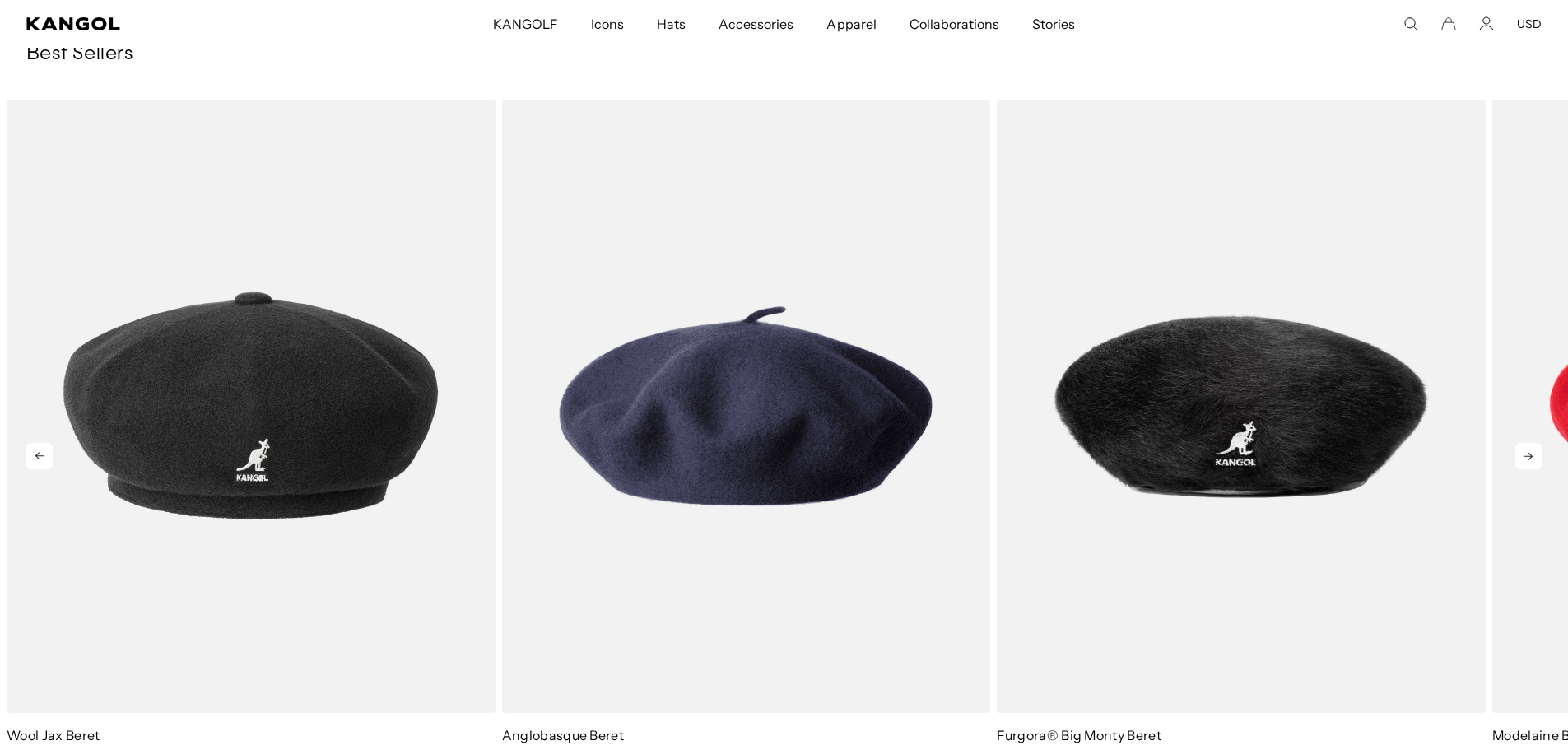 click 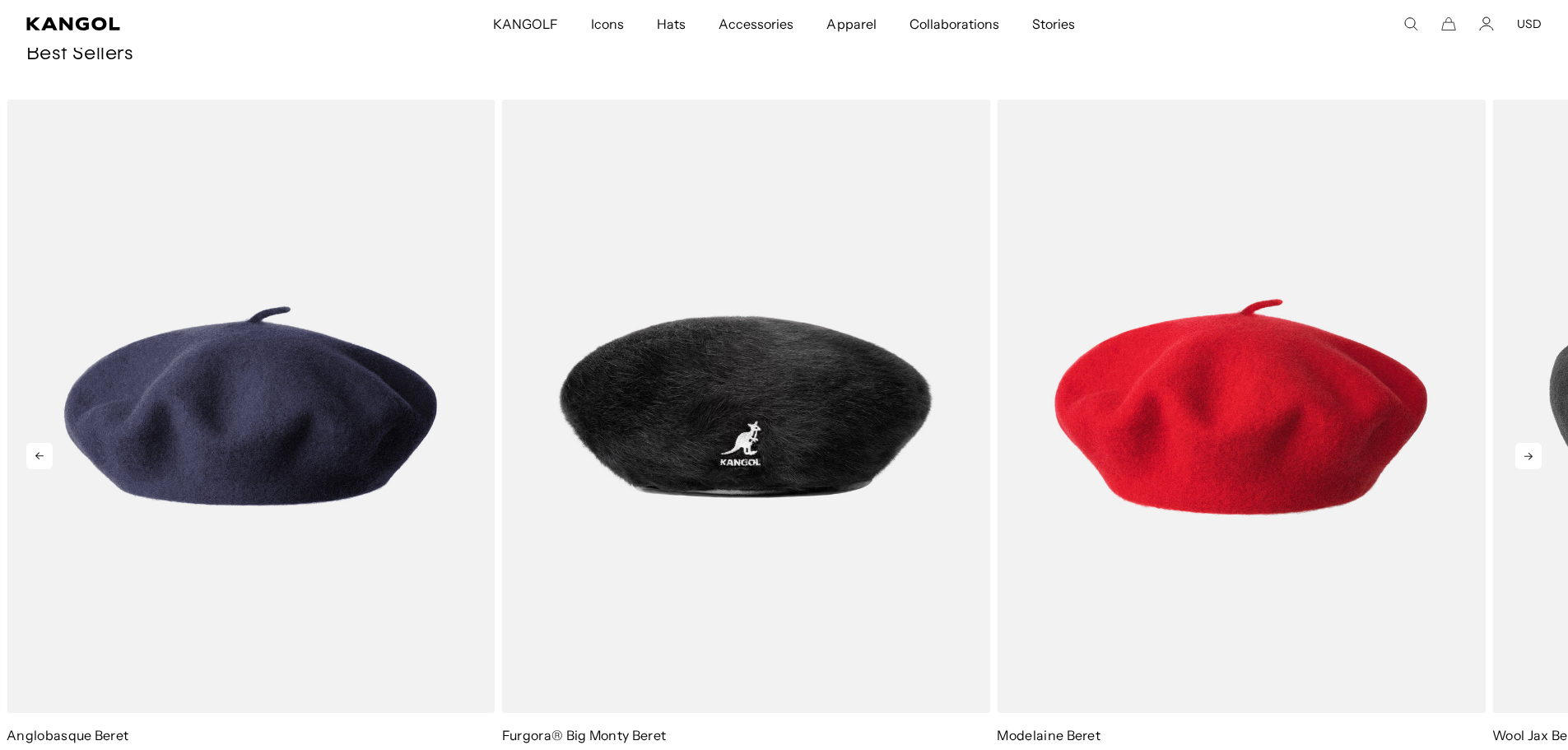 click 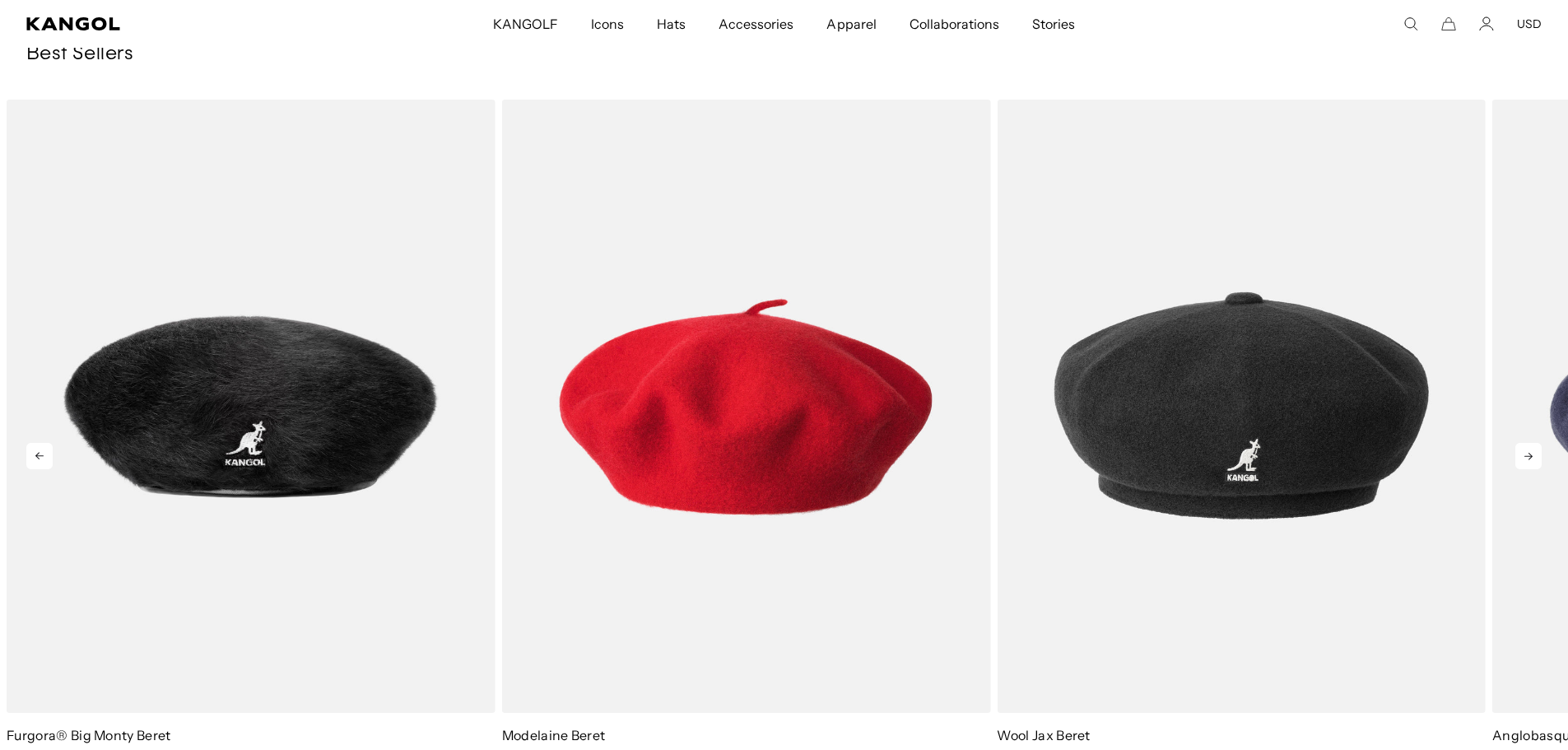 click 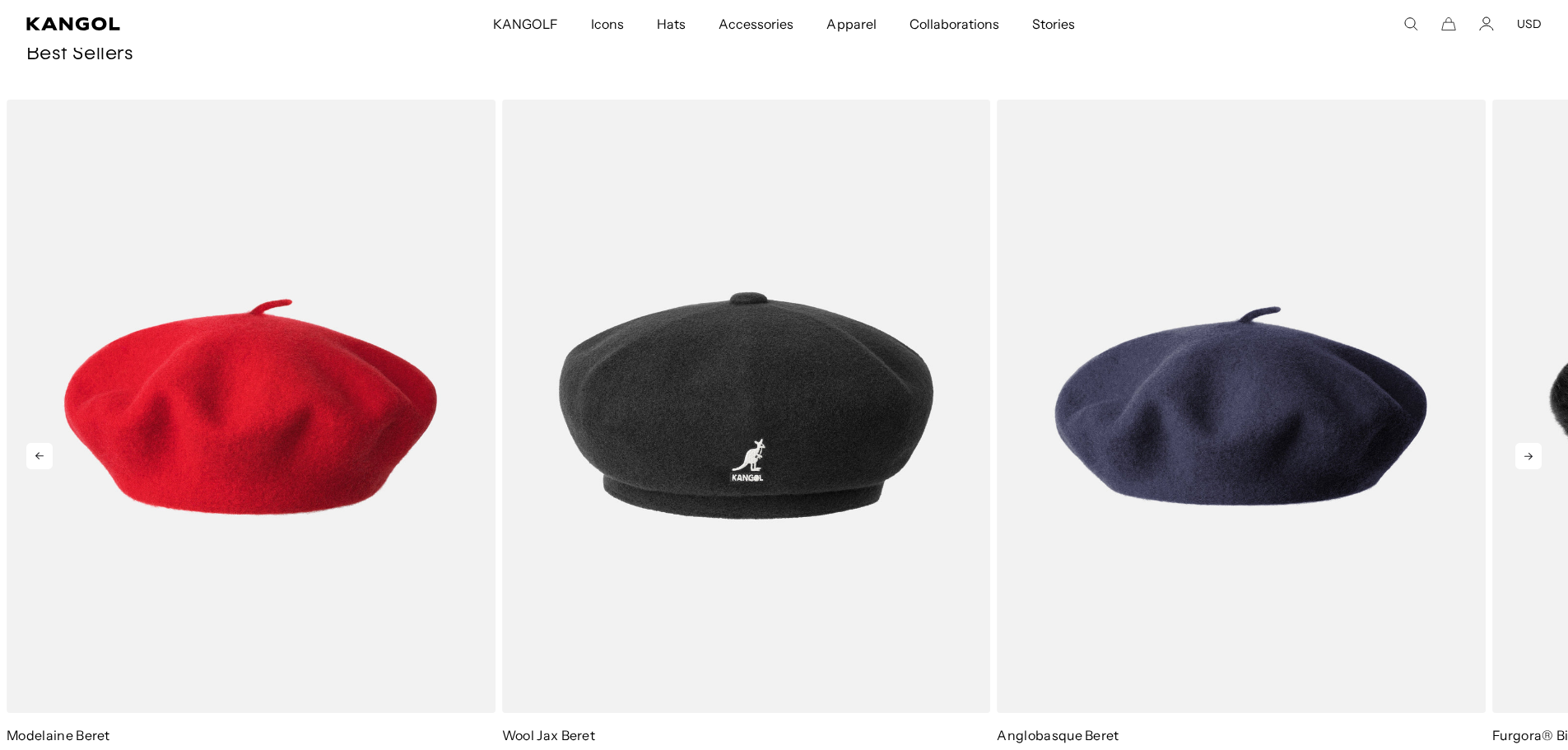 click 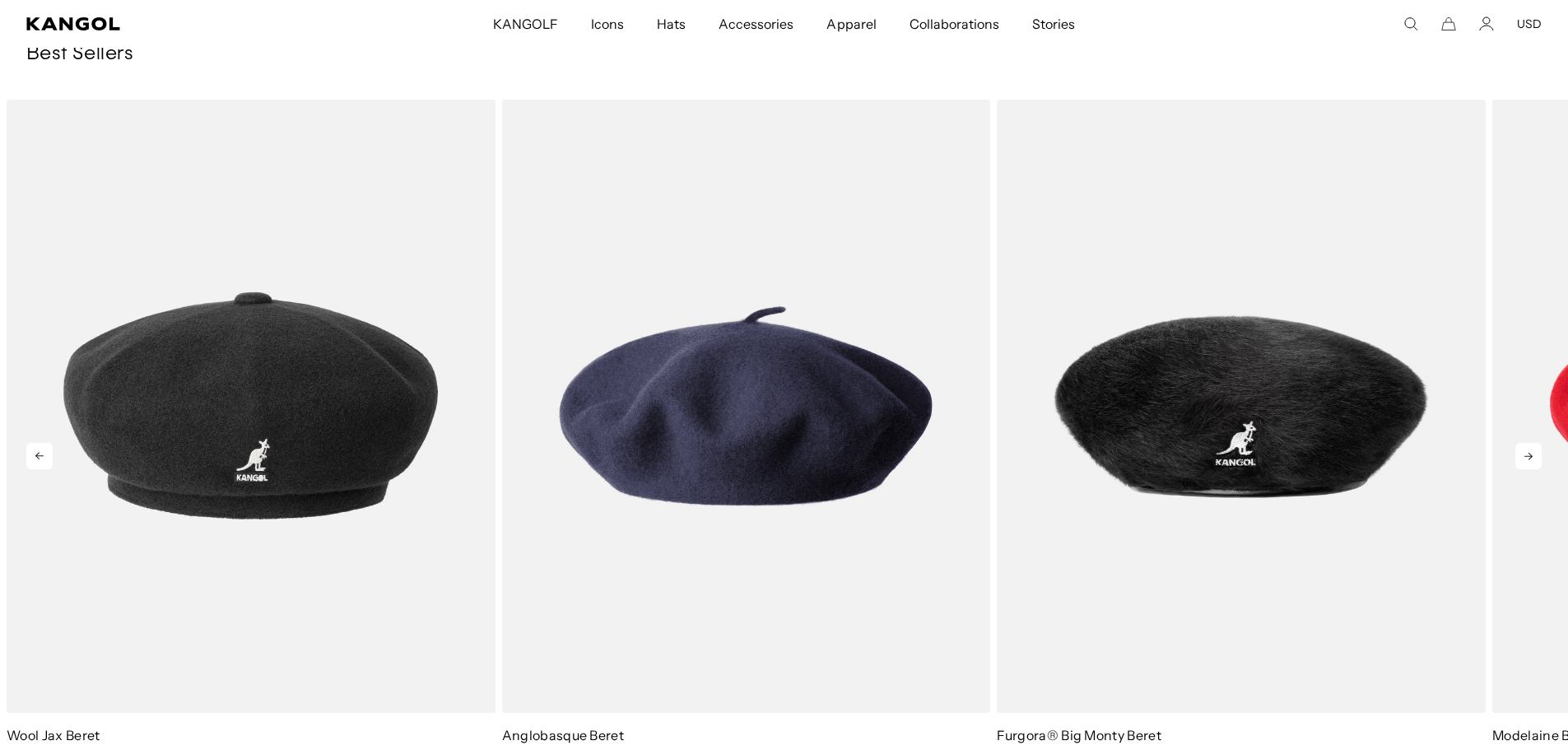 click 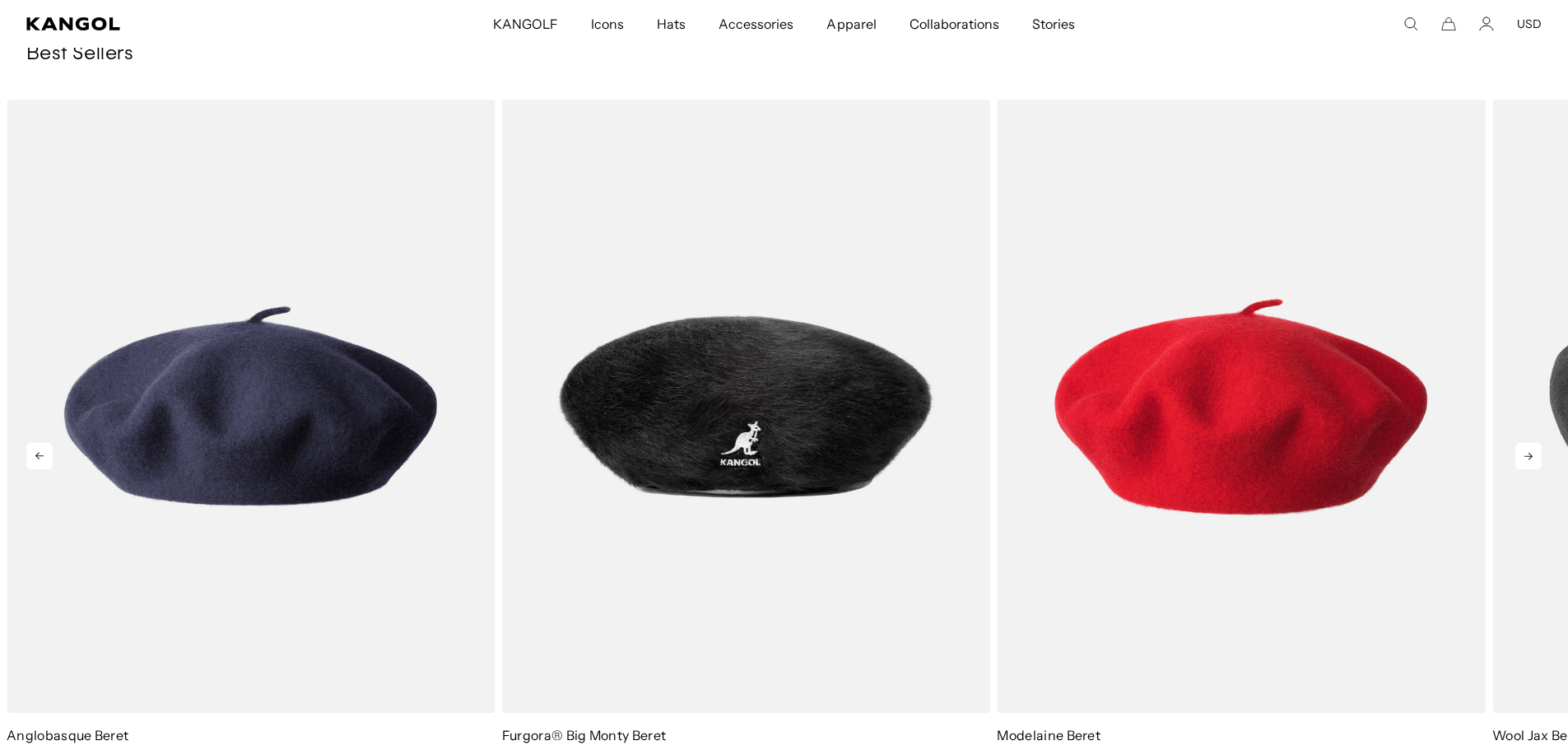 click 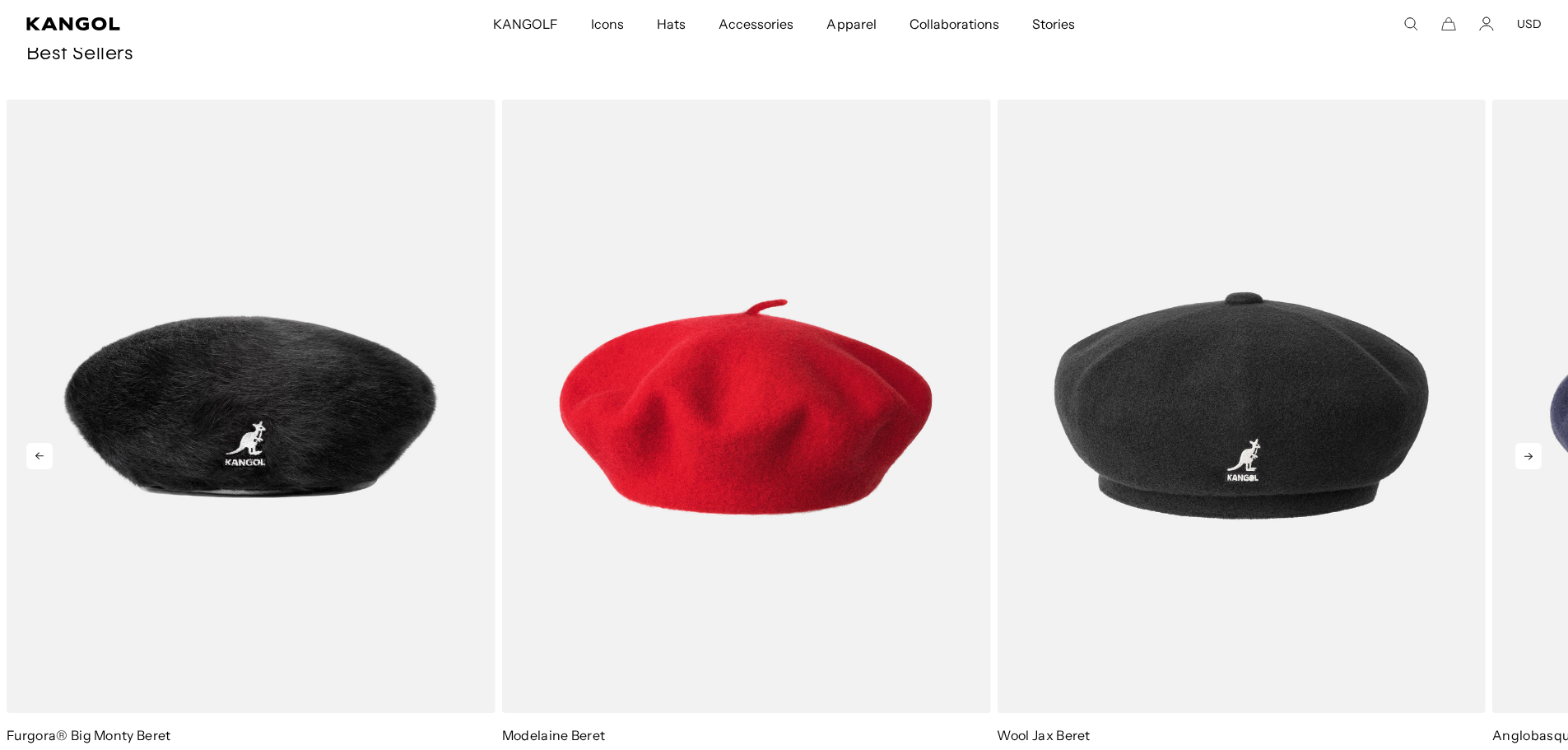 click 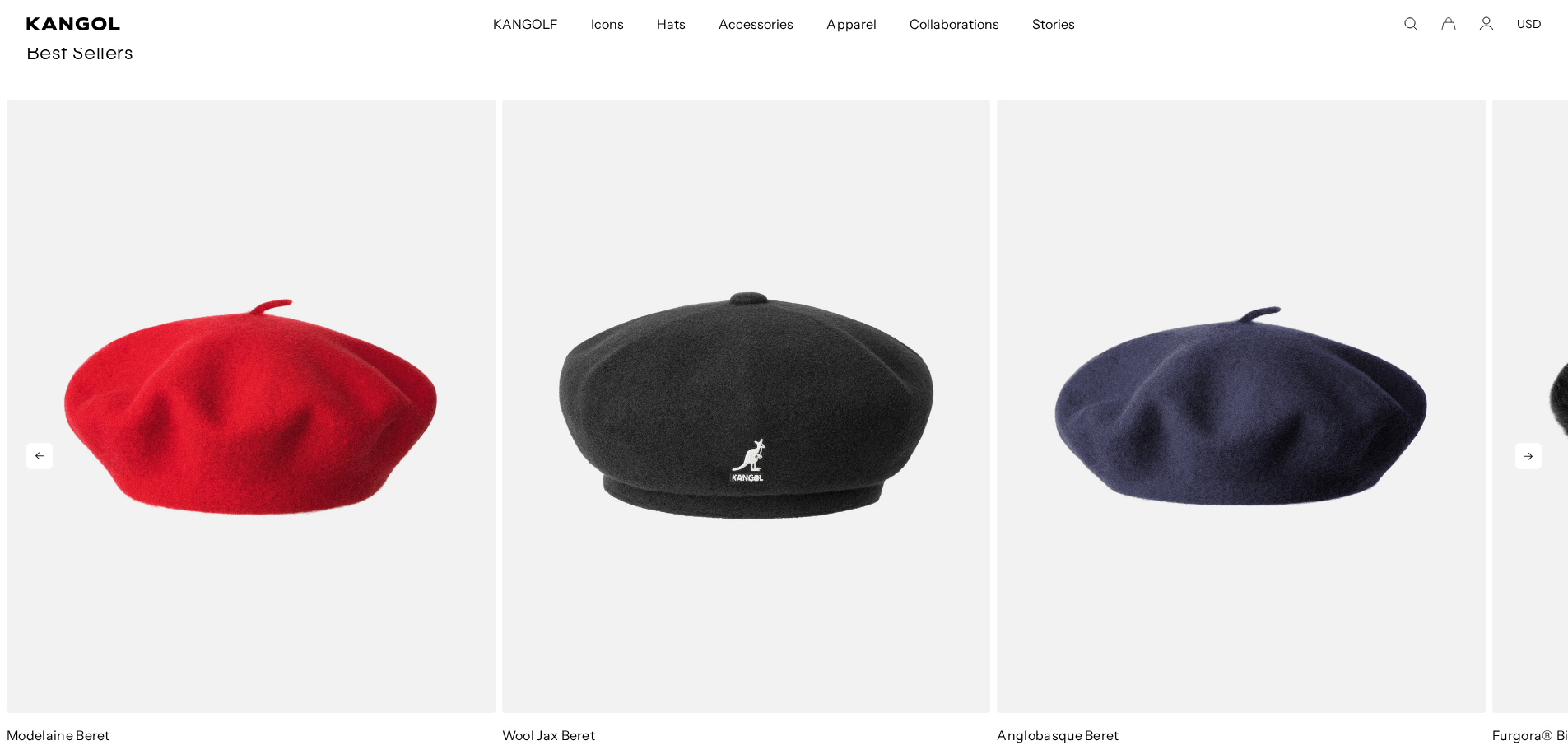 scroll, scrollTop: 0, scrollLeft: 0, axis: both 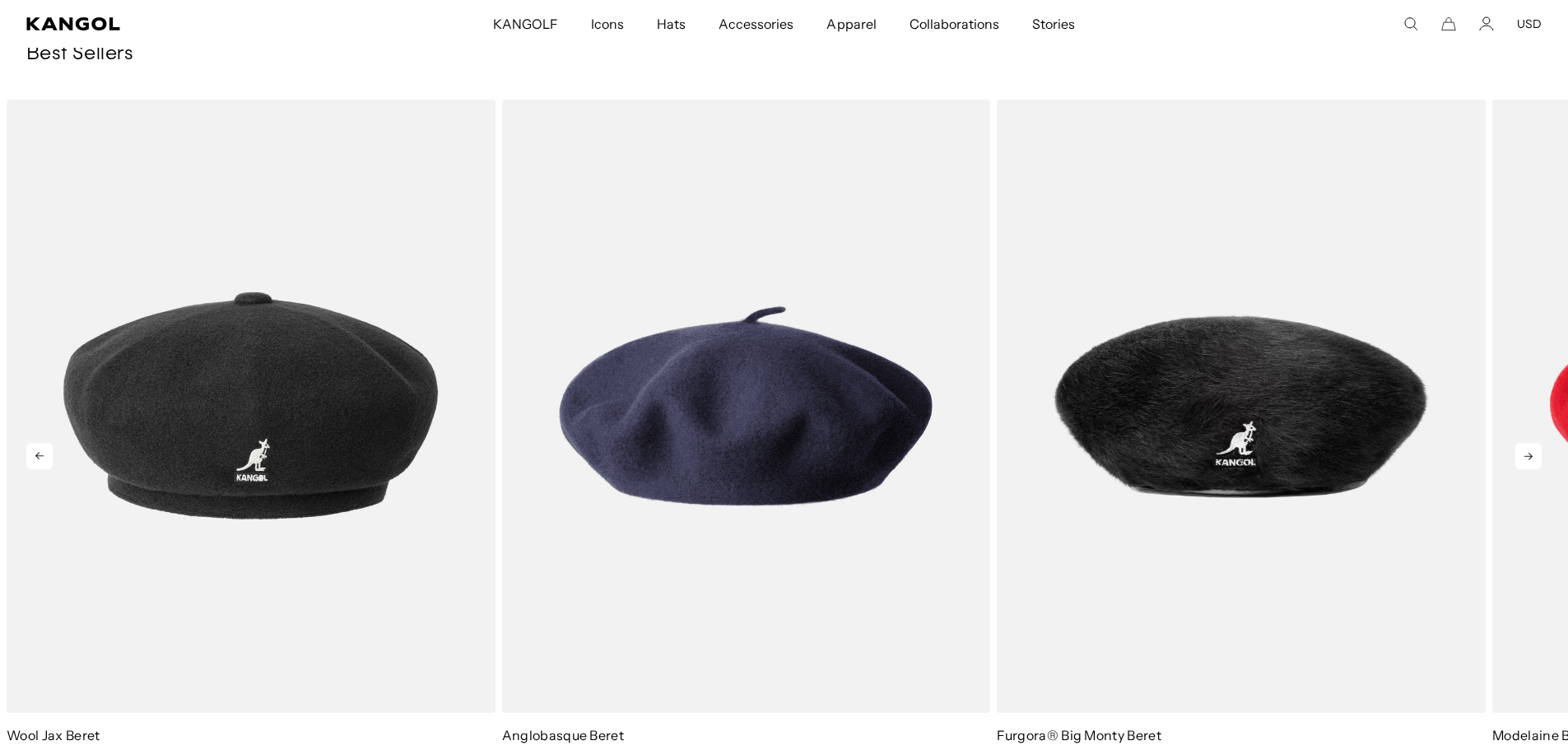 click 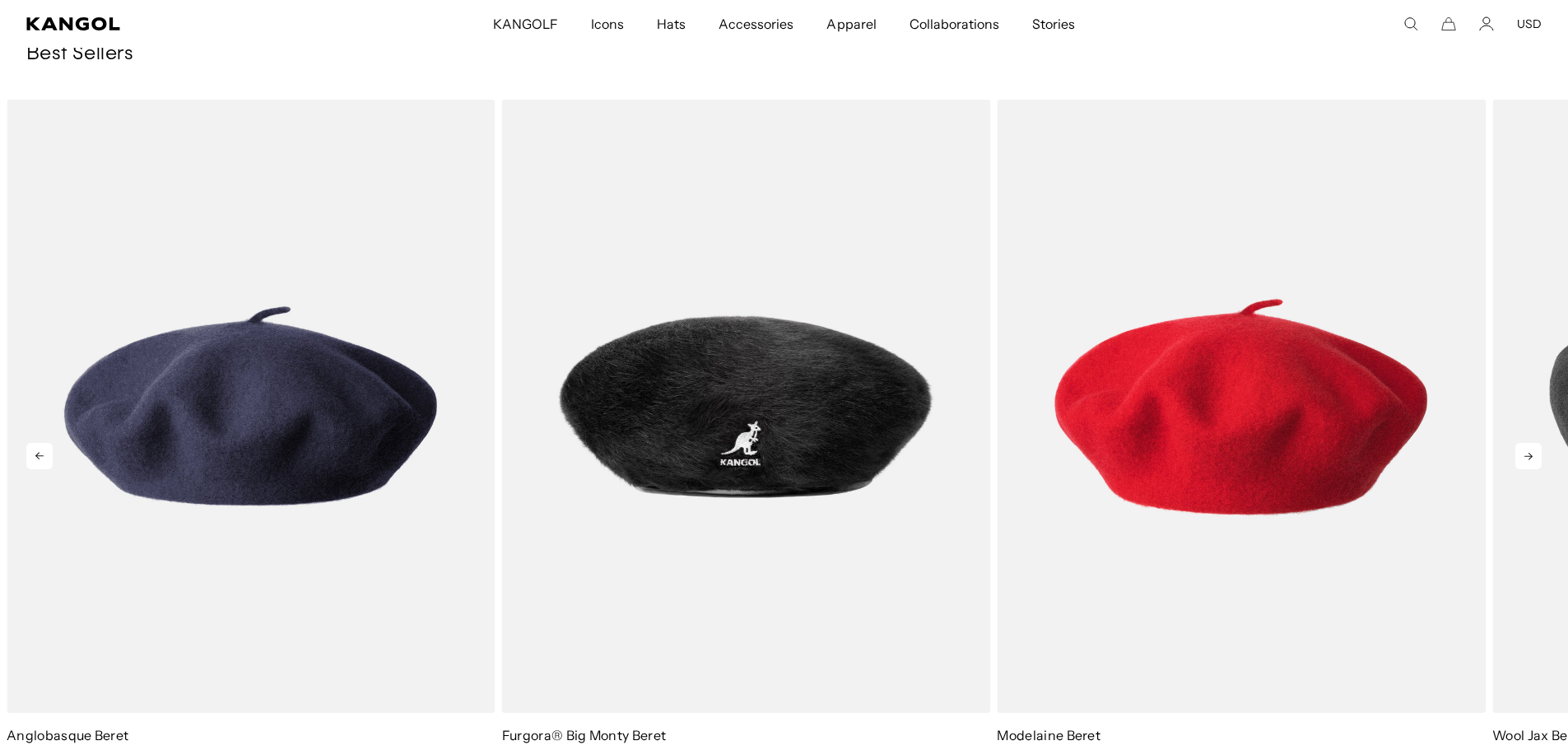 click 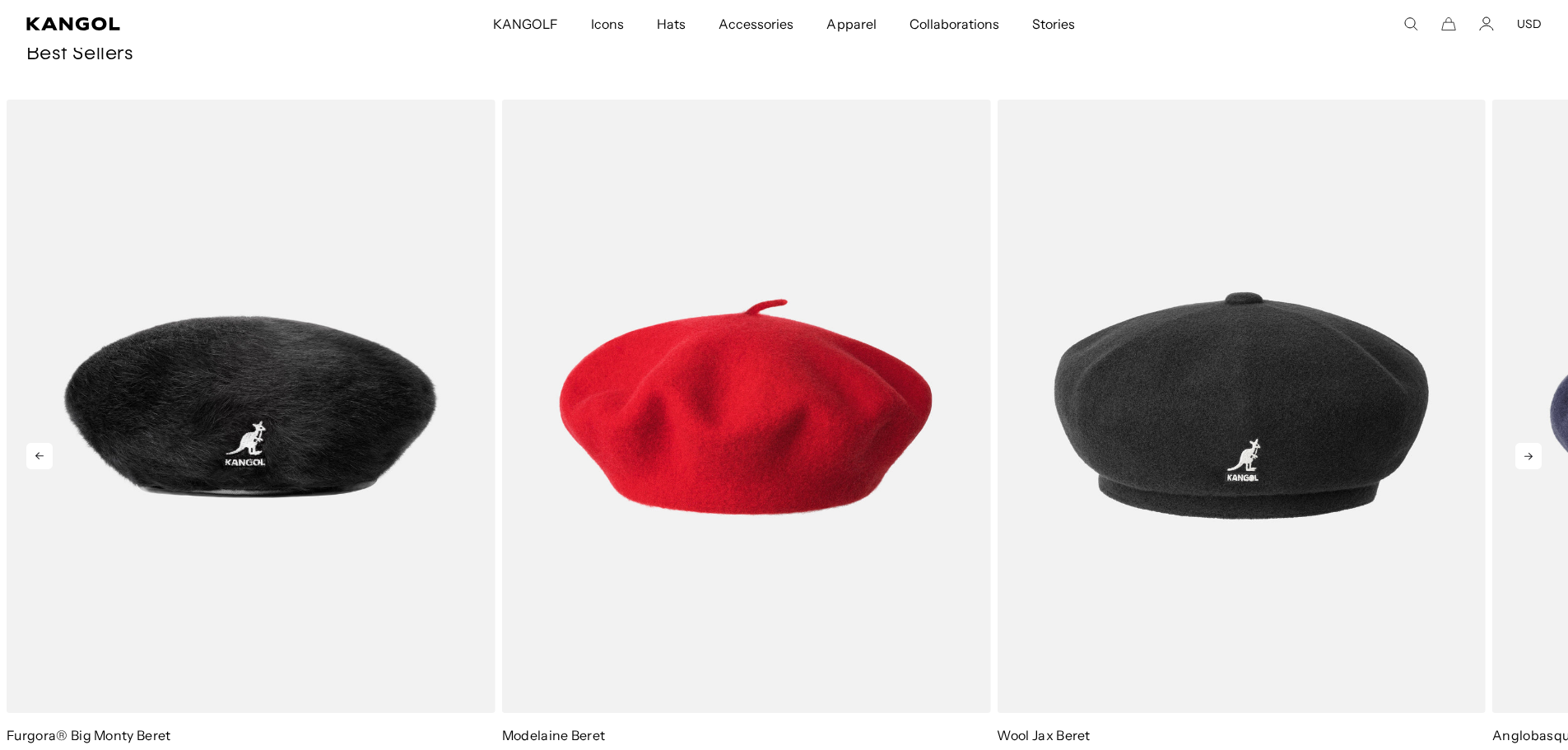 scroll, scrollTop: 0, scrollLeft: 339, axis: horizontal 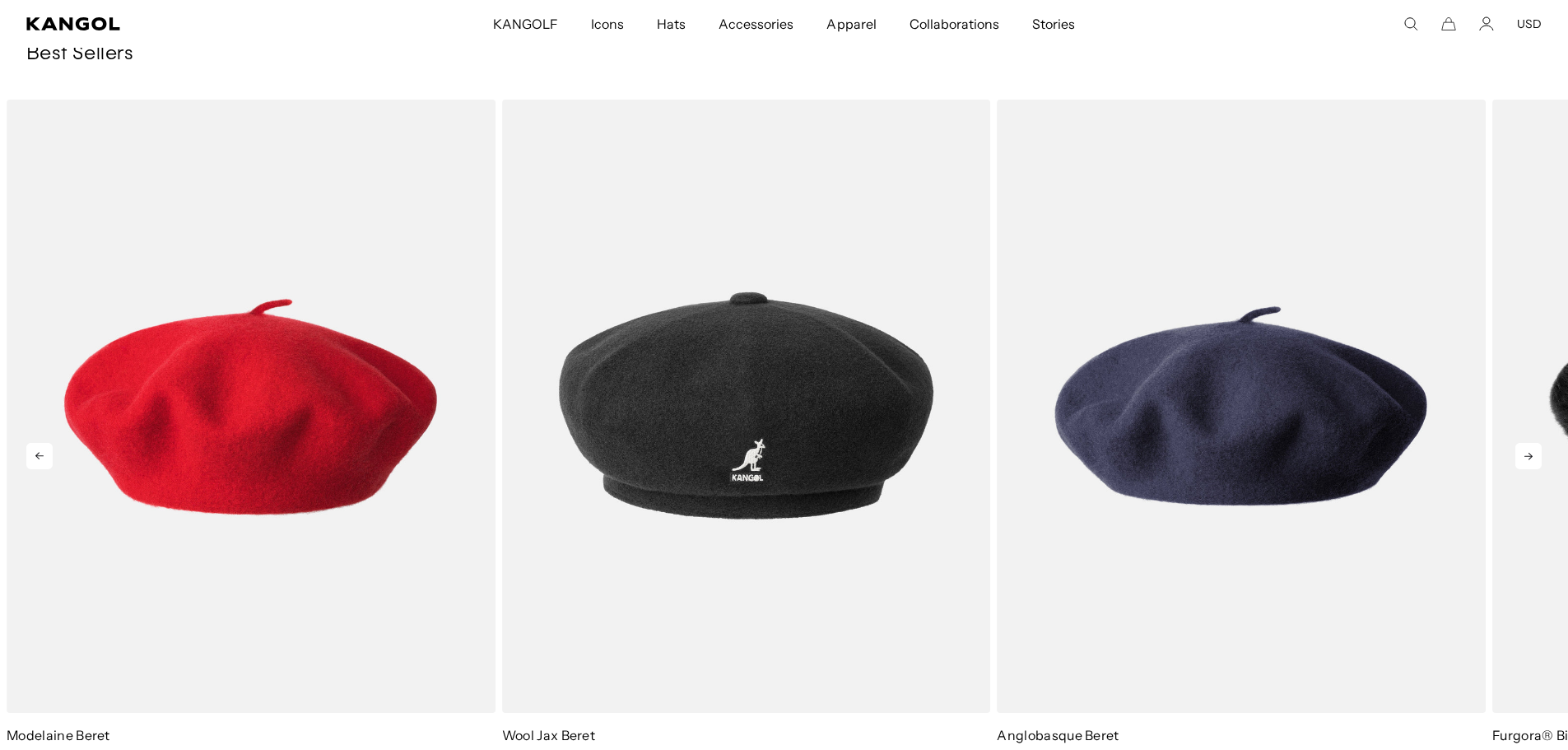 click 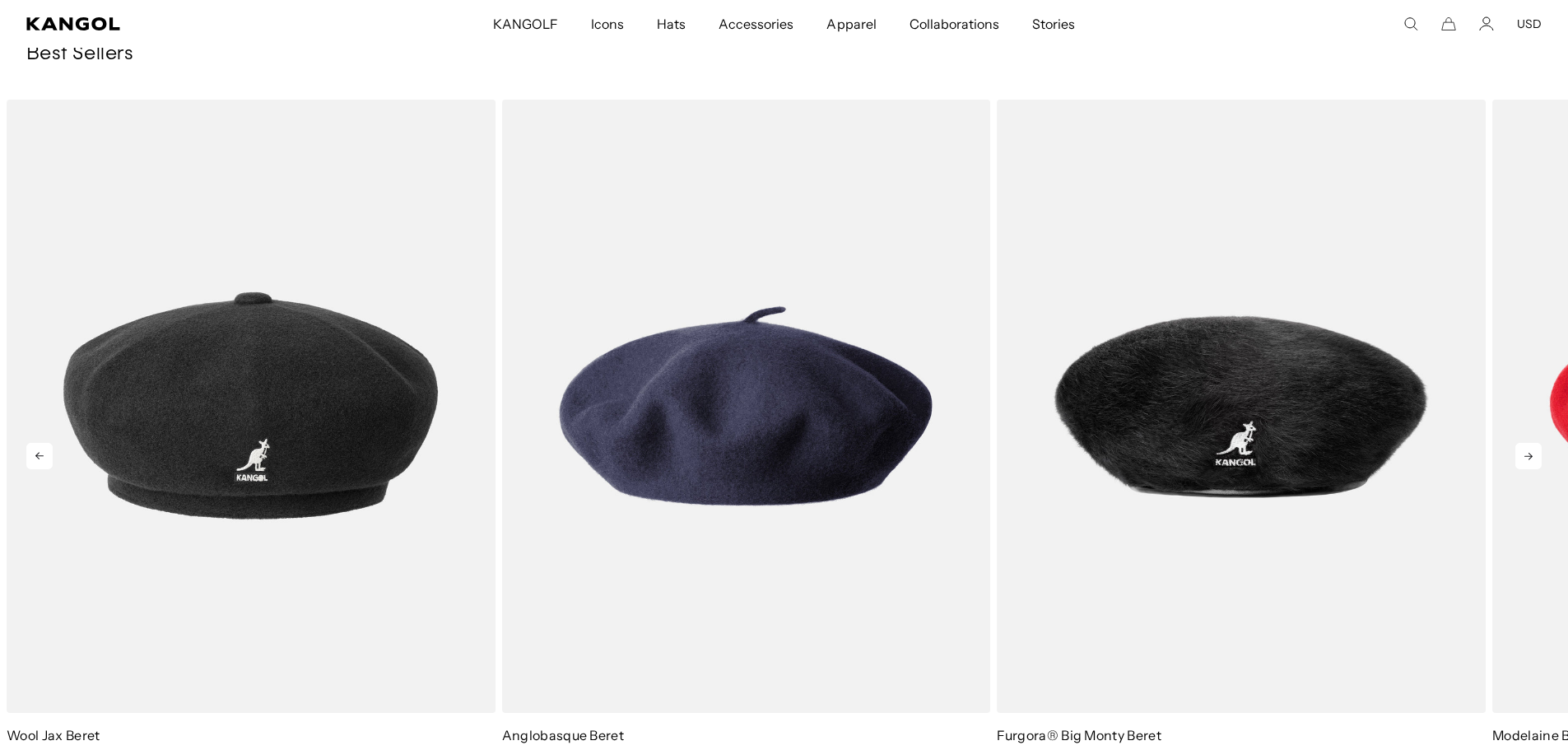 click 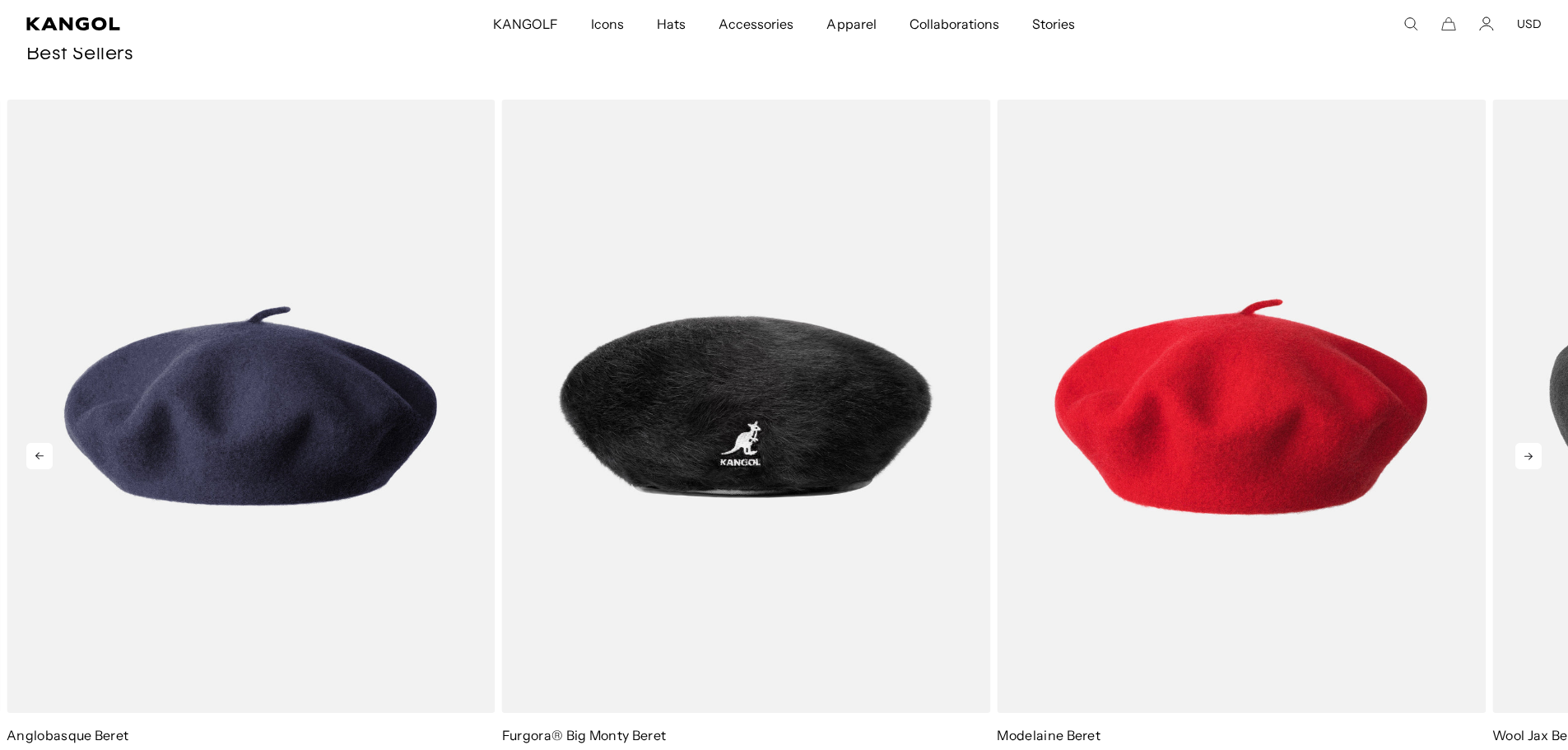 click 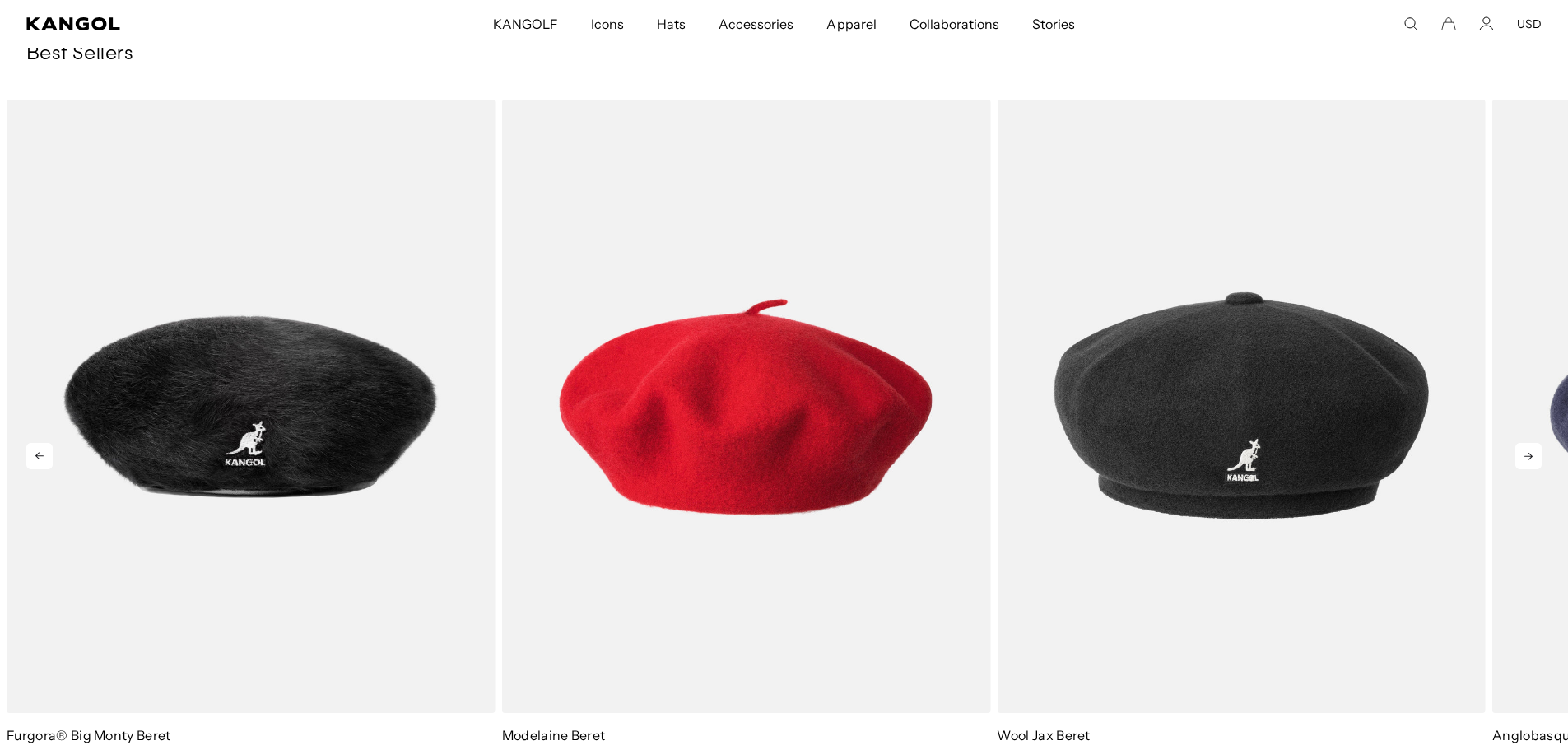 scroll, scrollTop: 0, scrollLeft: 339, axis: horizontal 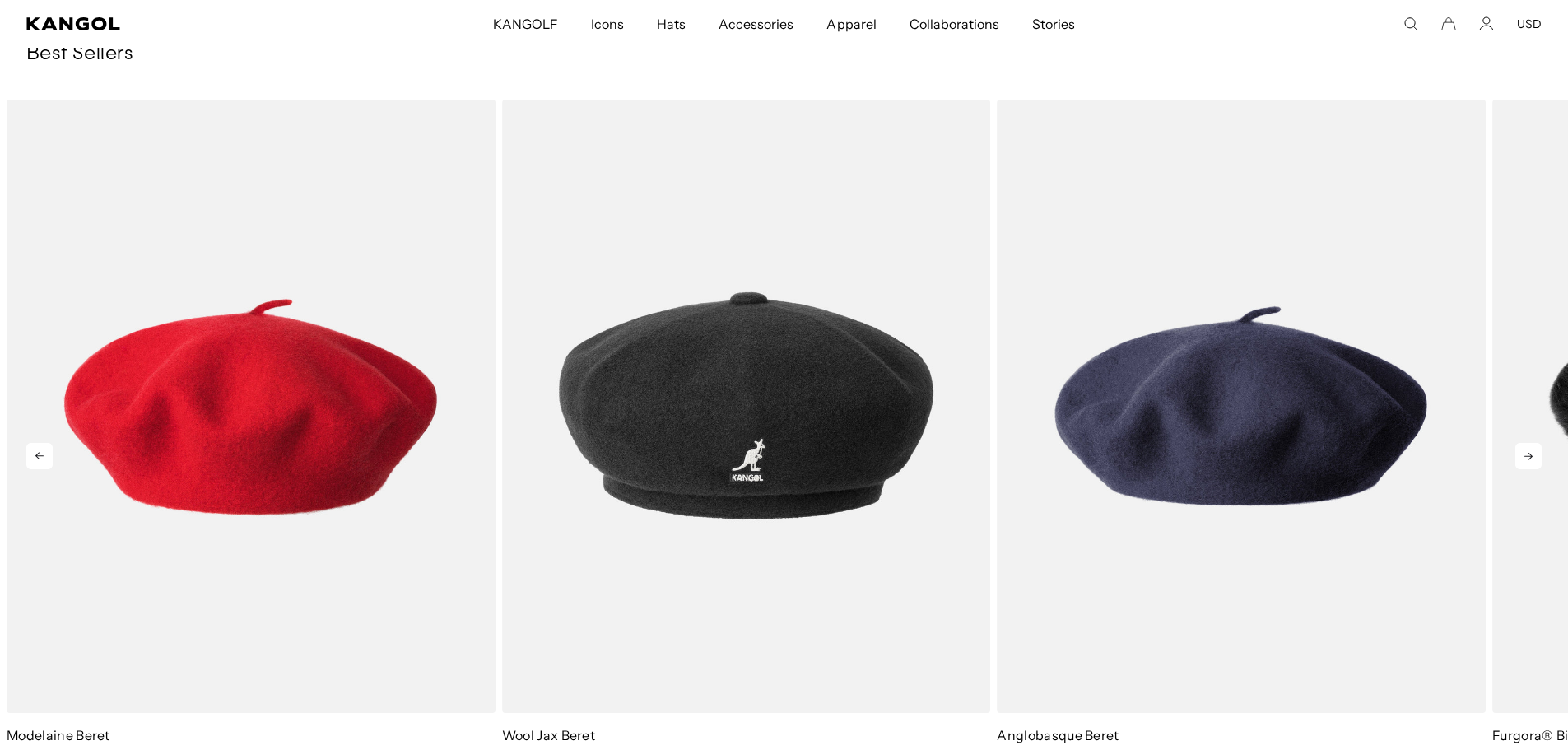 click 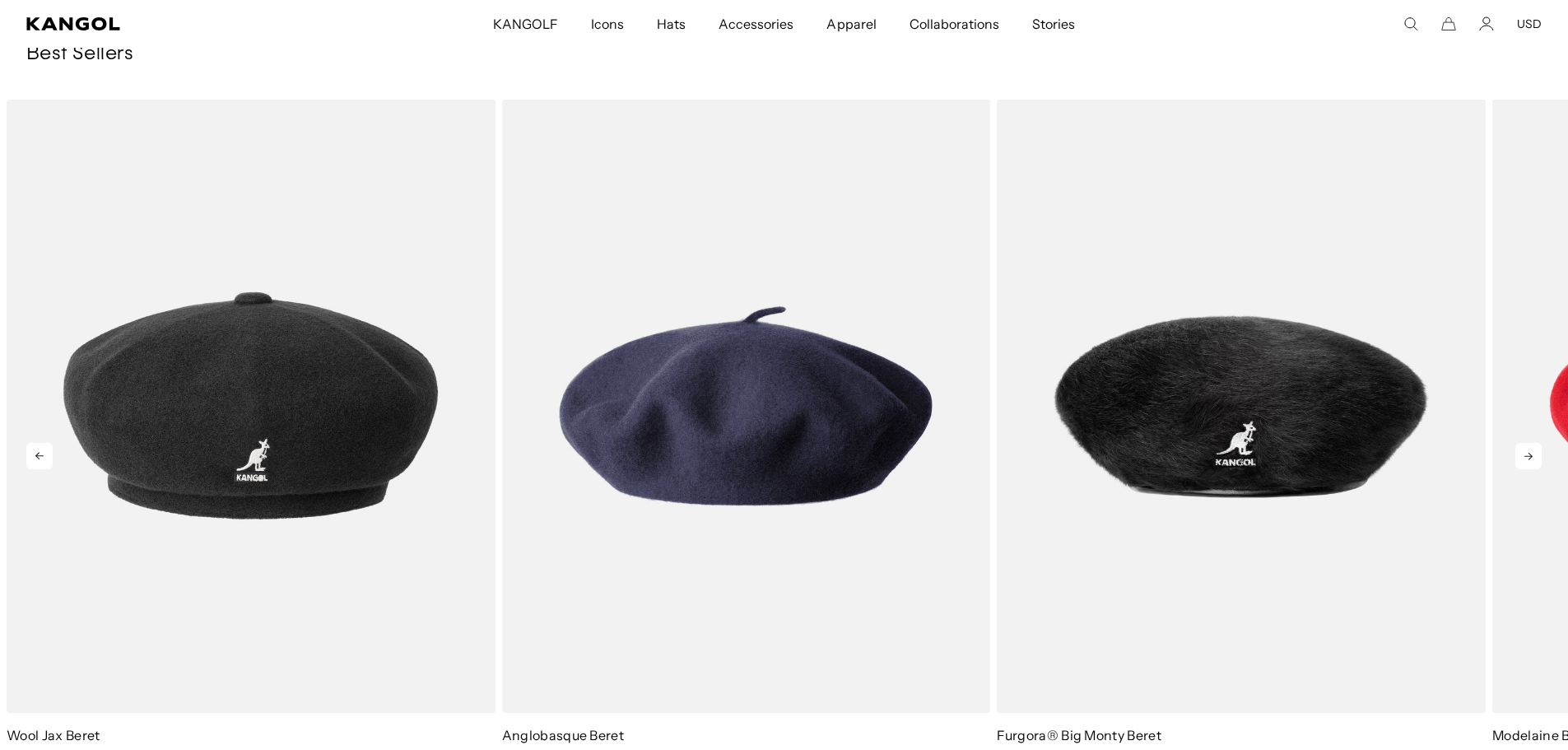 click 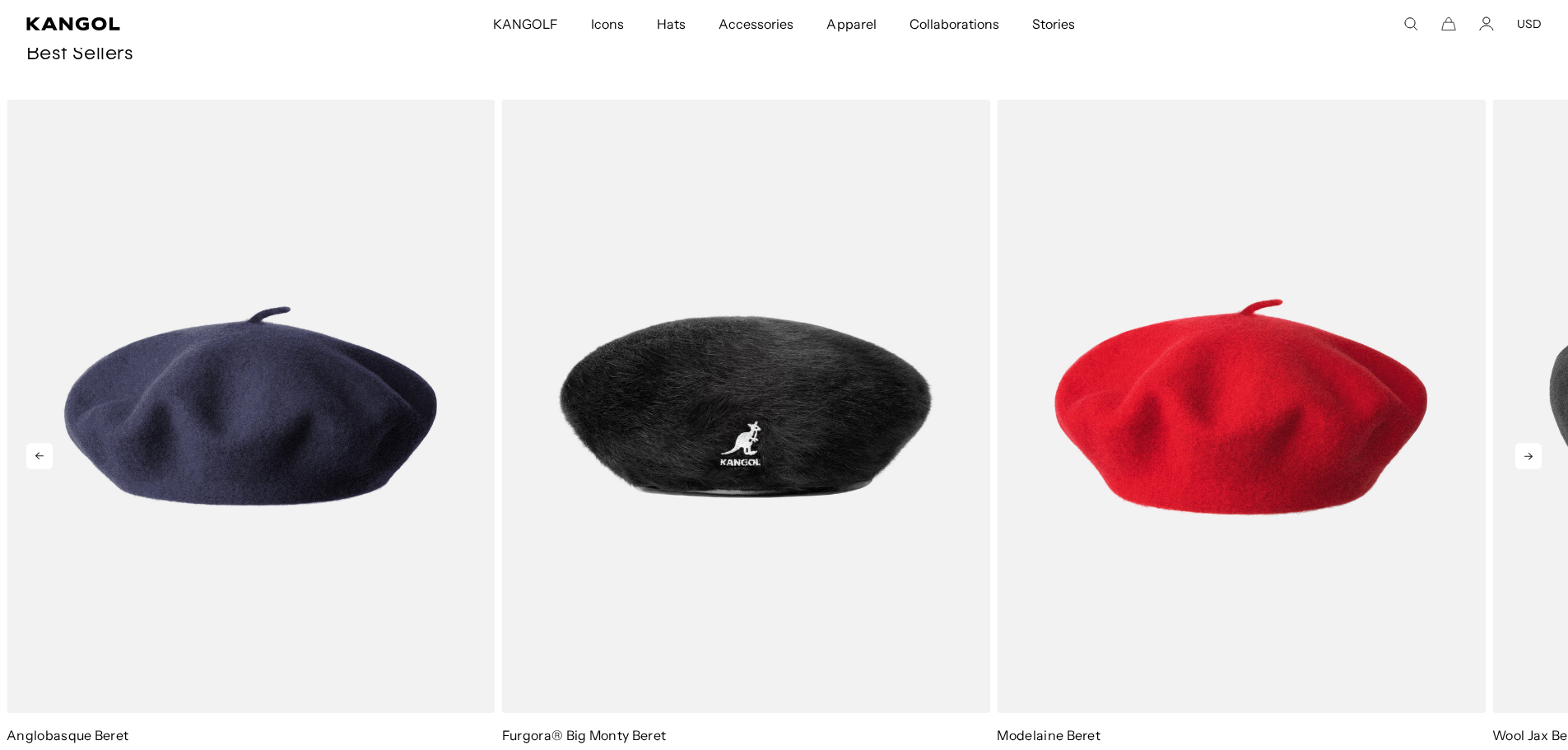 click 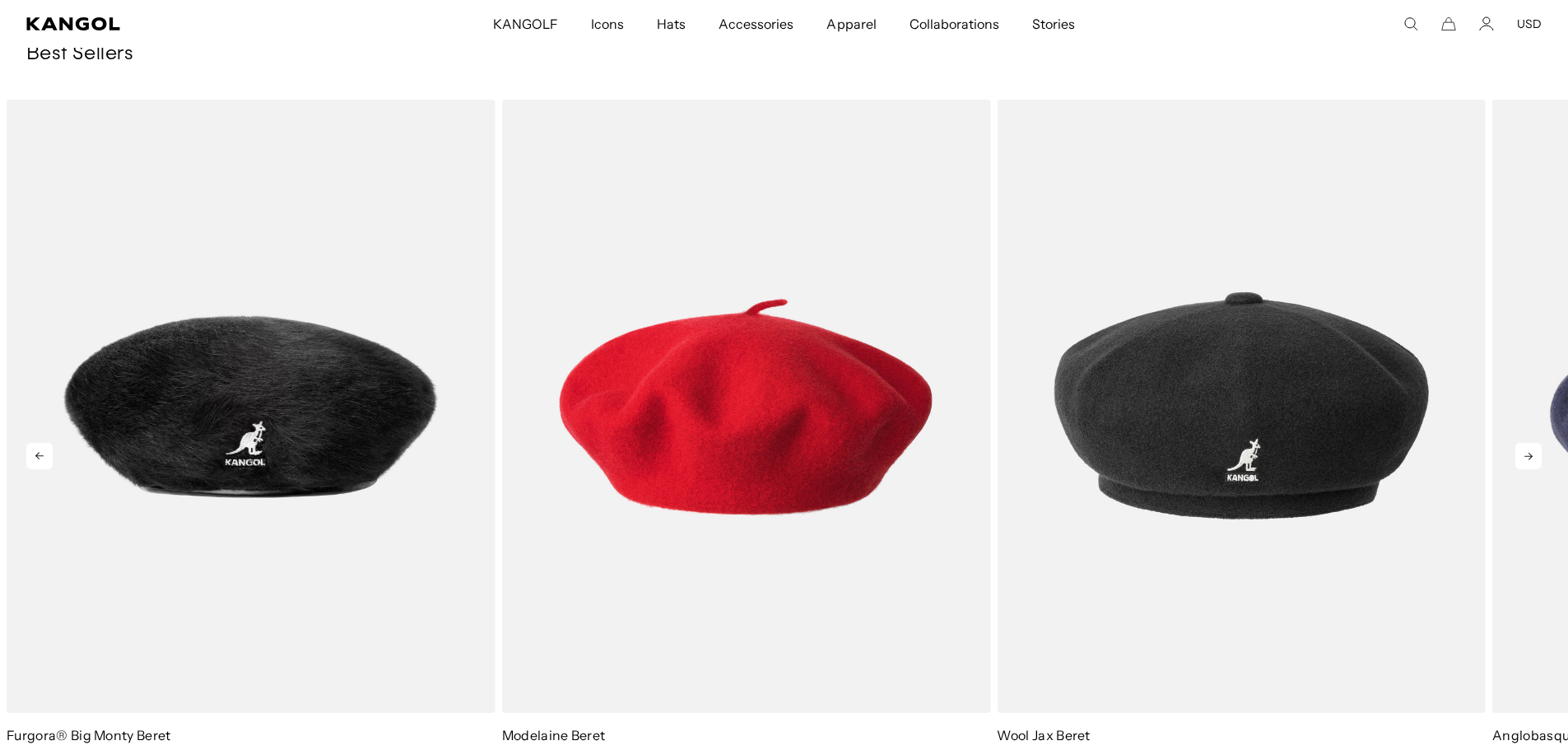 click 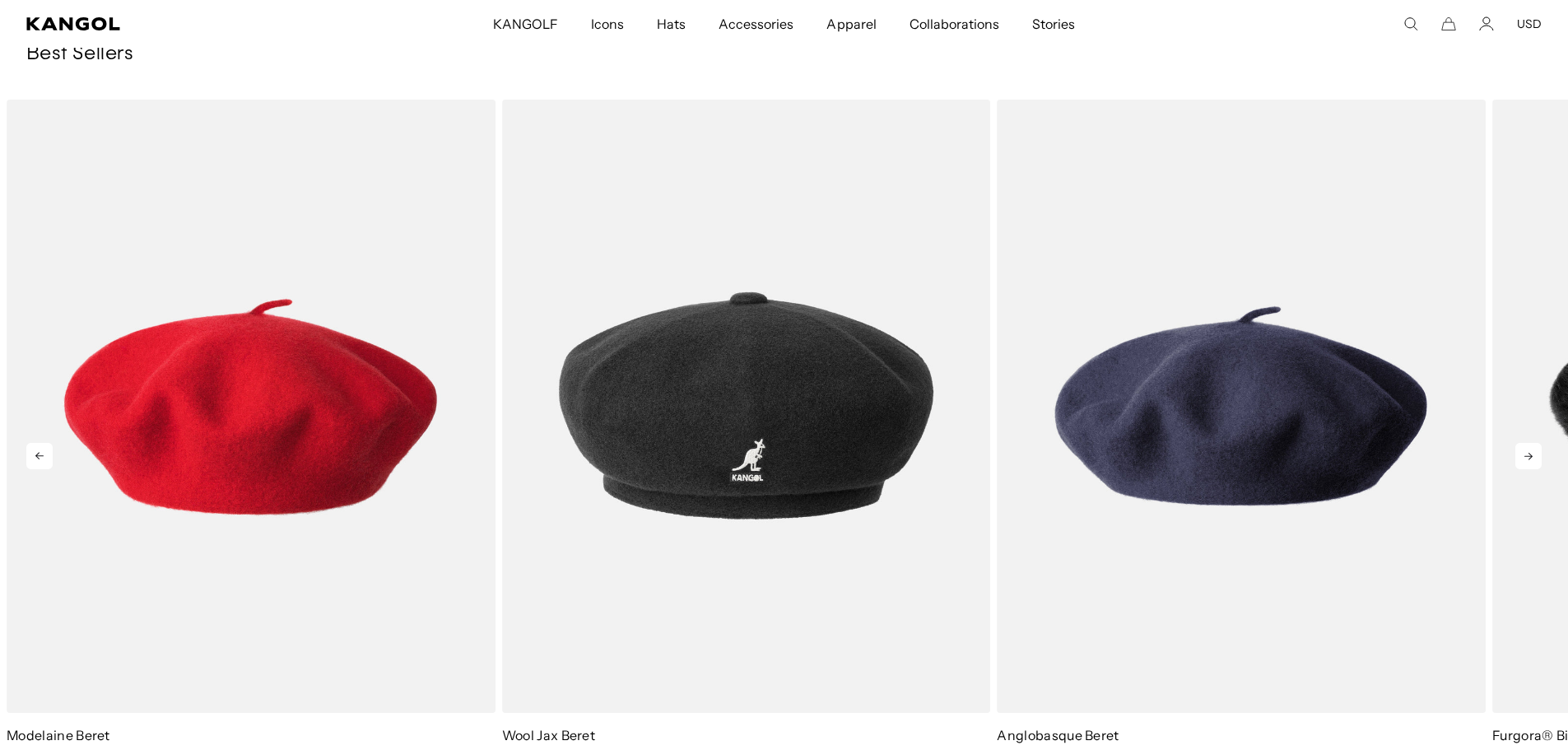 scroll, scrollTop: 0, scrollLeft: 0, axis: both 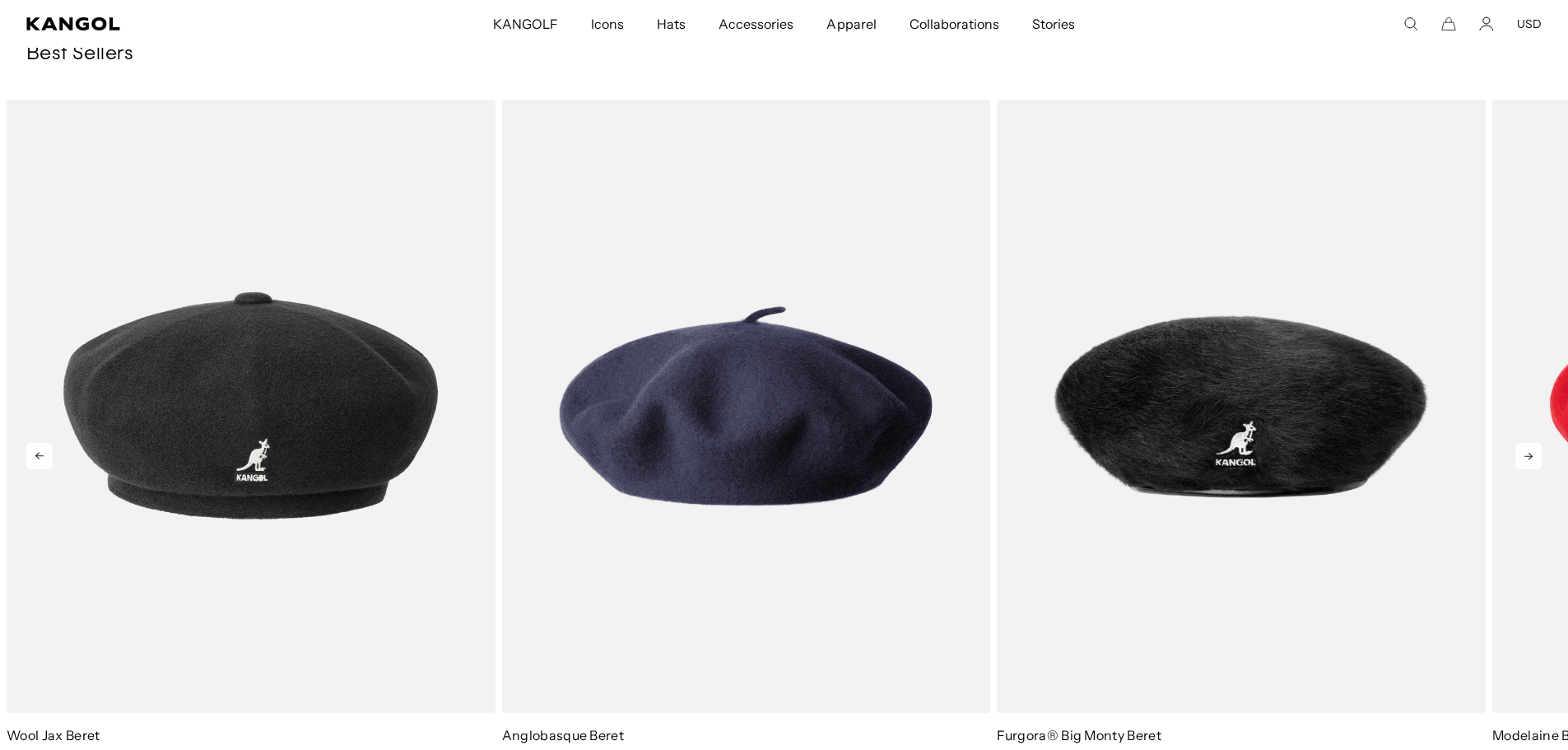click 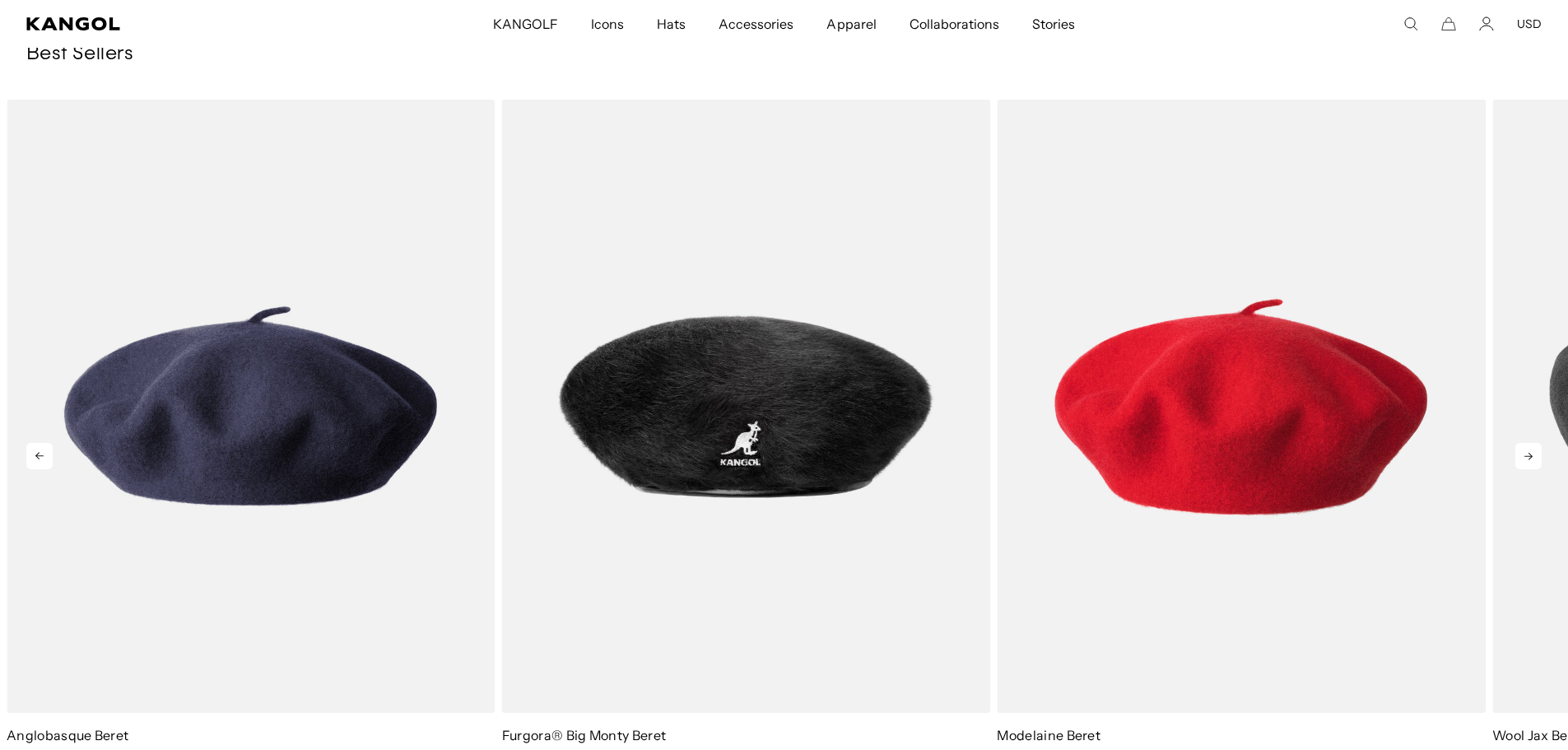 click 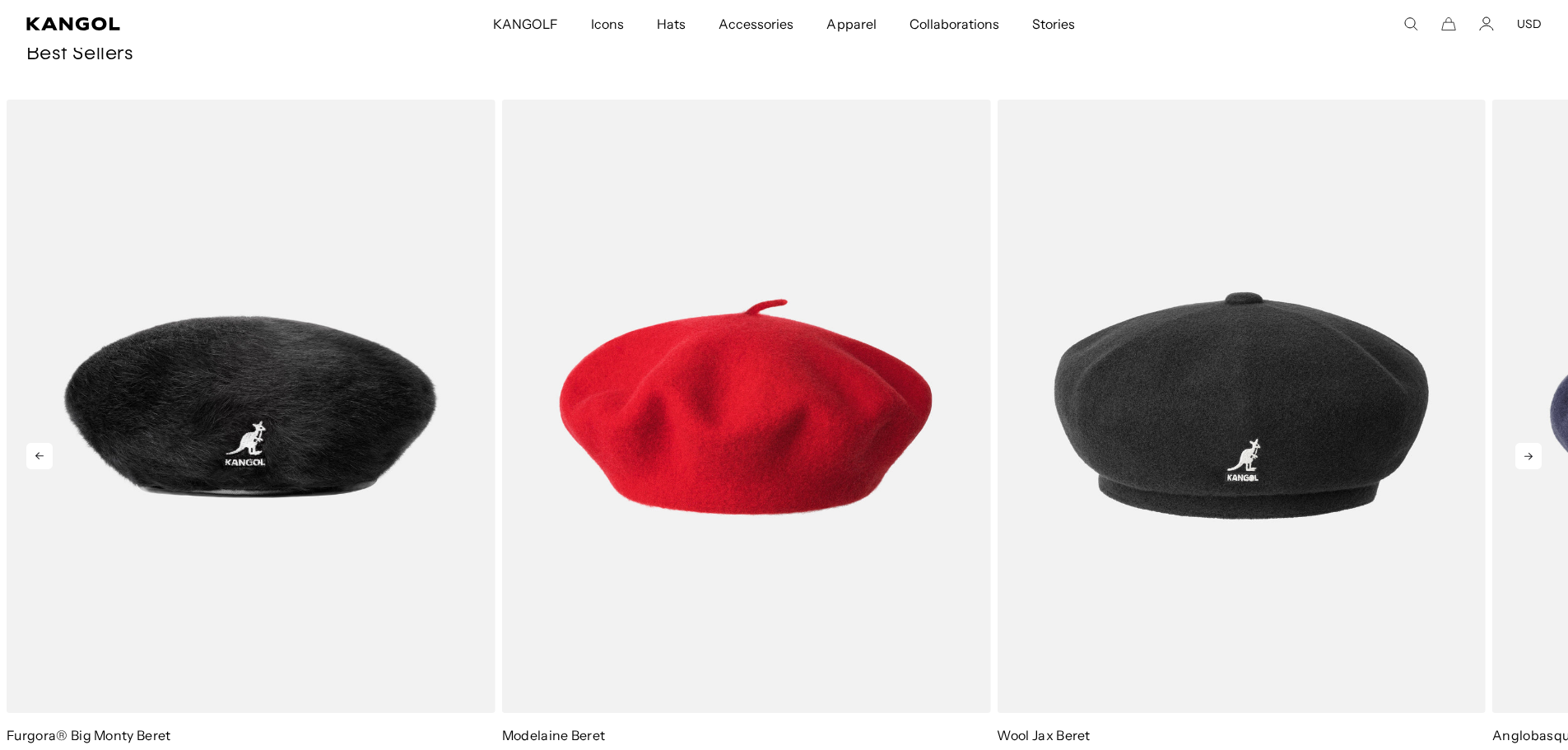 click 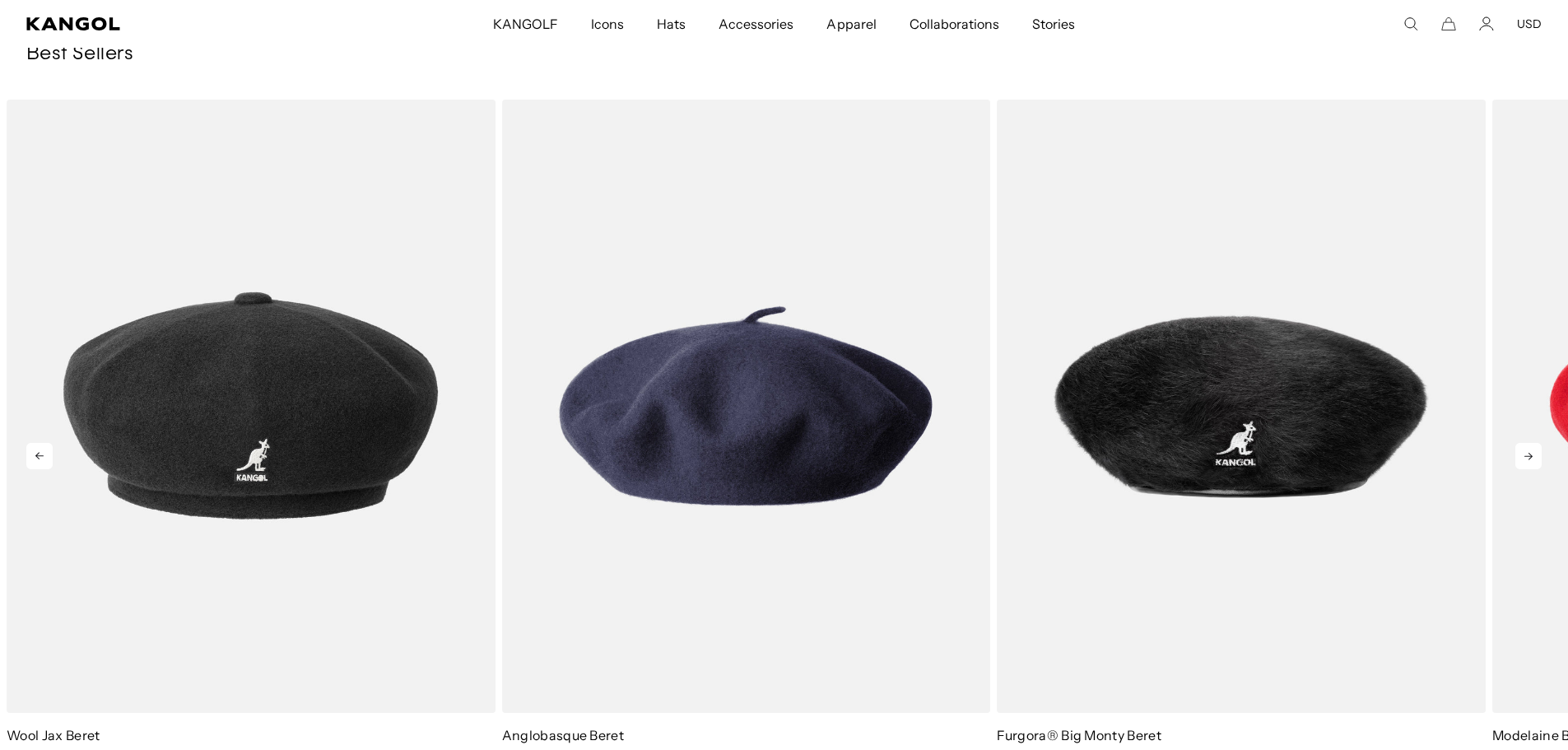 click 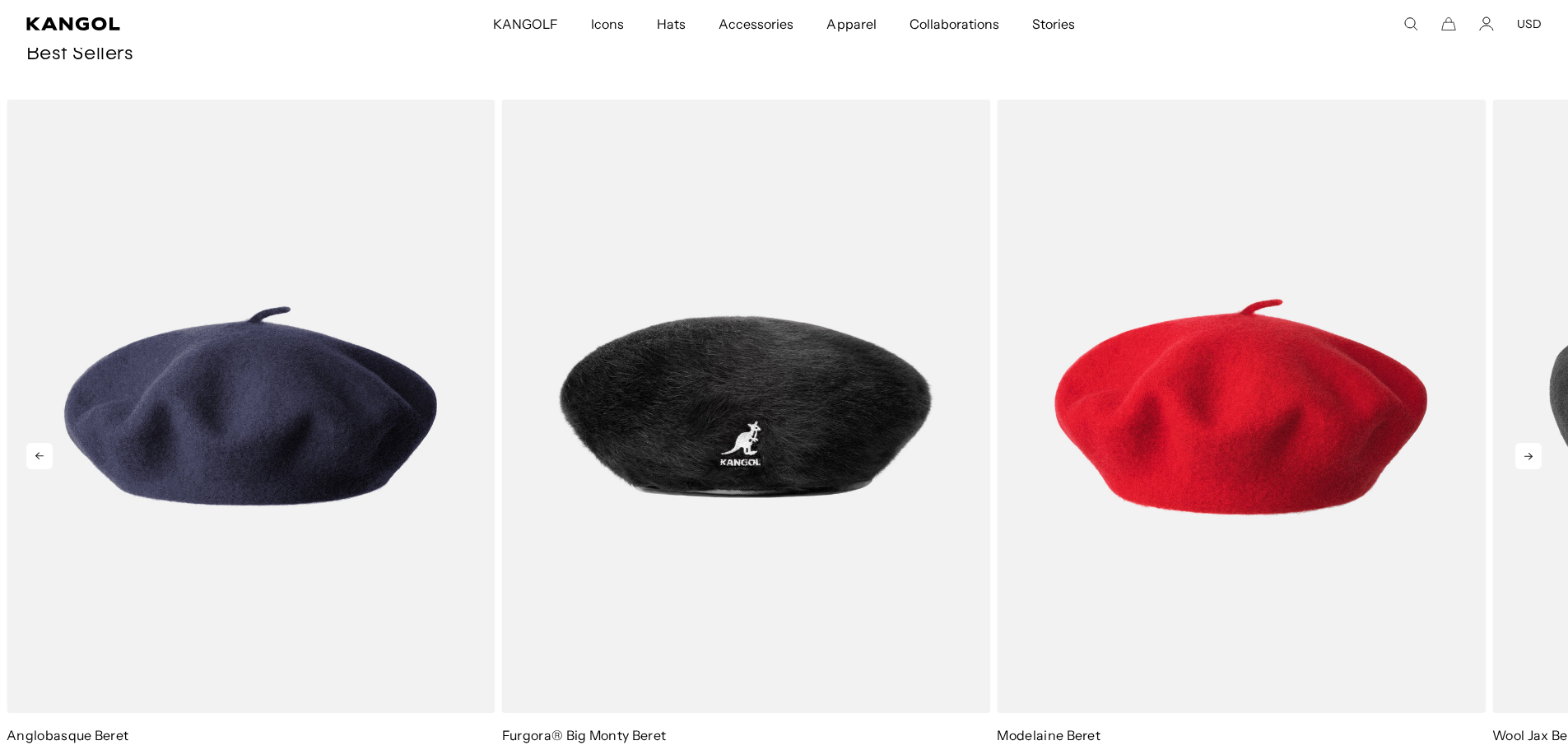 click 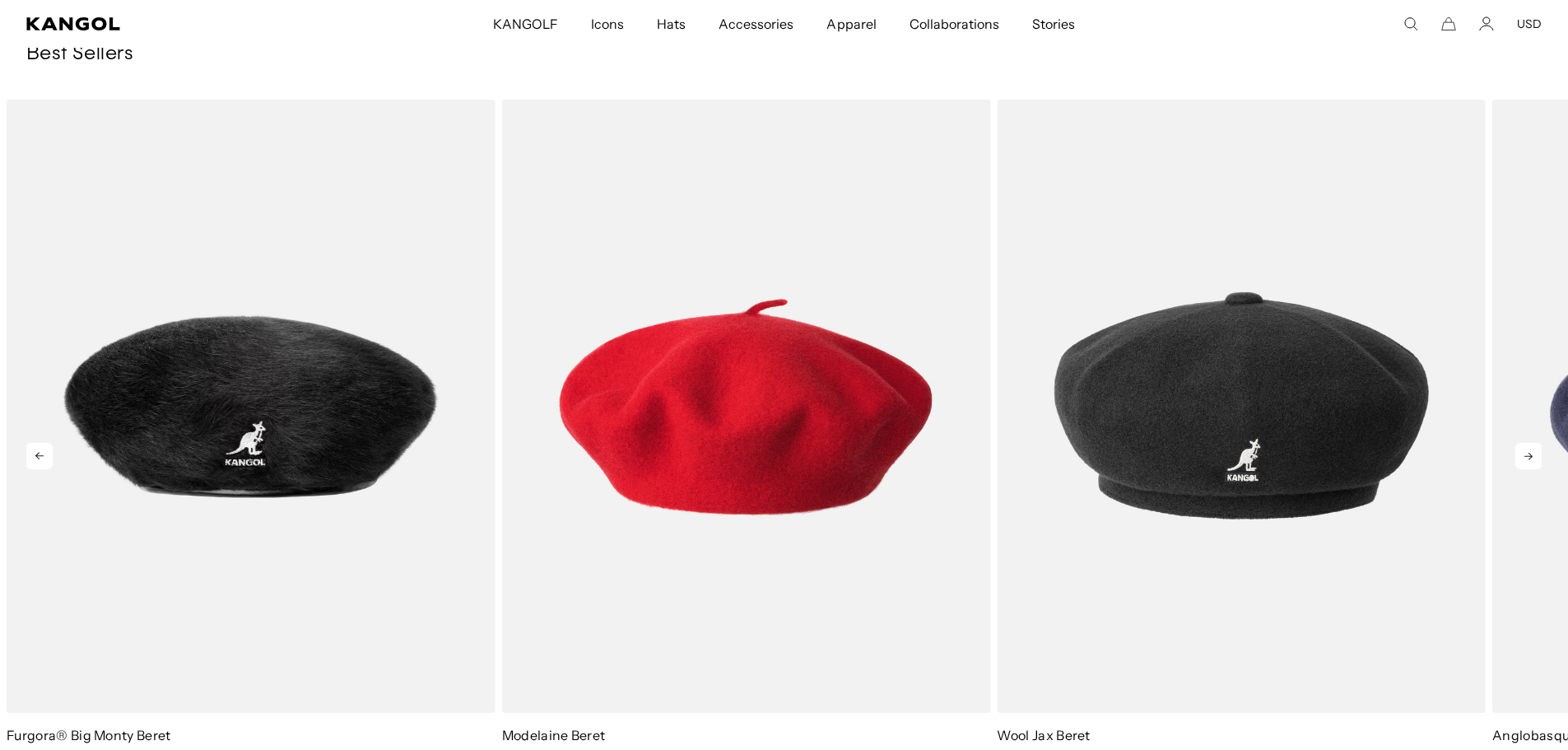click 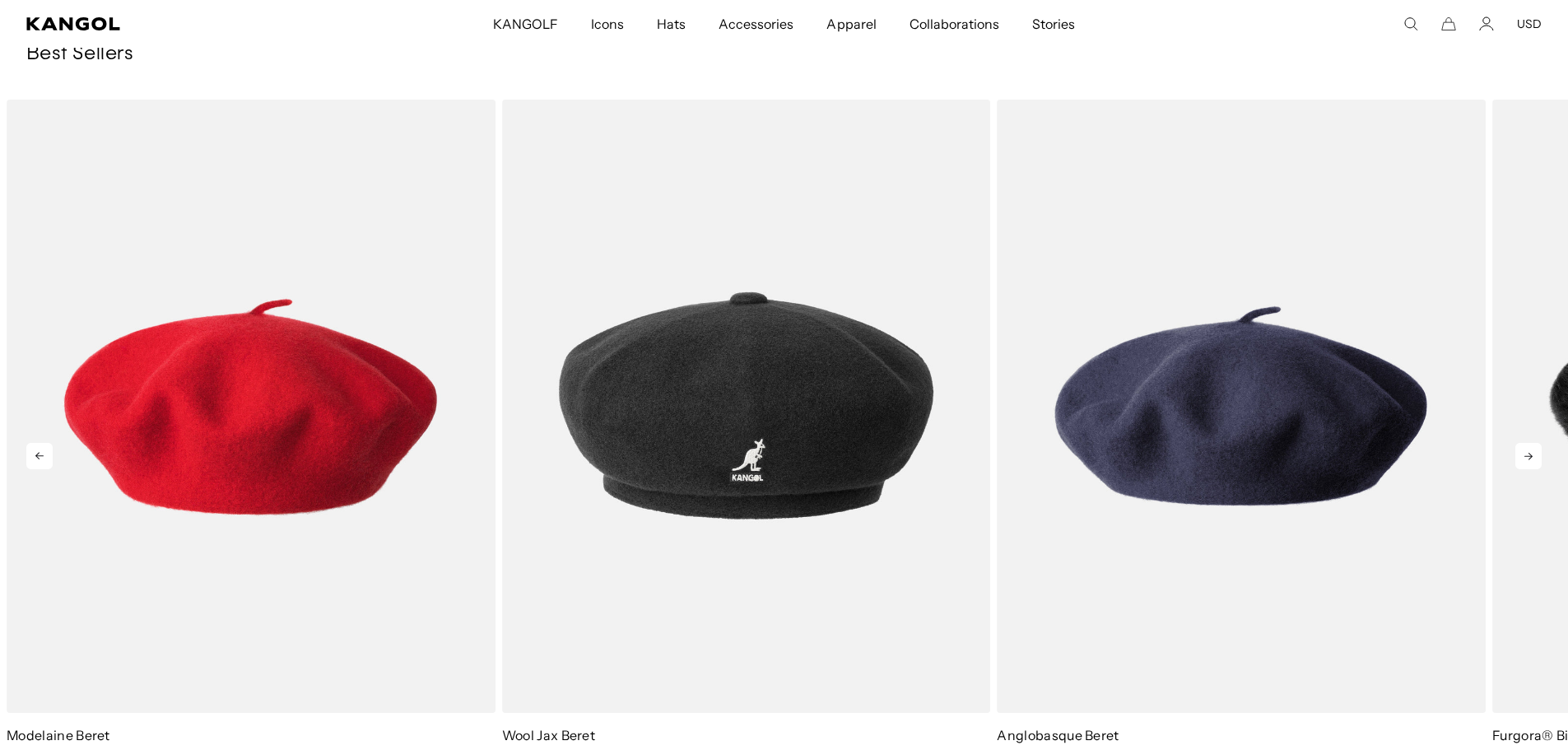 click 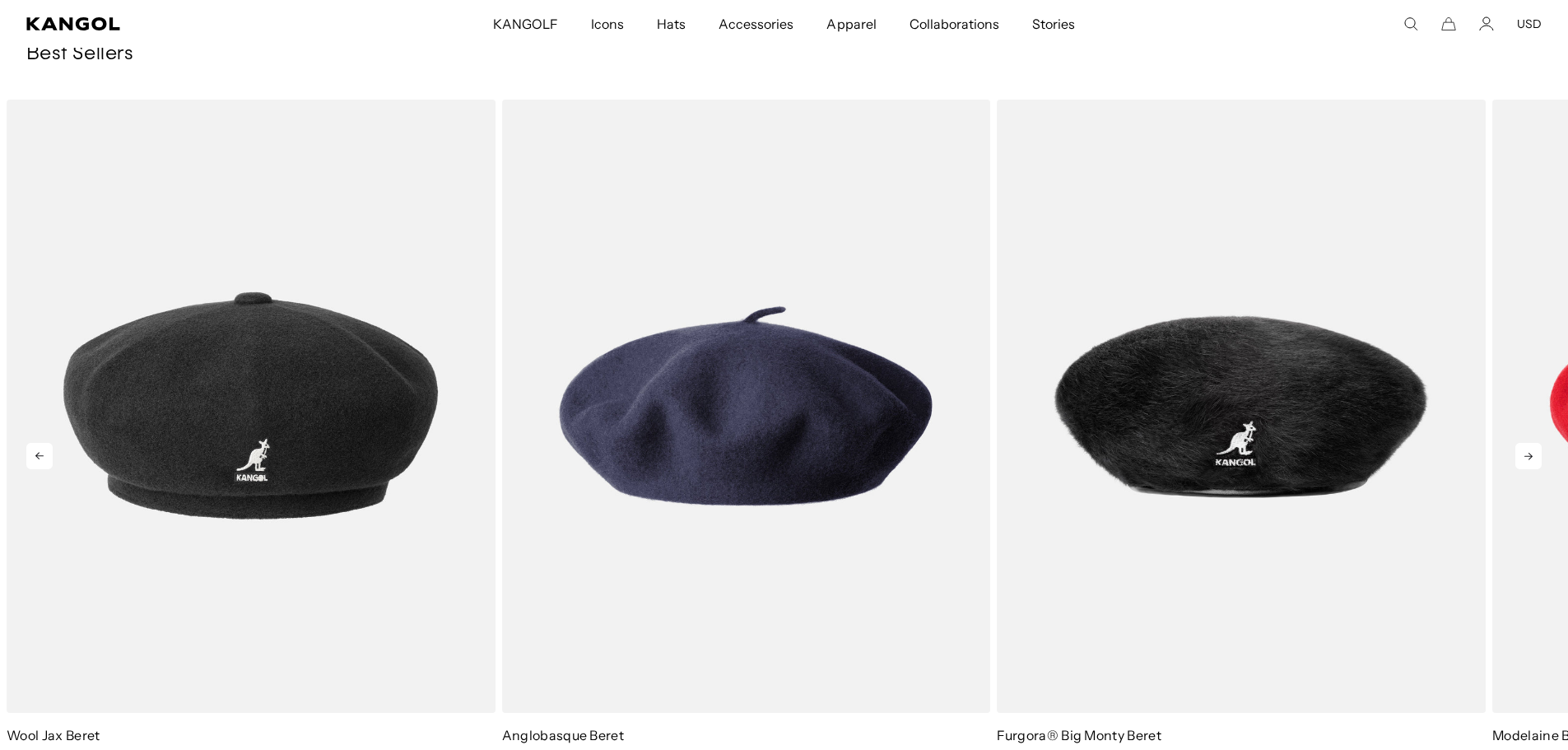 click 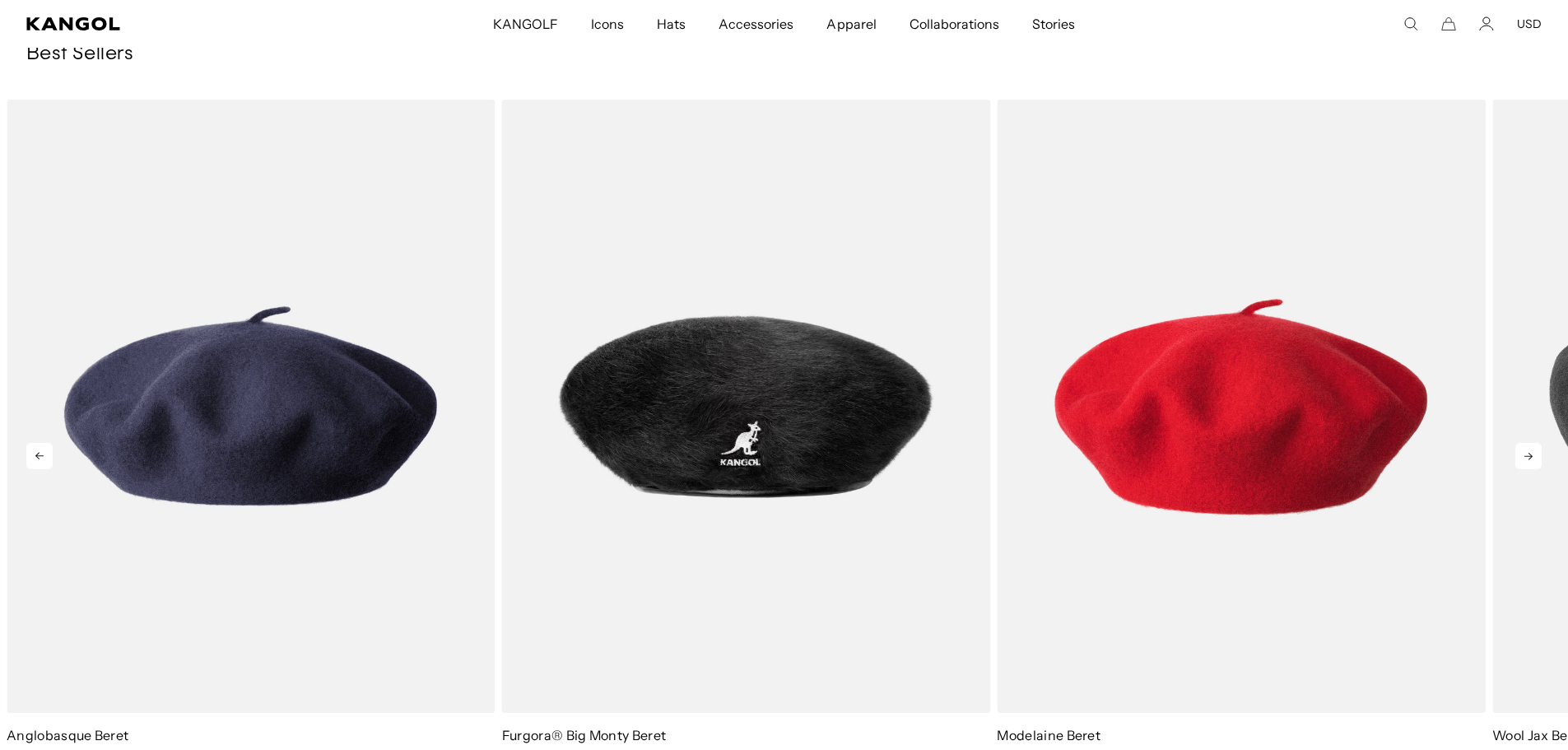 click 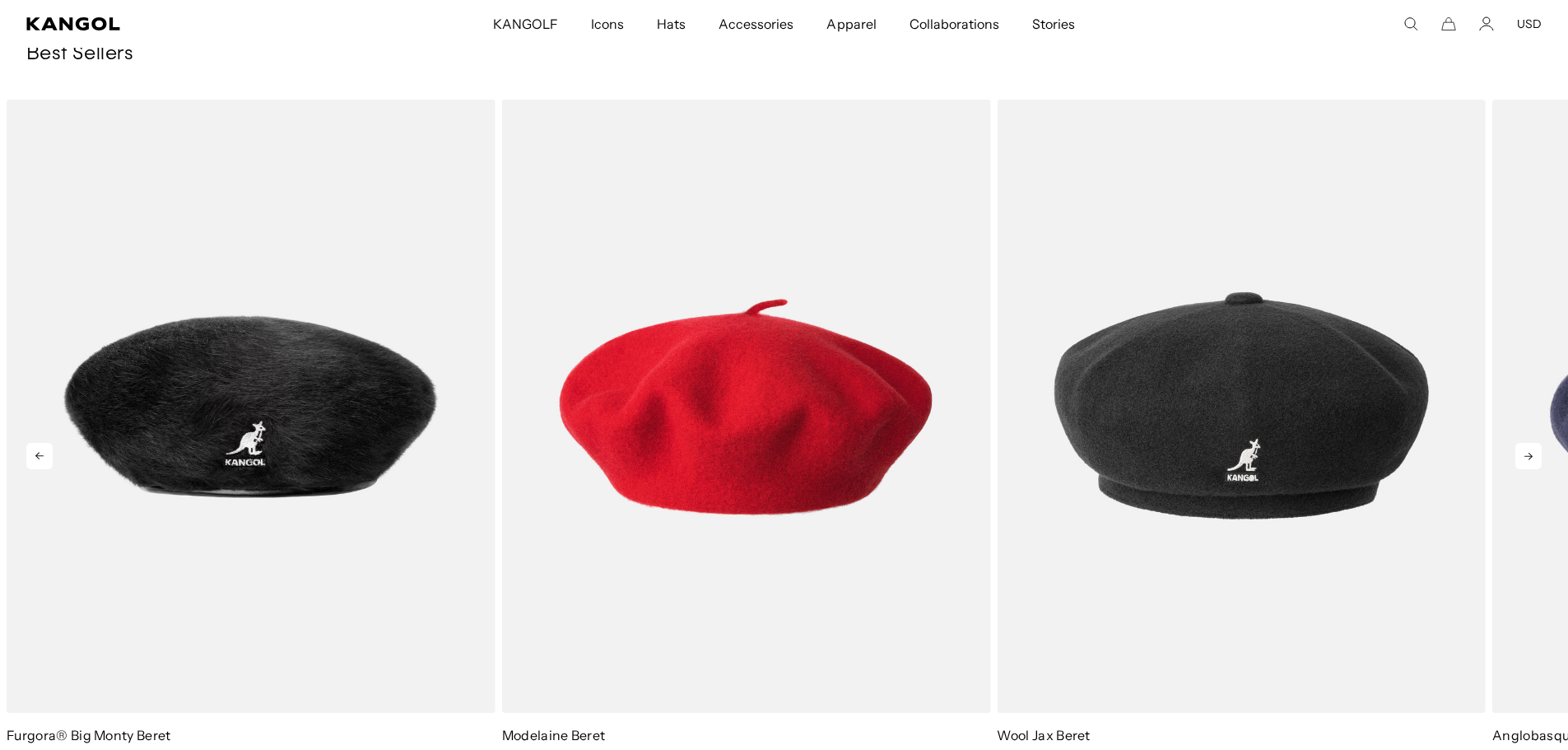 click 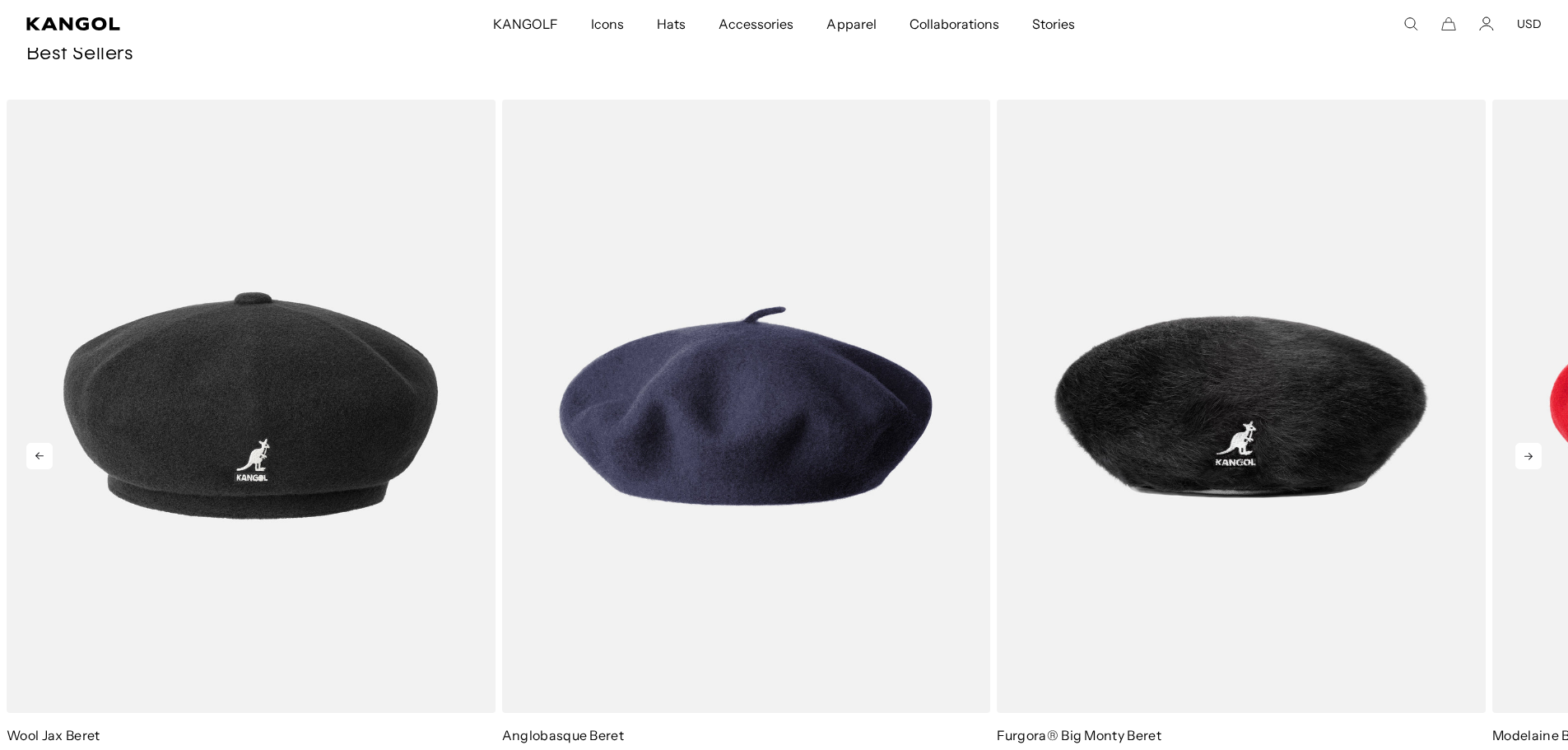 click 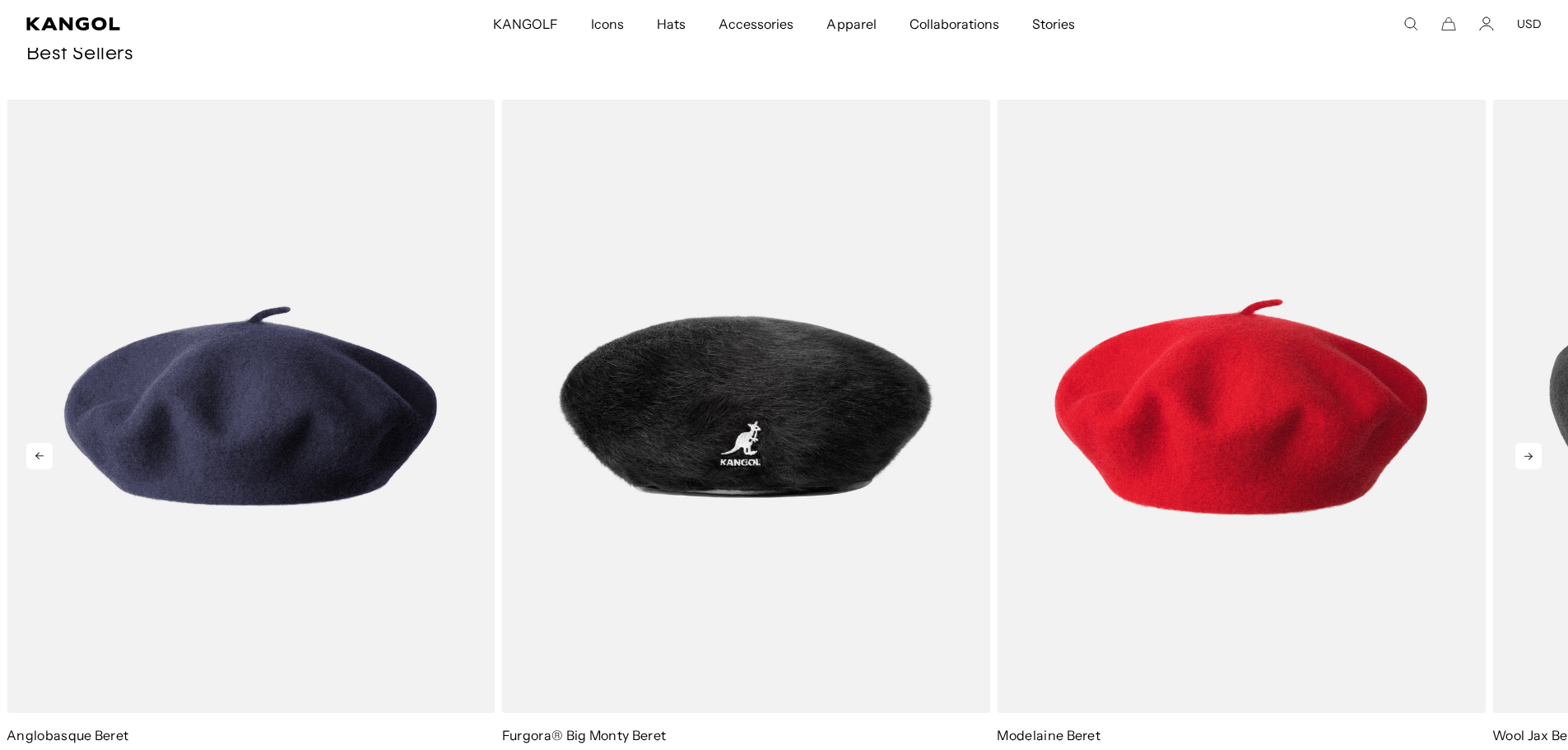 scroll, scrollTop: 0, scrollLeft: 339, axis: horizontal 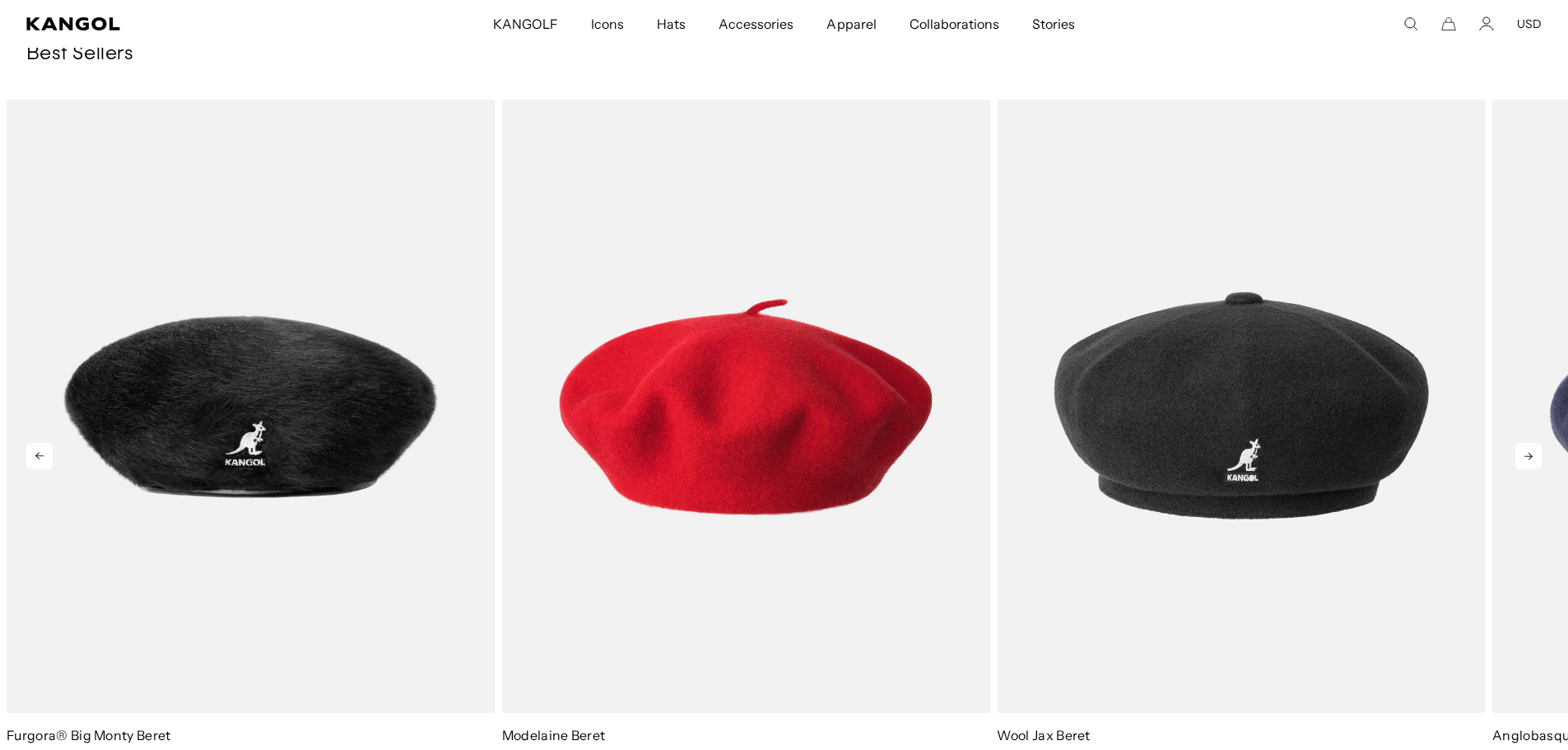 click 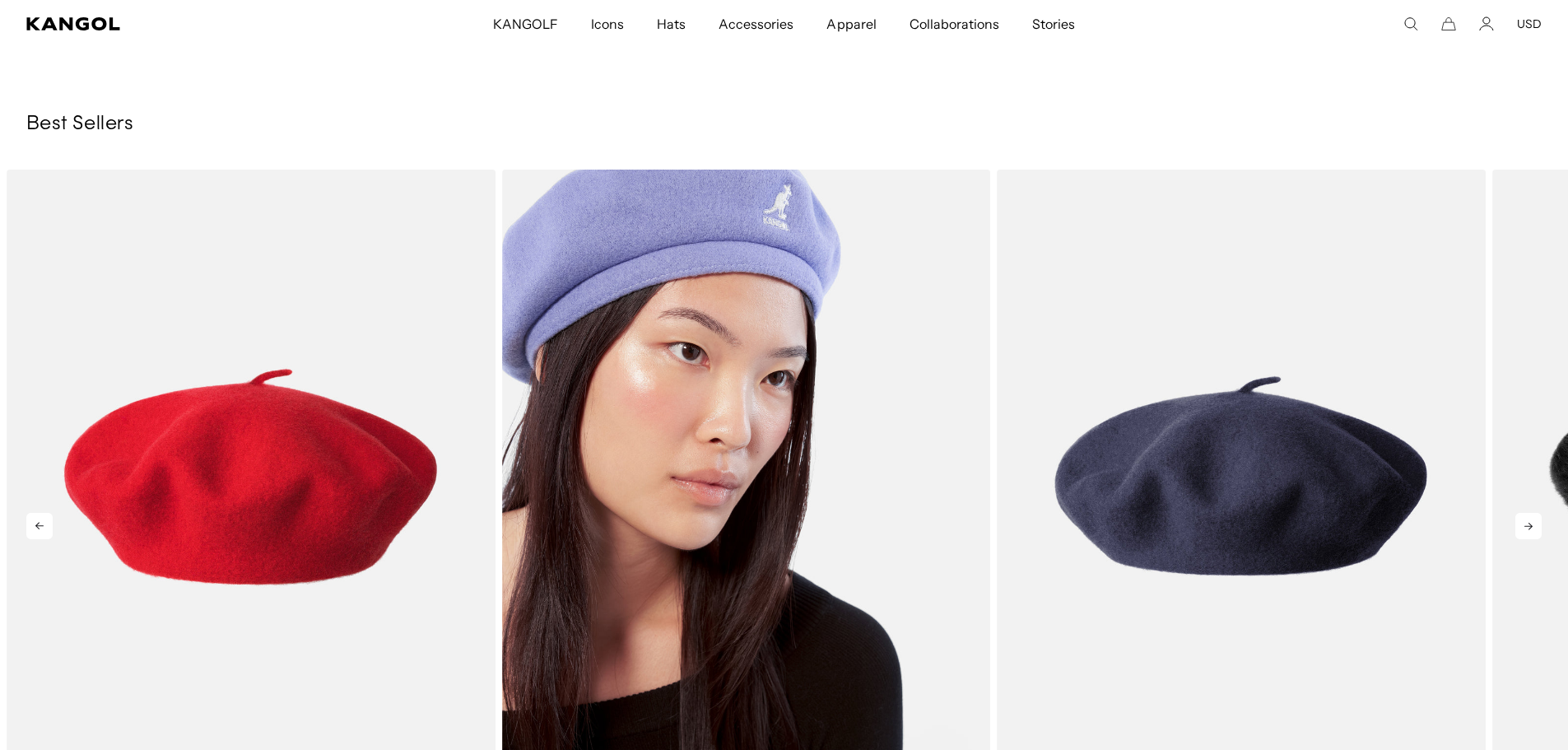 scroll, scrollTop: 1894, scrollLeft: 0, axis: vertical 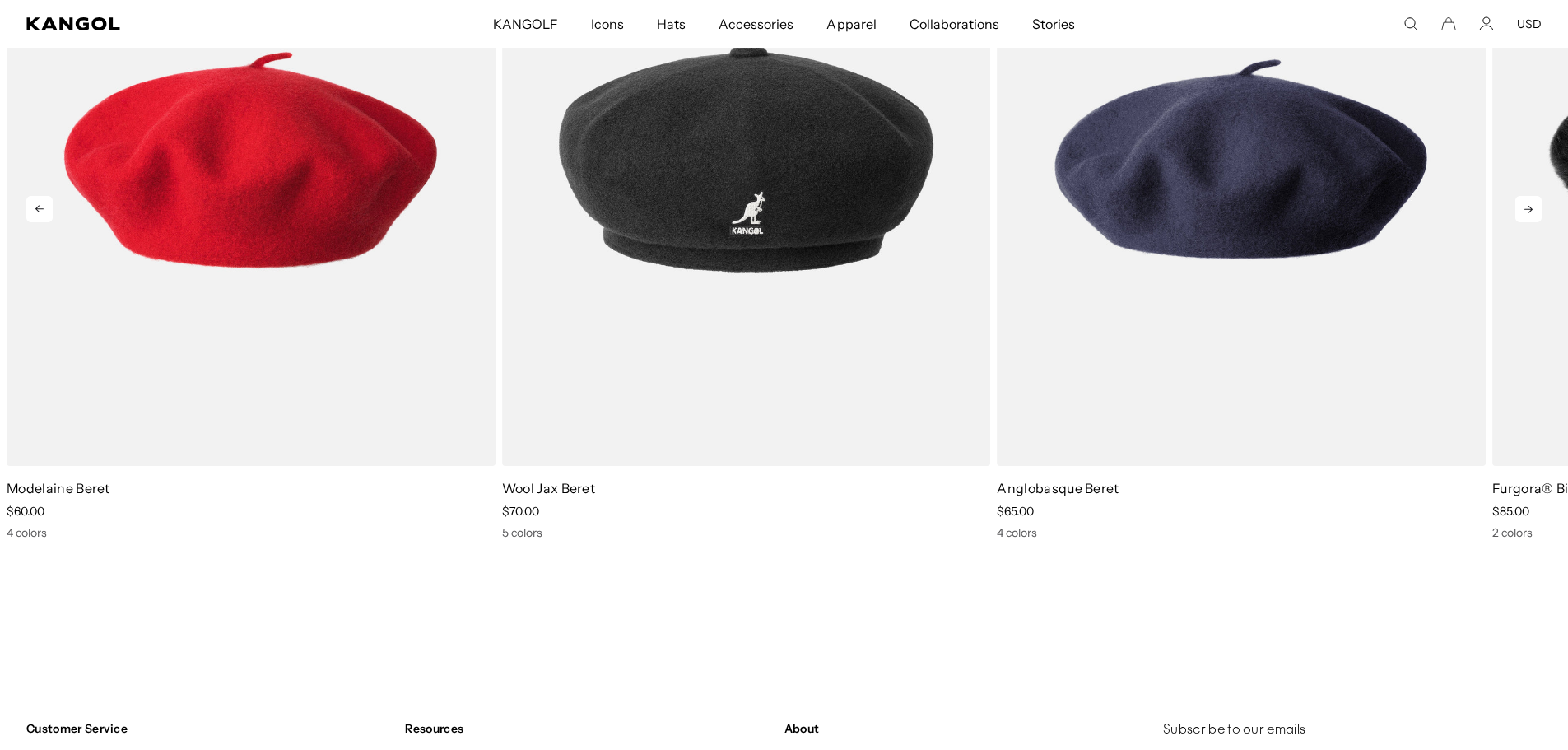 click 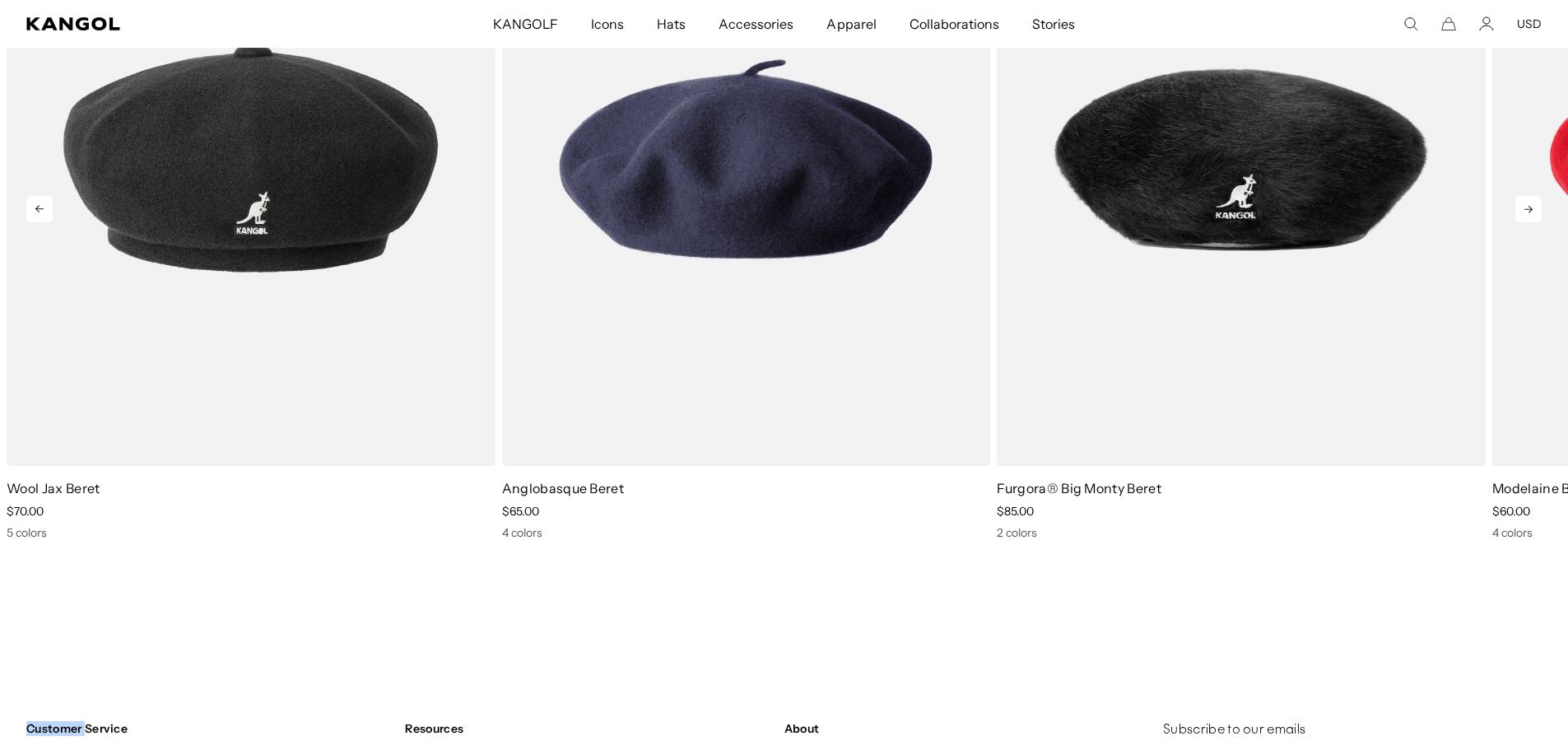 click 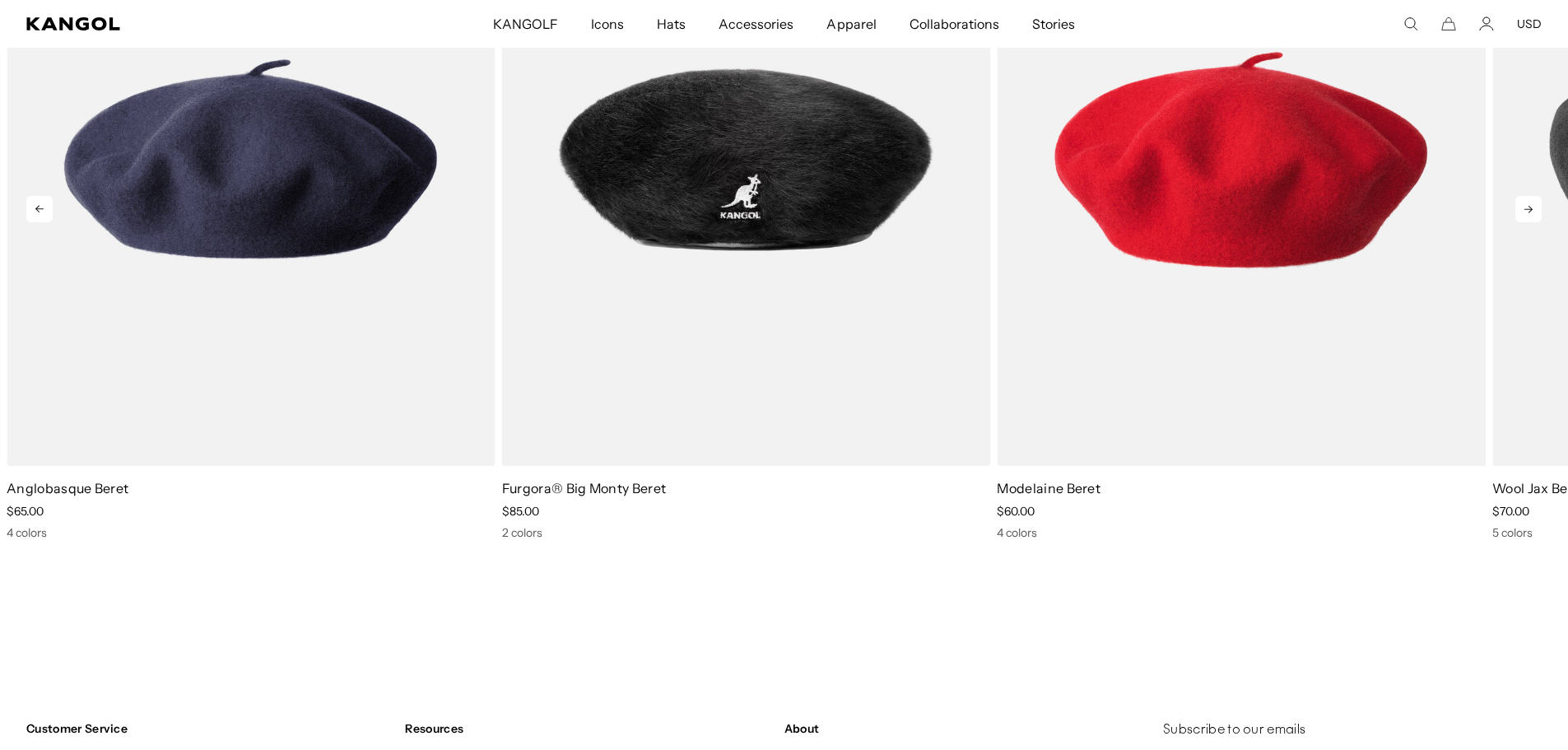 click 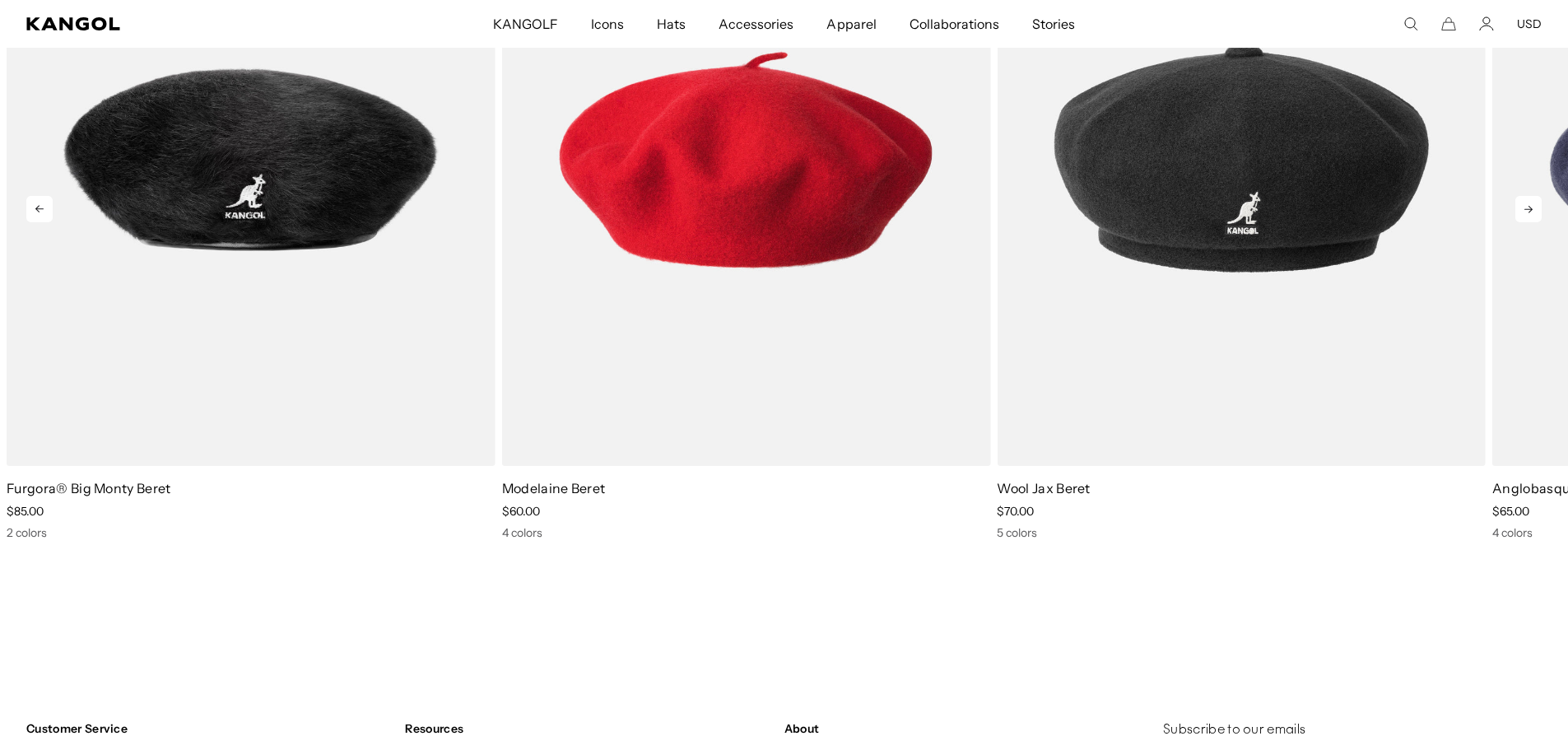 scroll, scrollTop: 0, scrollLeft: 0, axis: both 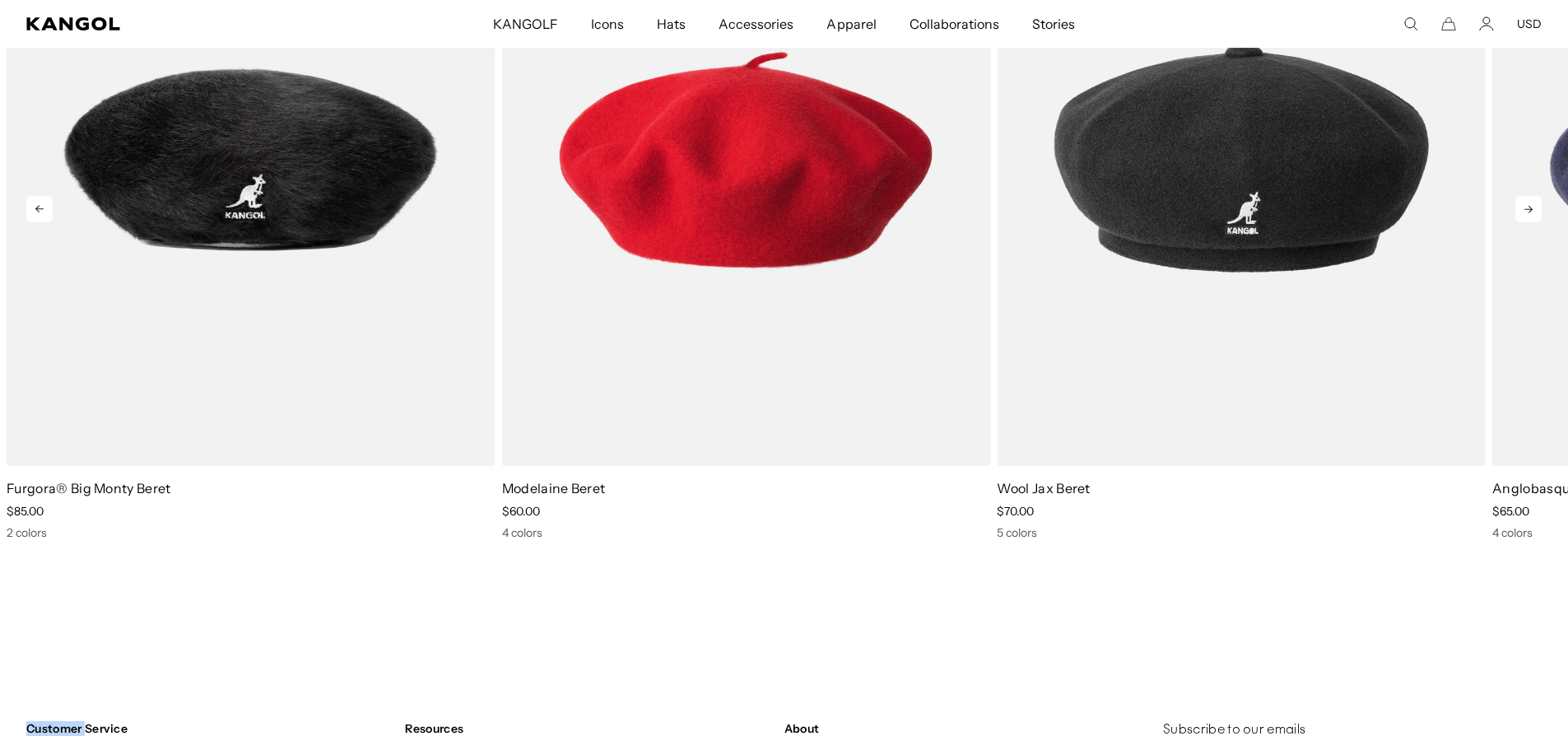 click 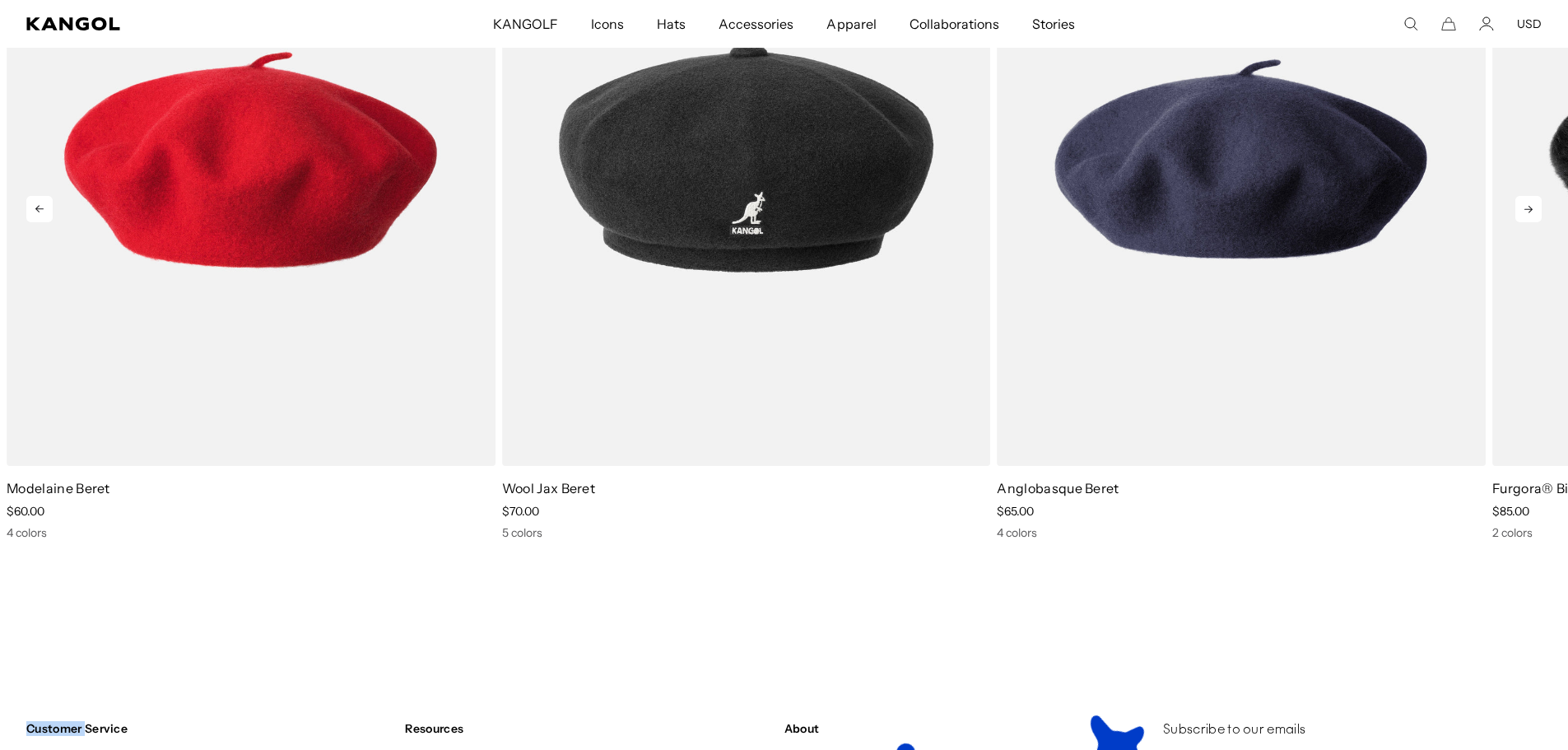 scroll, scrollTop: 0, scrollLeft: 339, axis: horizontal 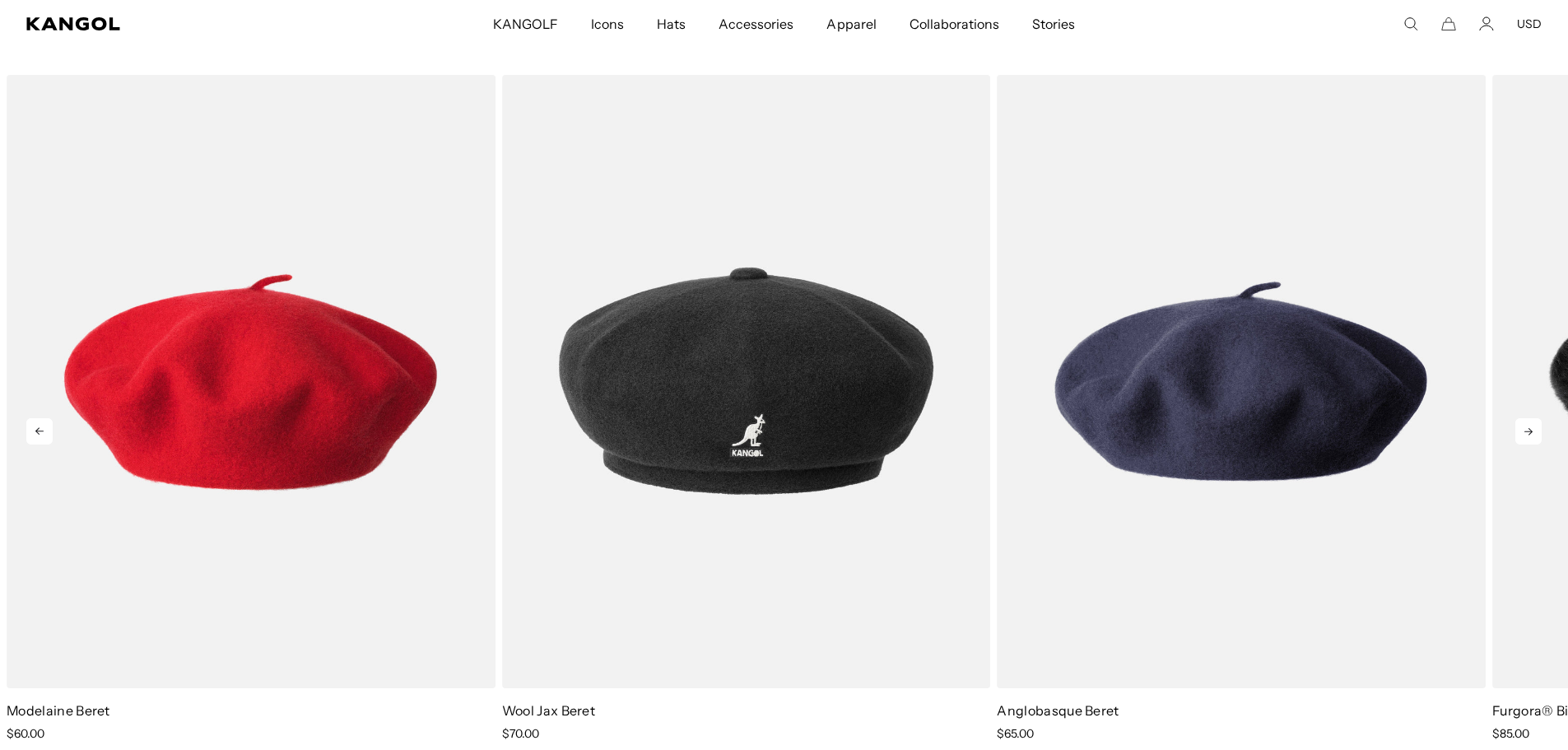 click 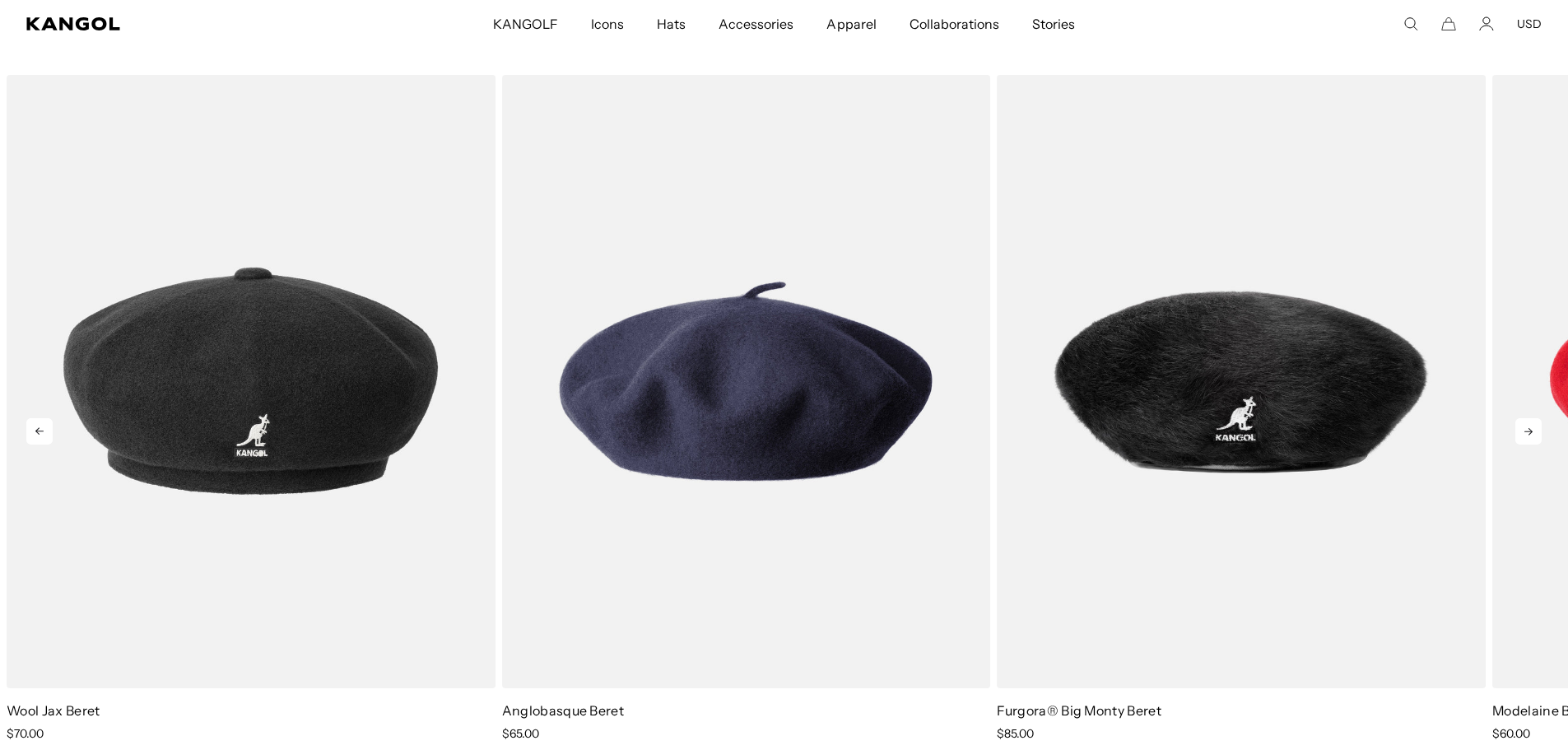 click 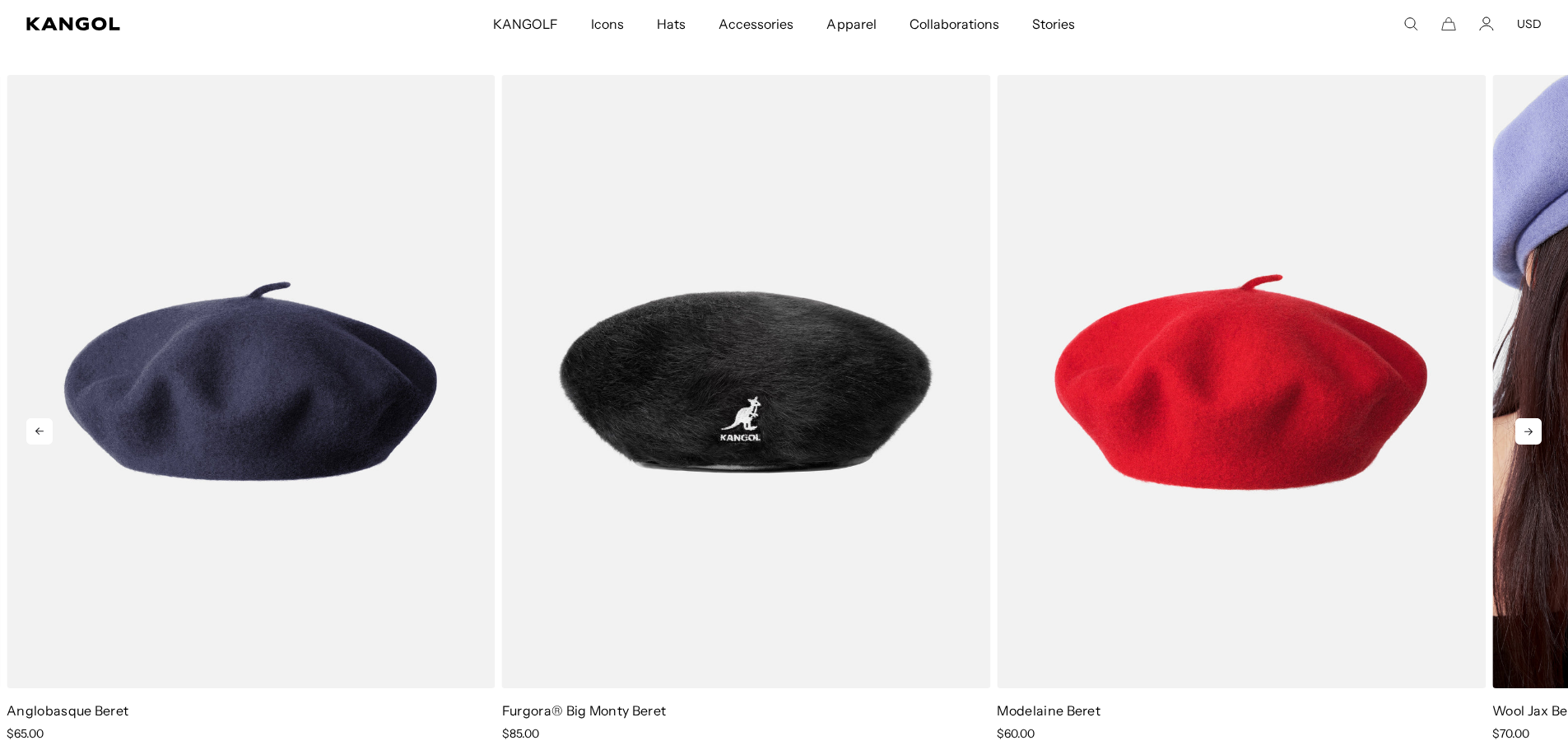 click on "Previous
Next
Sale Price $85.00 Sale Price" at bounding box center (784, 418) 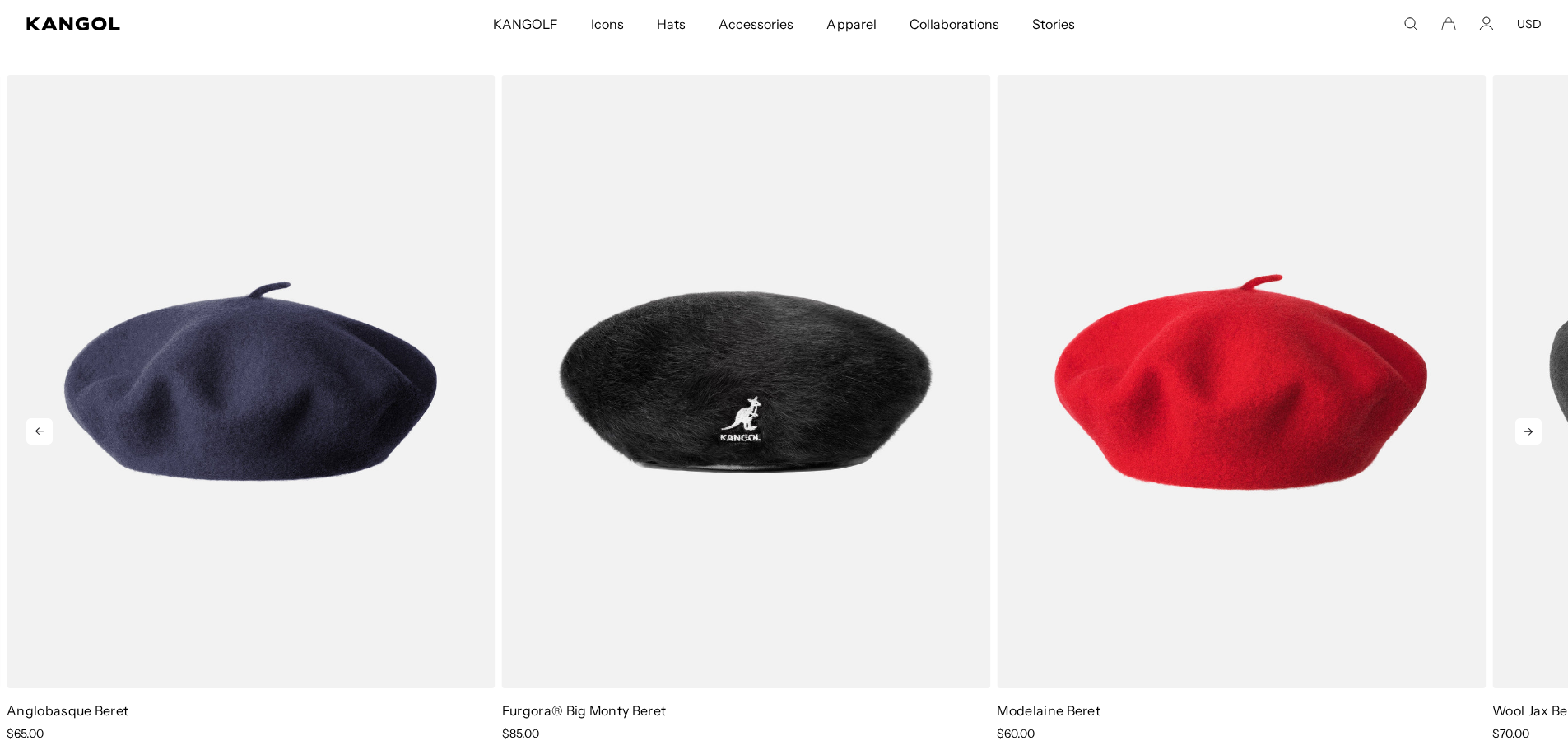 click 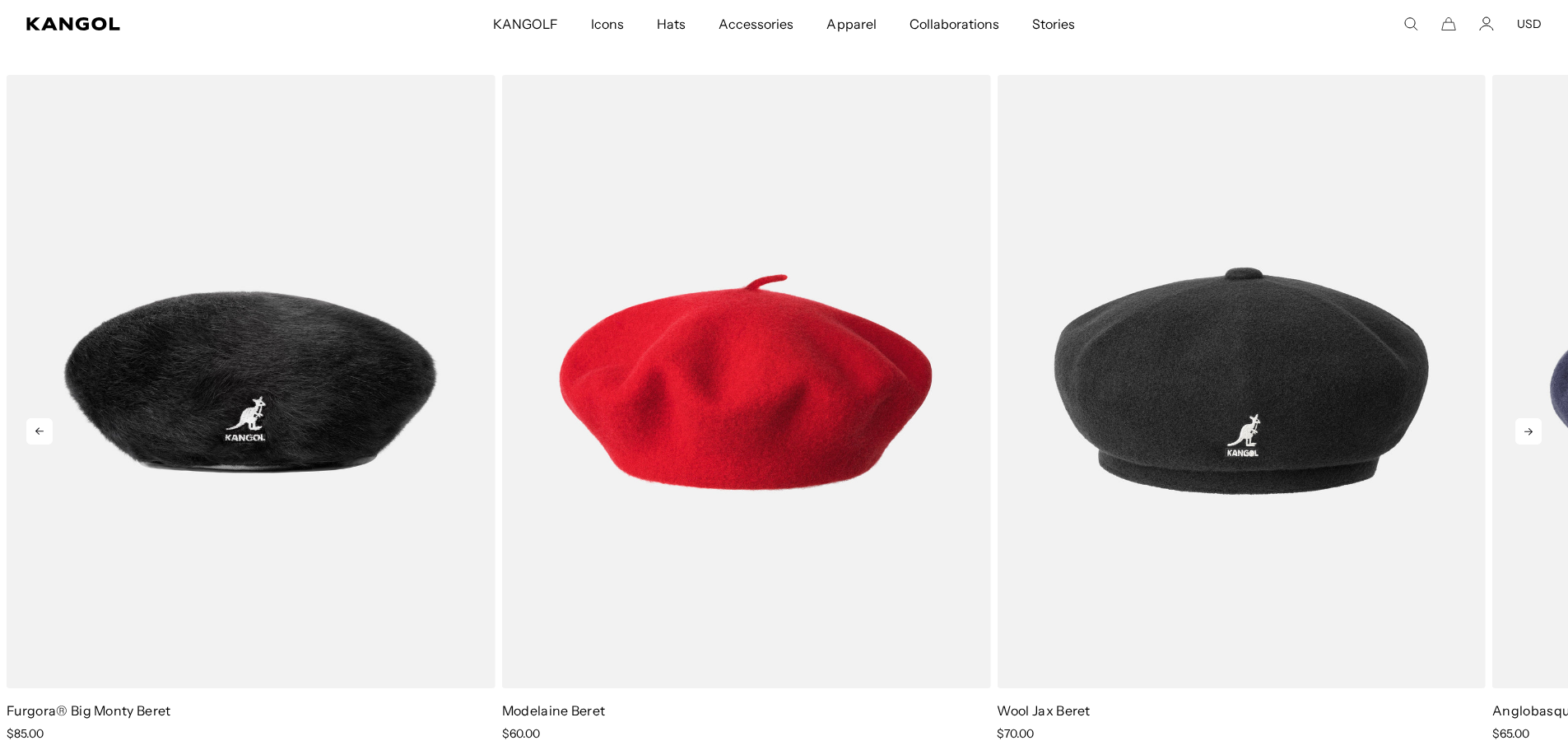 click 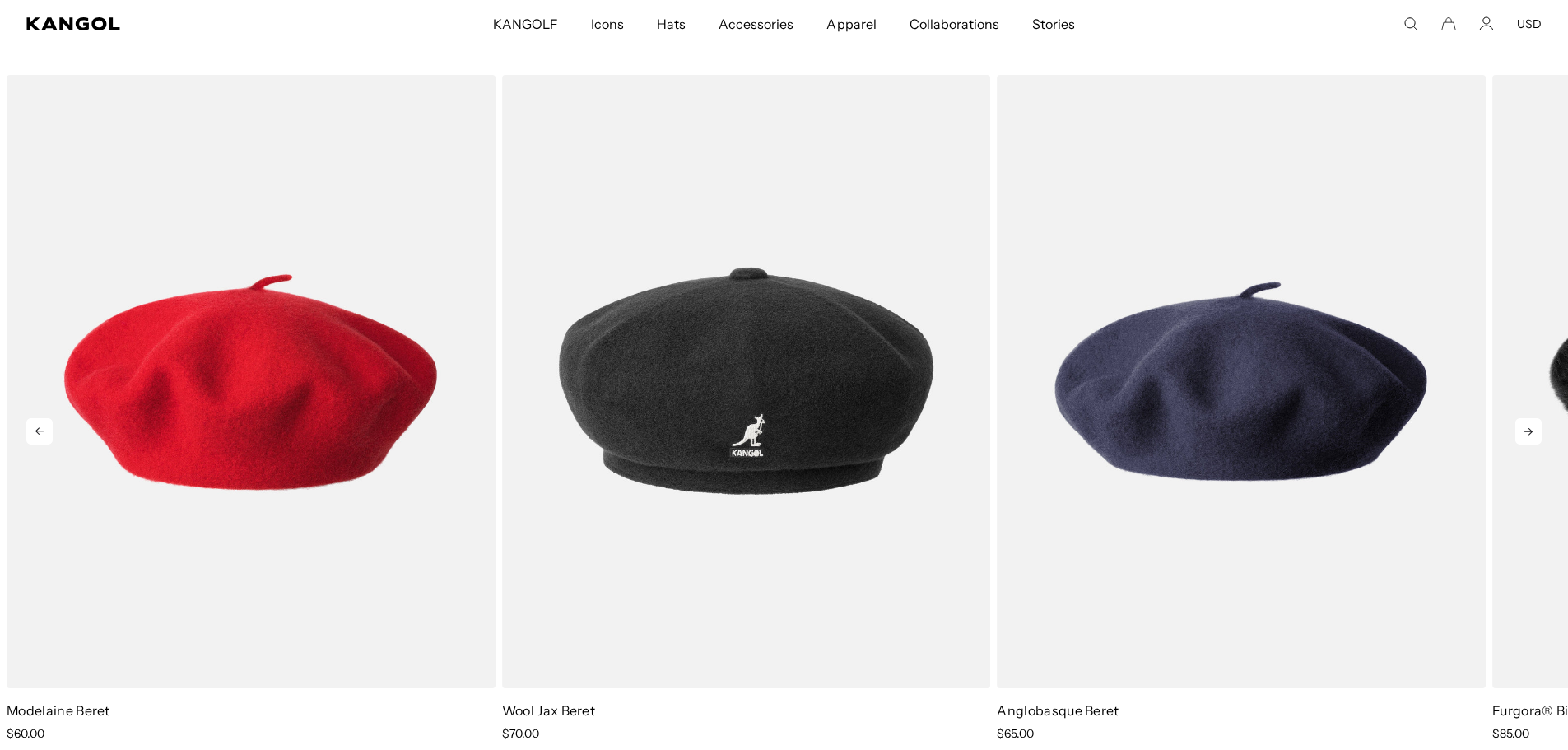 scroll, scrollTop: 0, scrollLeft: 0, axis: both 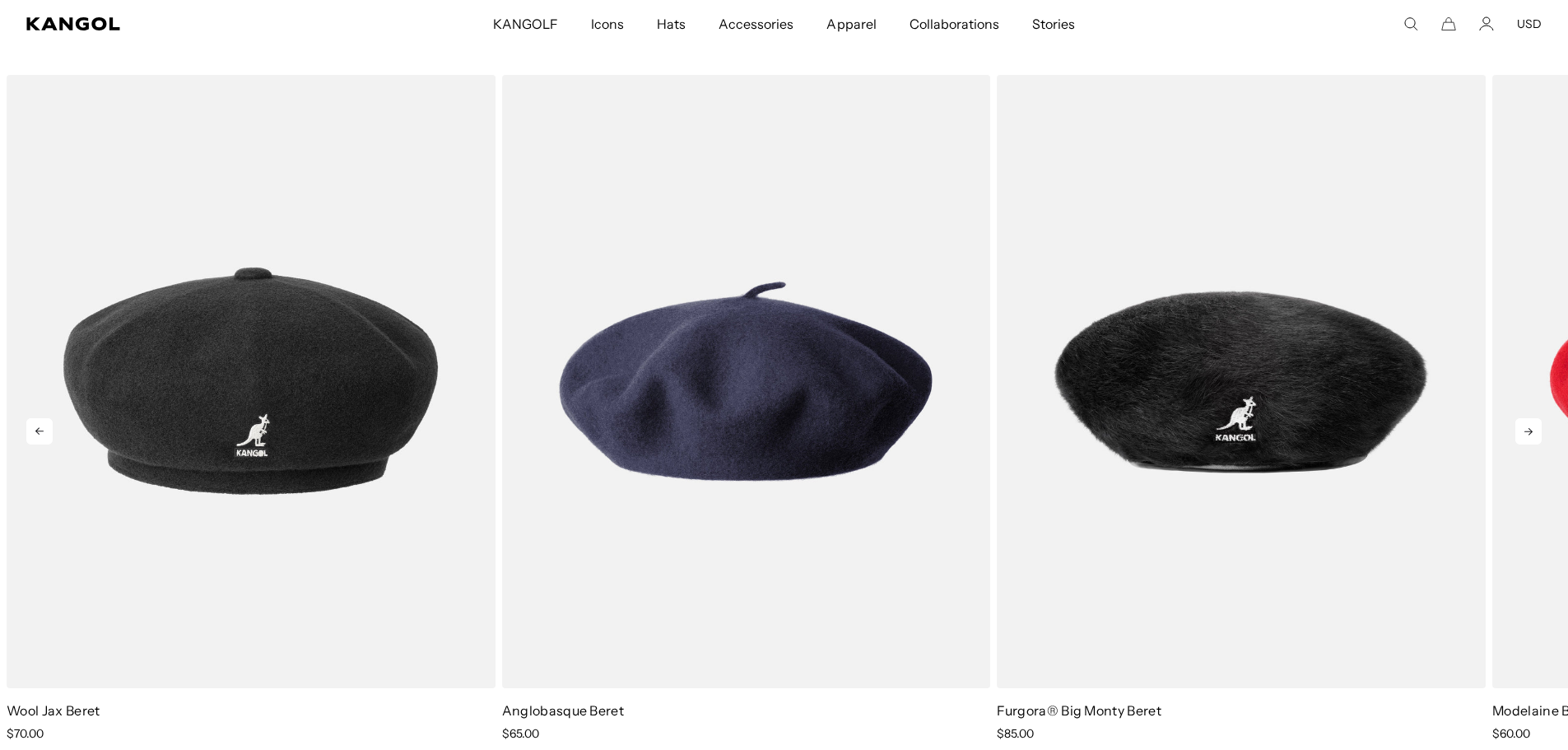 click 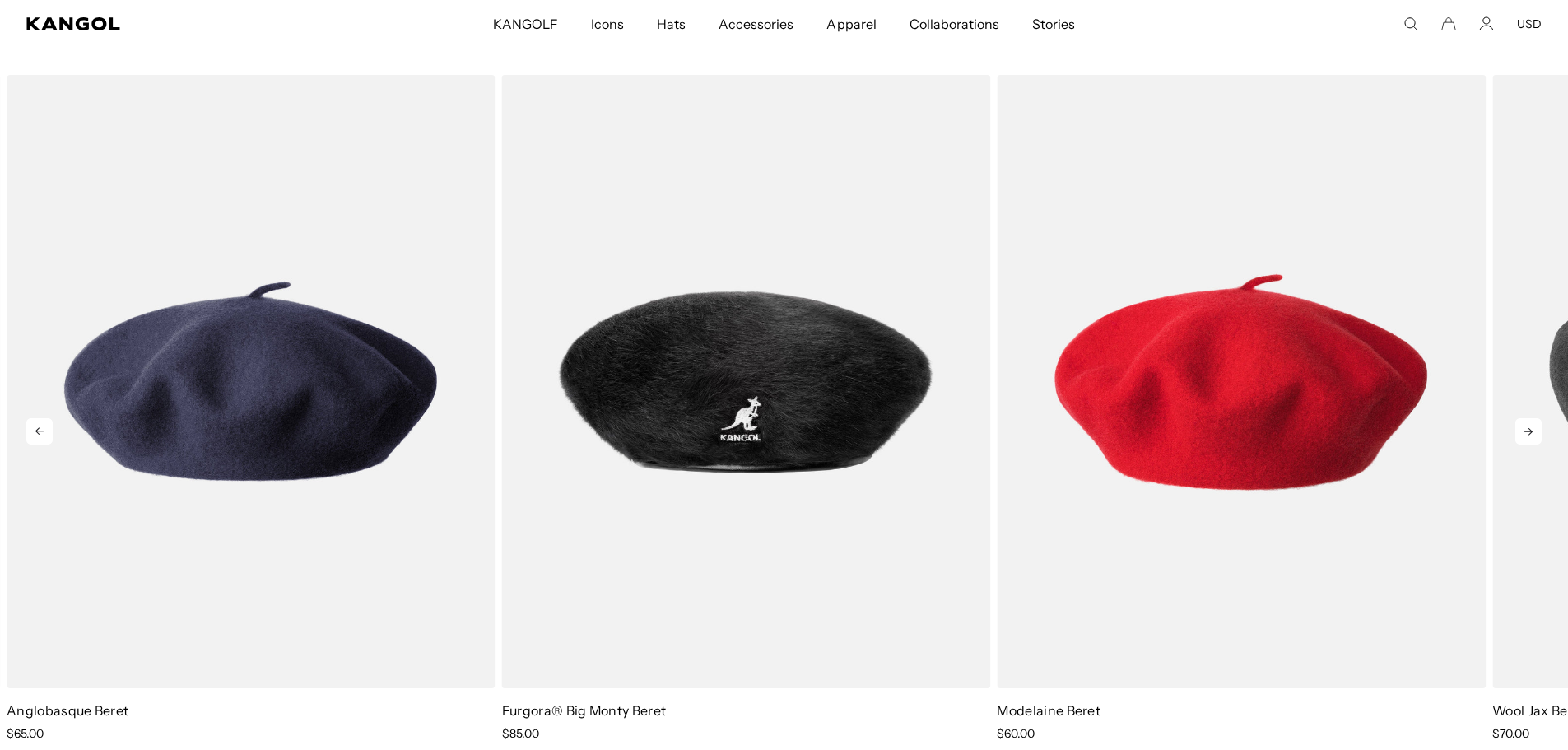 click 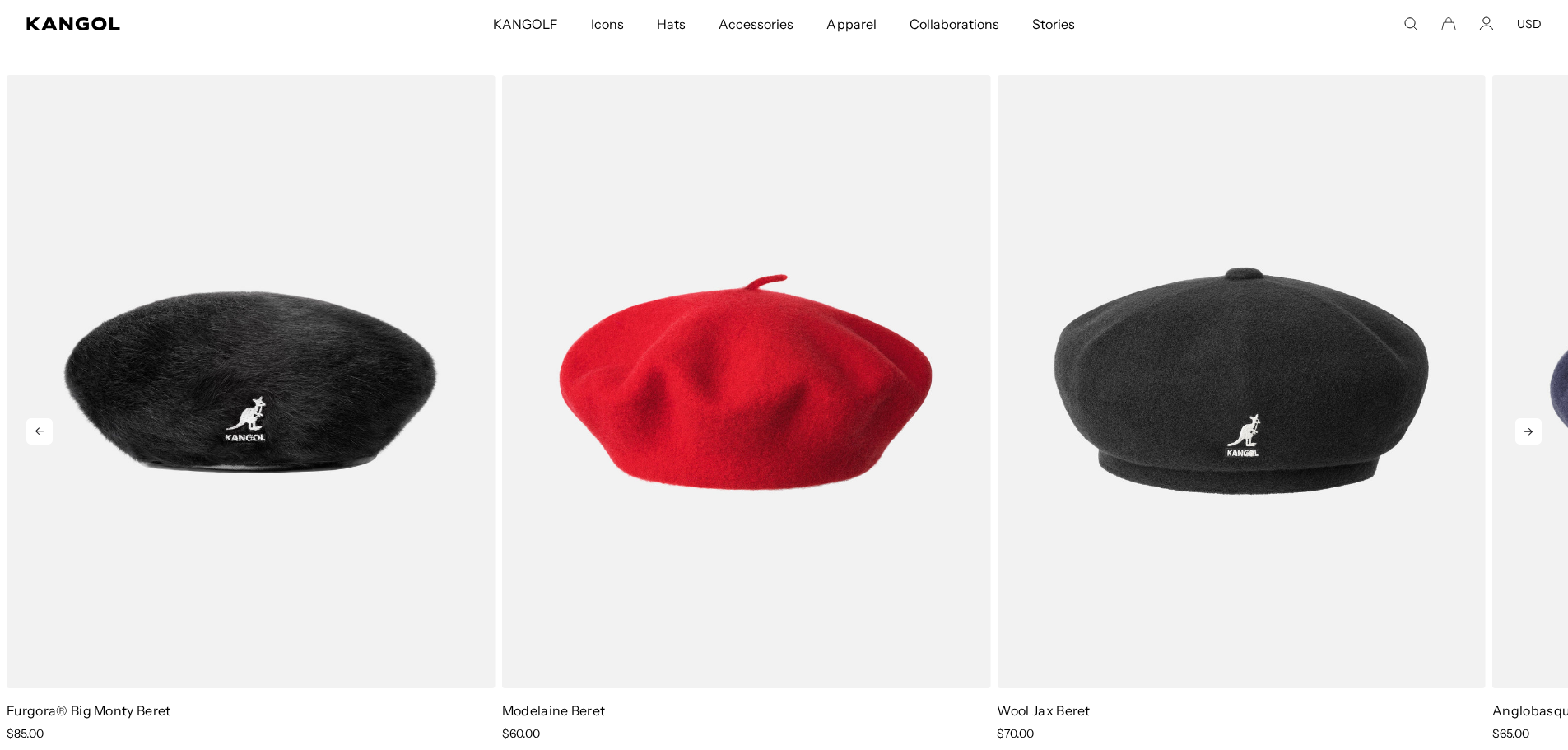 click 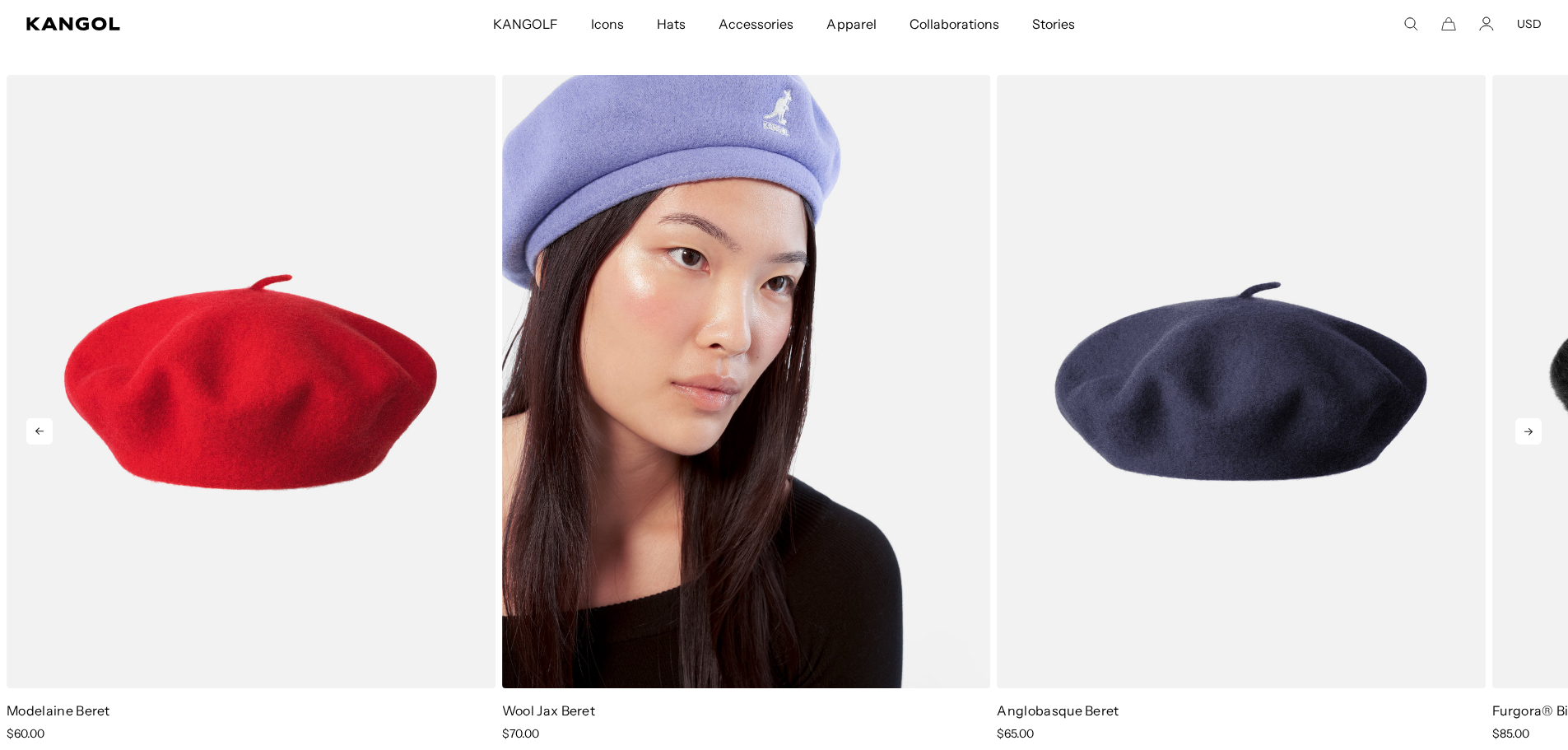 scroll, scrollTop: 0, scrollLeft: 0, axis: both 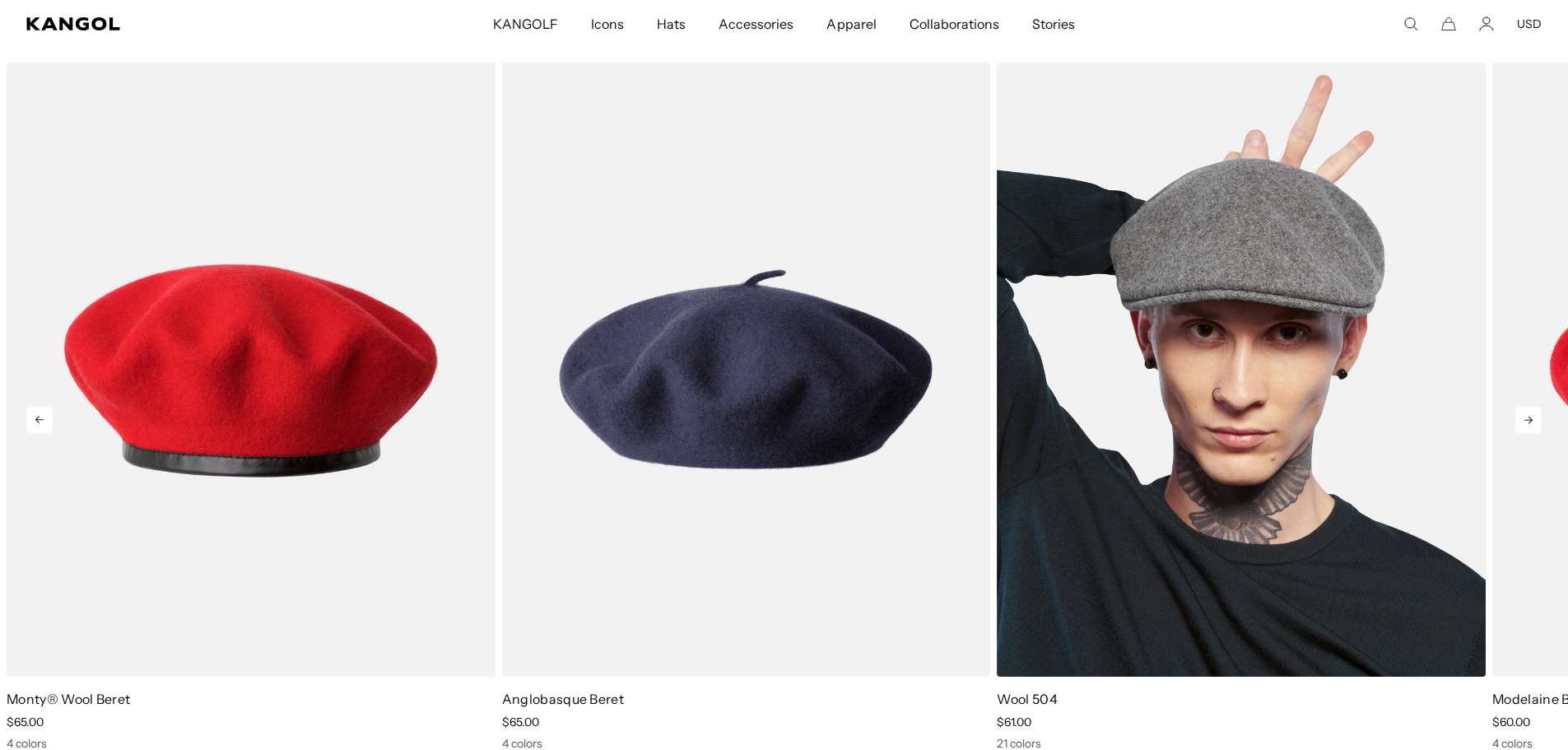 click at bounding box center [1241, 369] 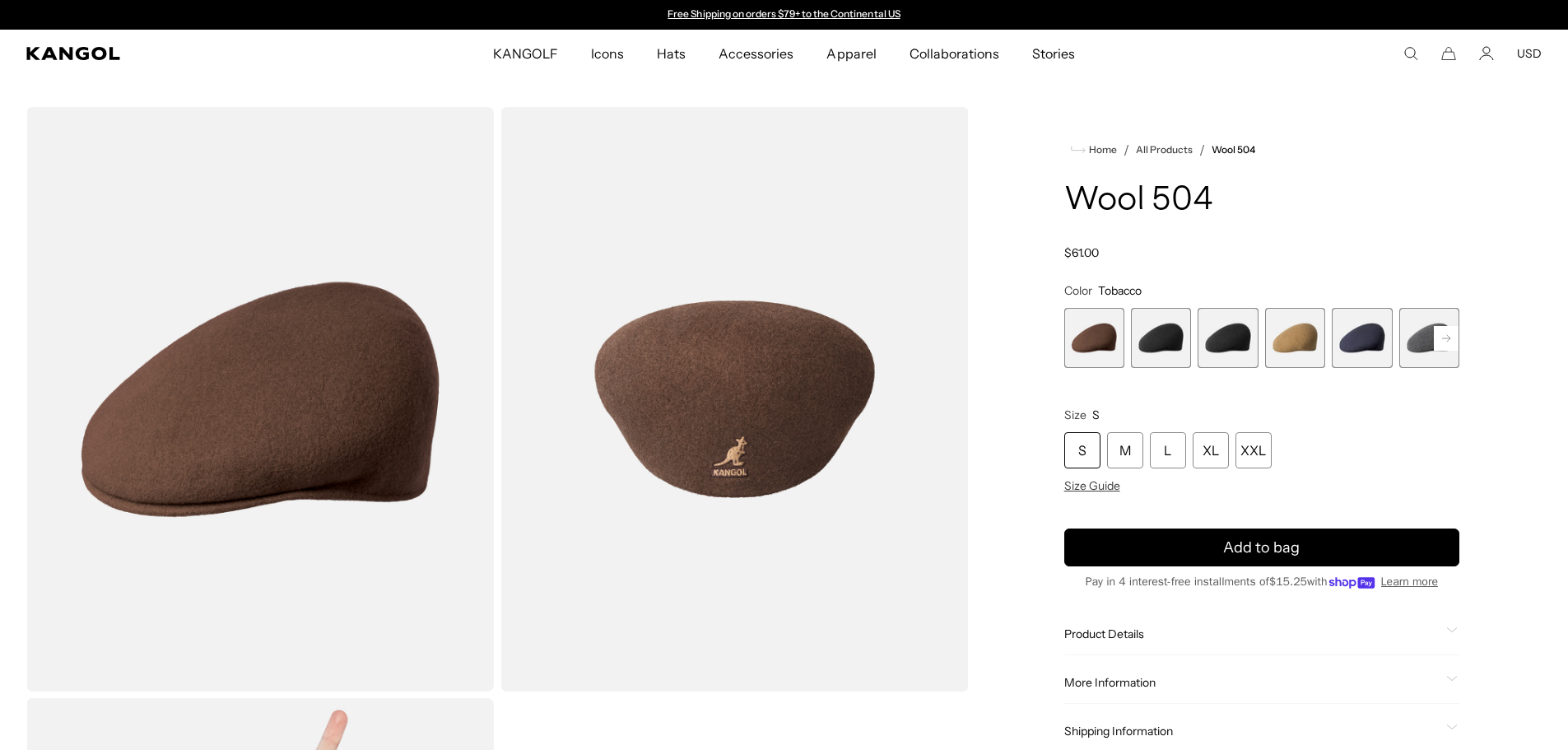 scroll, scrollTop: 0, scrollLeft: 0, axis: both 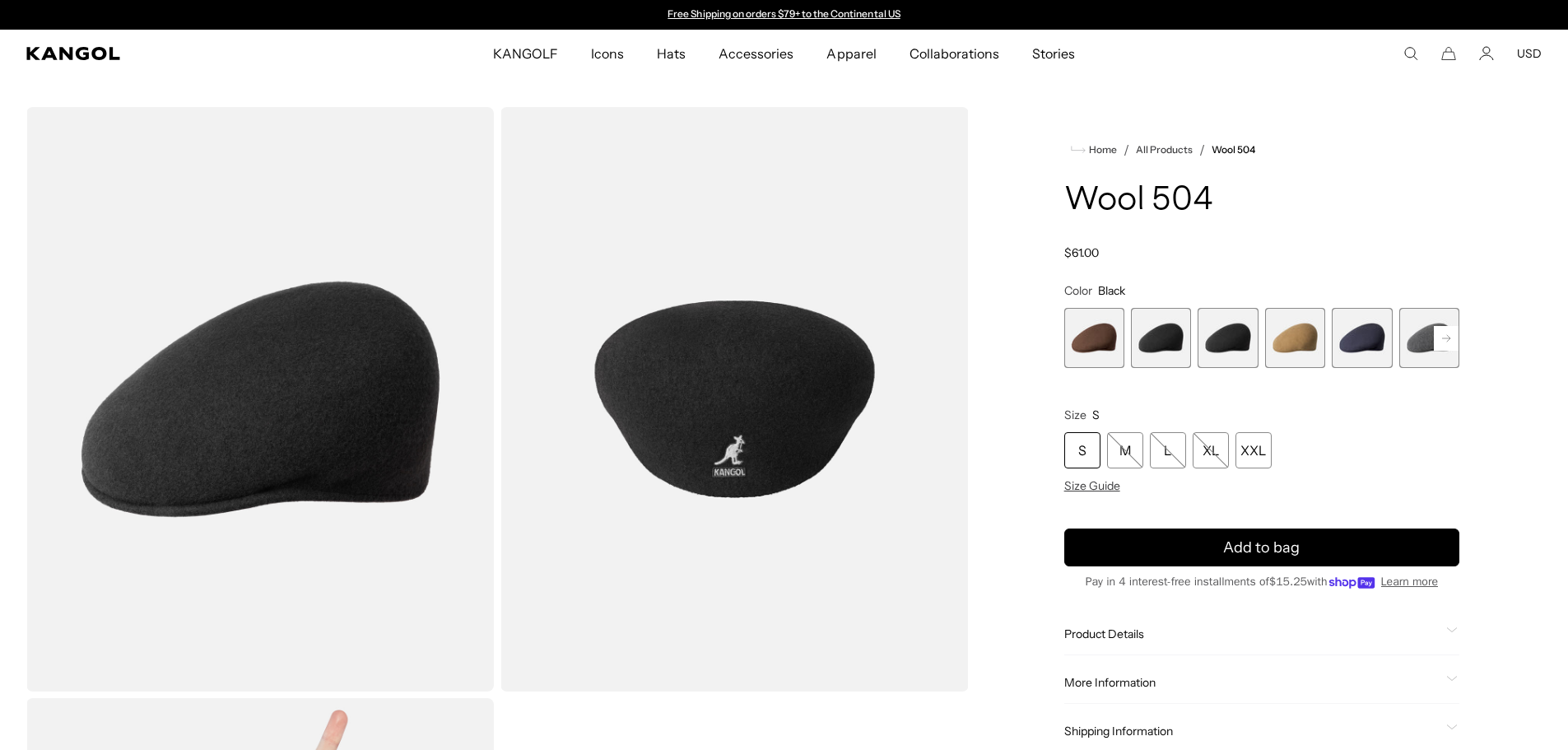 click 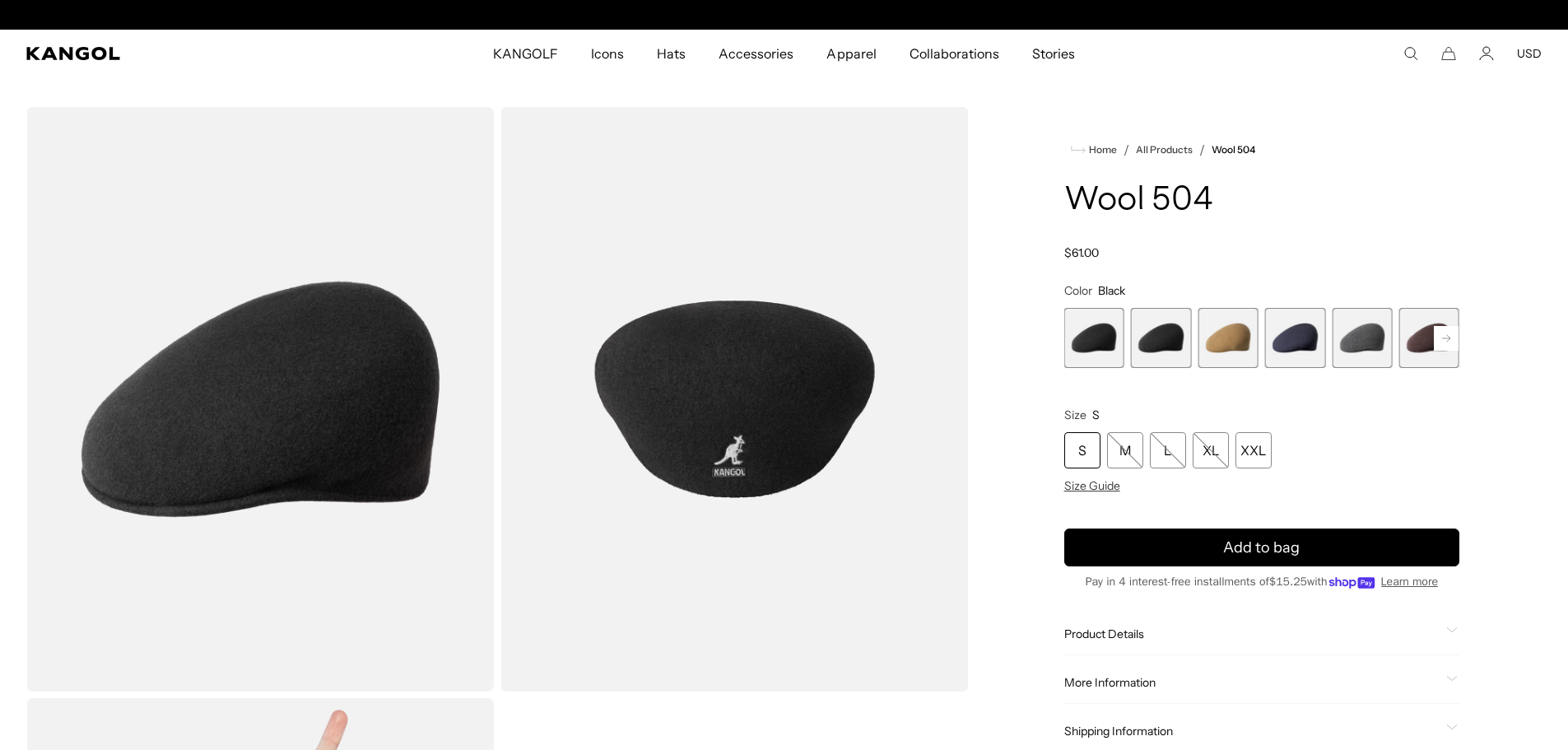 scroll, scrollTop: 0, scrollLeft: 339, axis: horizontal 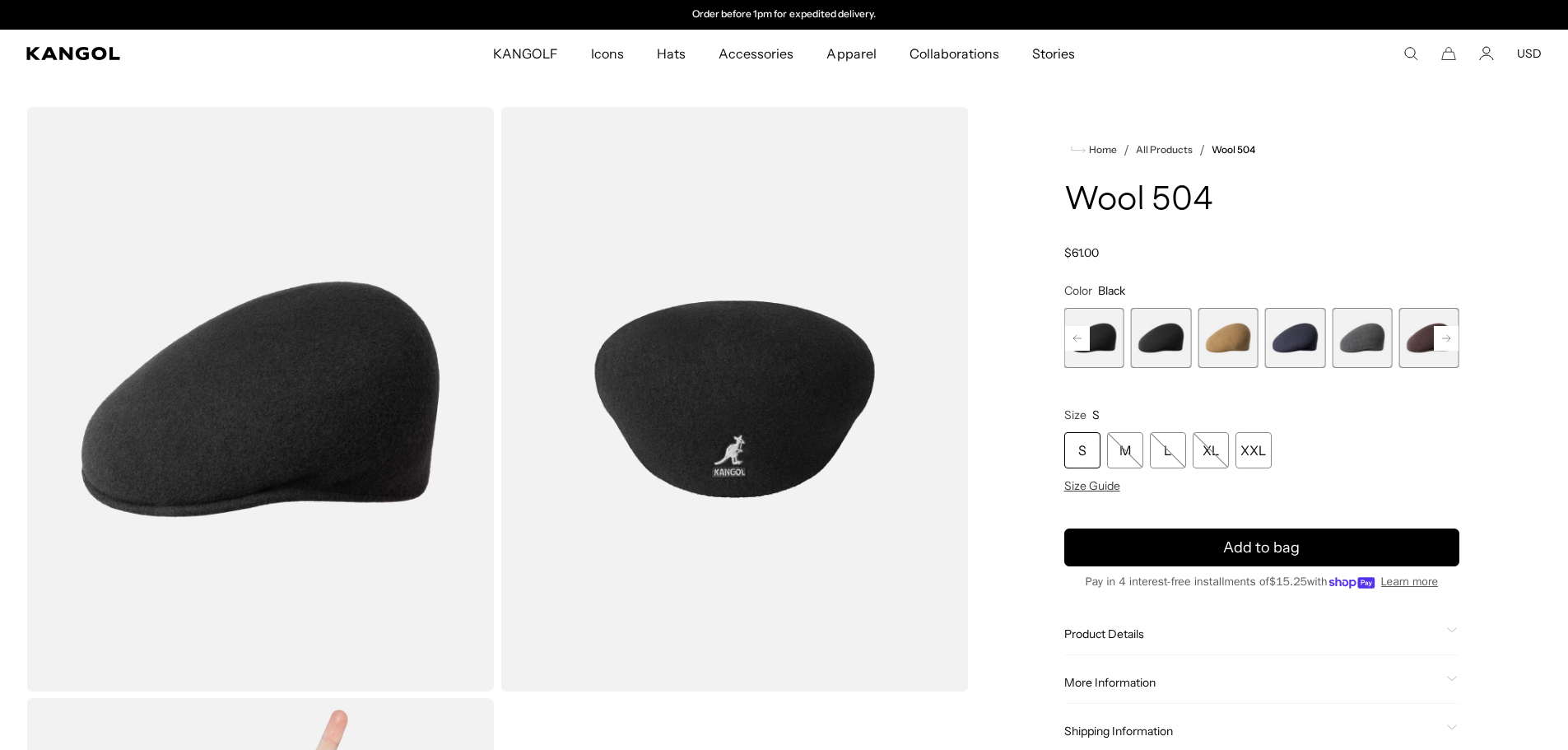 click at bounding box center [1161, 338] 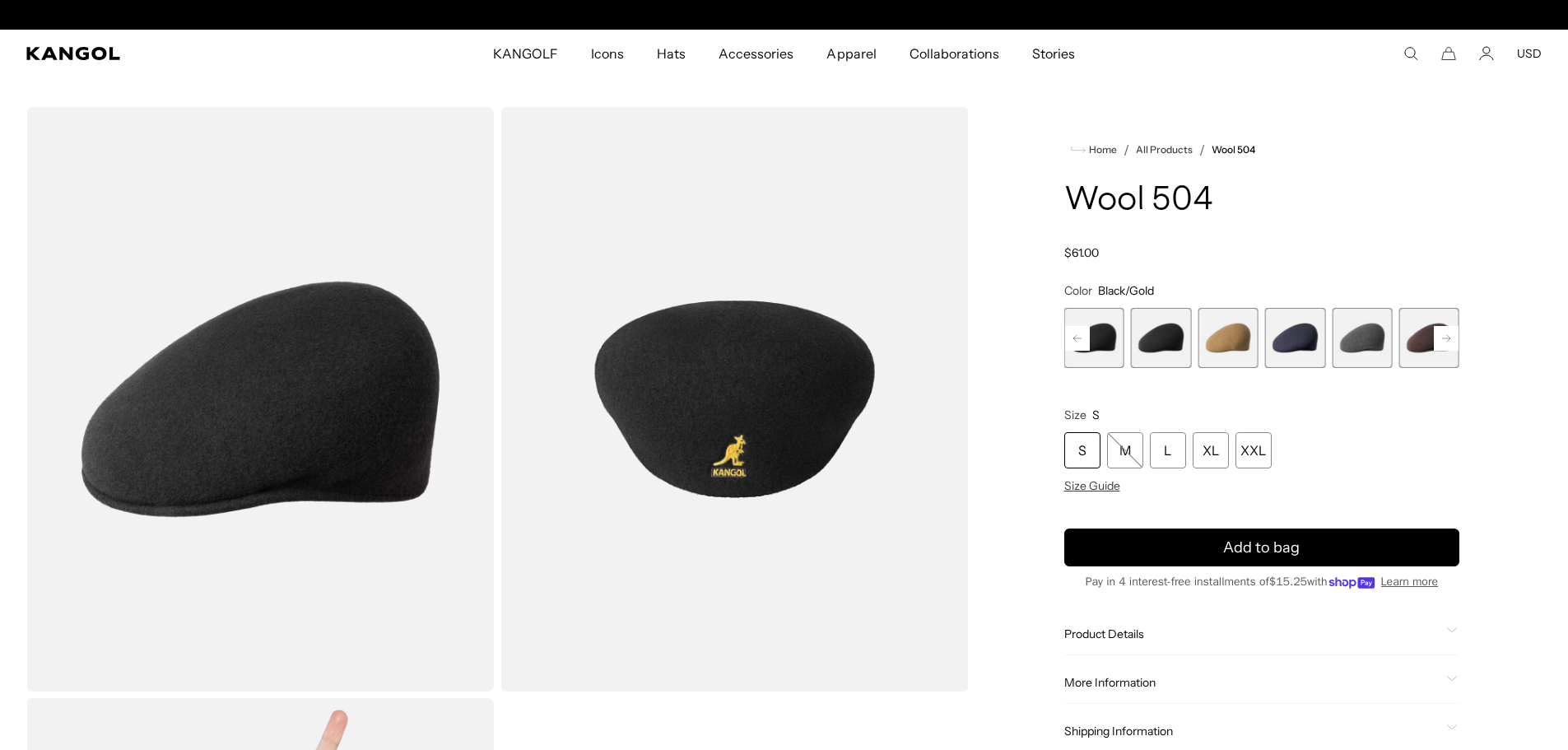 scroll, scrollTop: 0, scrollLeft: 0, axis: both 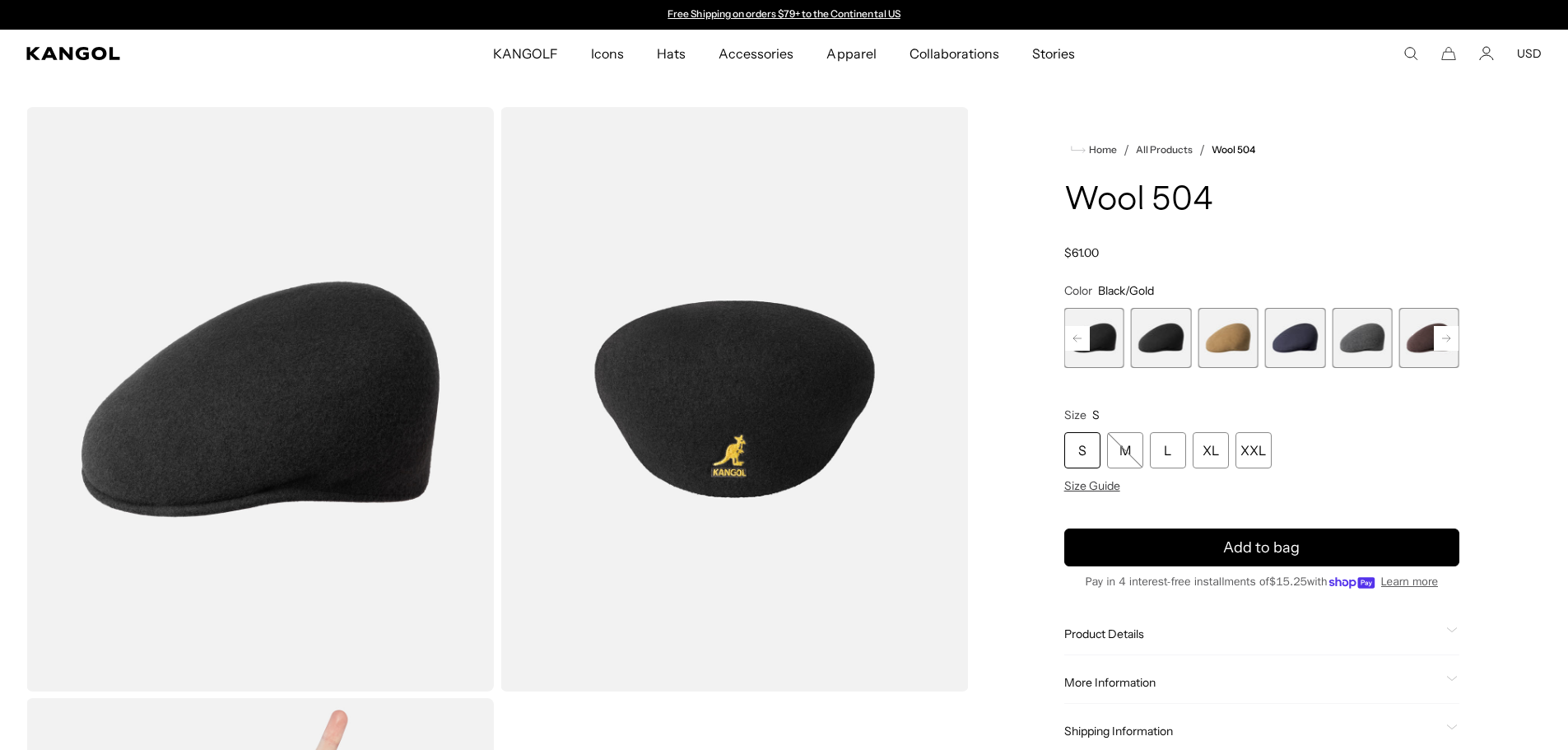 click at bounding box center (1227, 338) 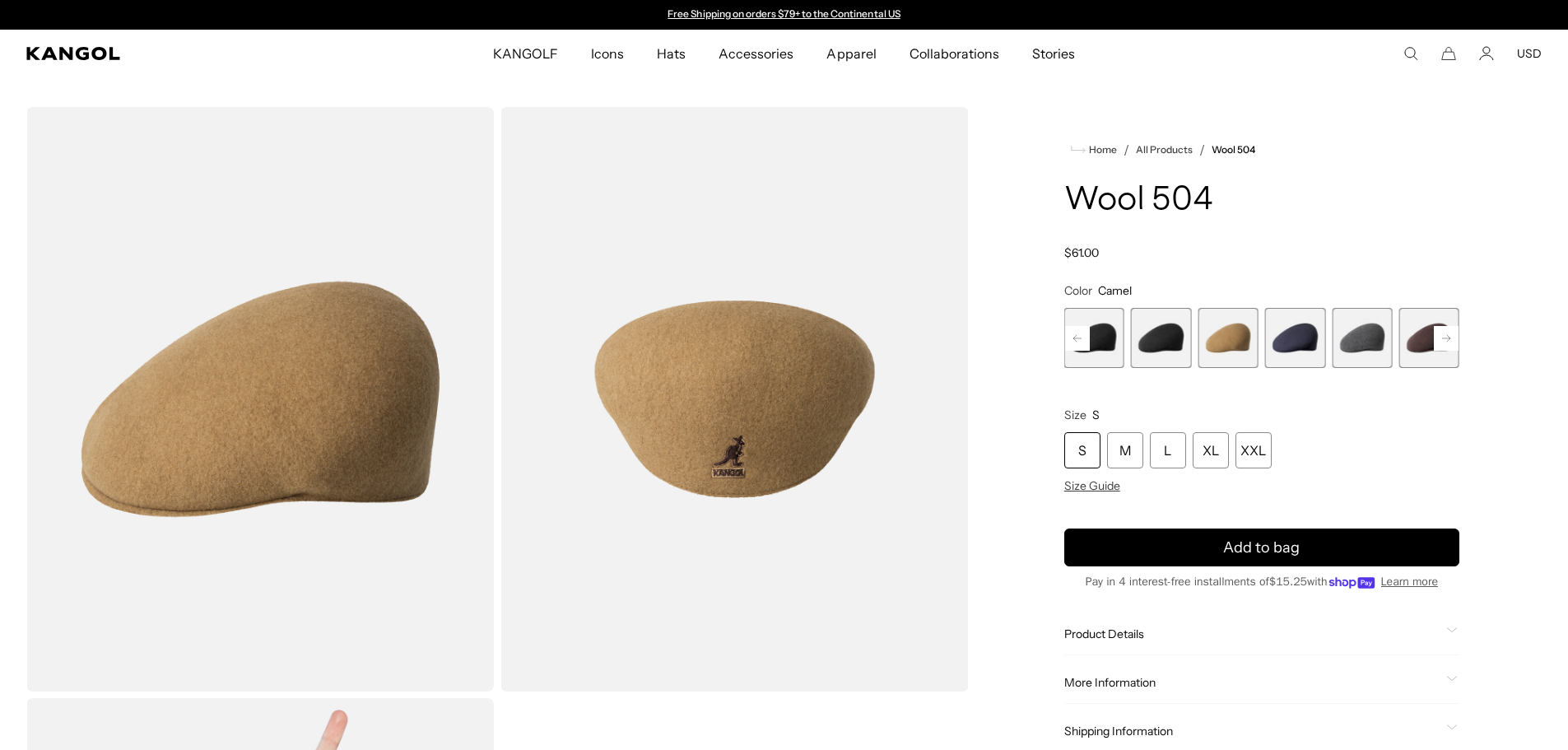 click on "Tobacco
Variant sold out or unavailable
Black
Variant sold out or unavailable
Black/Gold
Variant sold out or unavailable
Camel
Variant sold out or unavailable
Dark Blue
Variant sold out or unavailable
Dark Flannel
Variant sold out or unavailable
Espresso
Variant sold out or unavailable" at bounding box center [1194, 338] 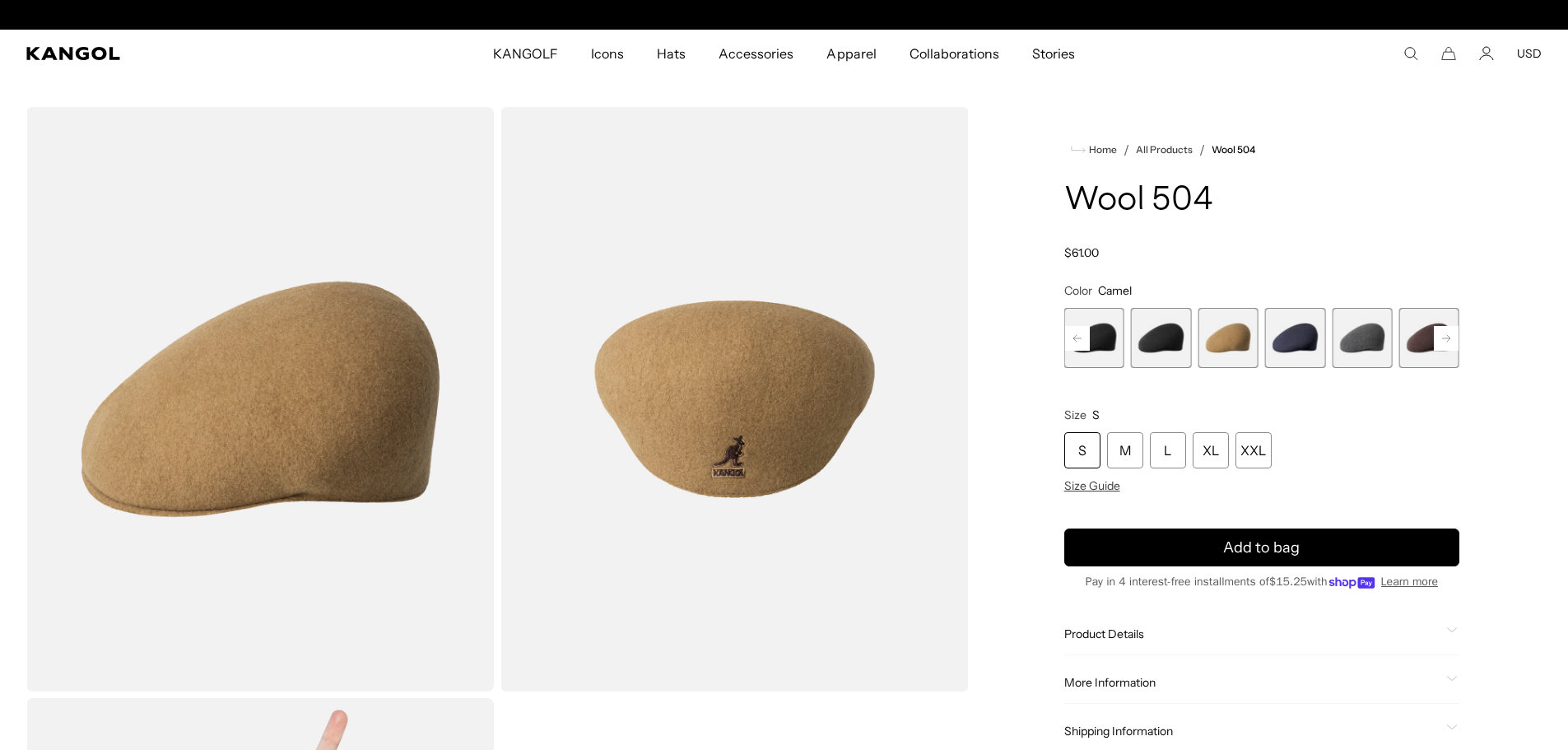 scroll, scrollTop: 0, scrollLeft: 339, axis: horizontal 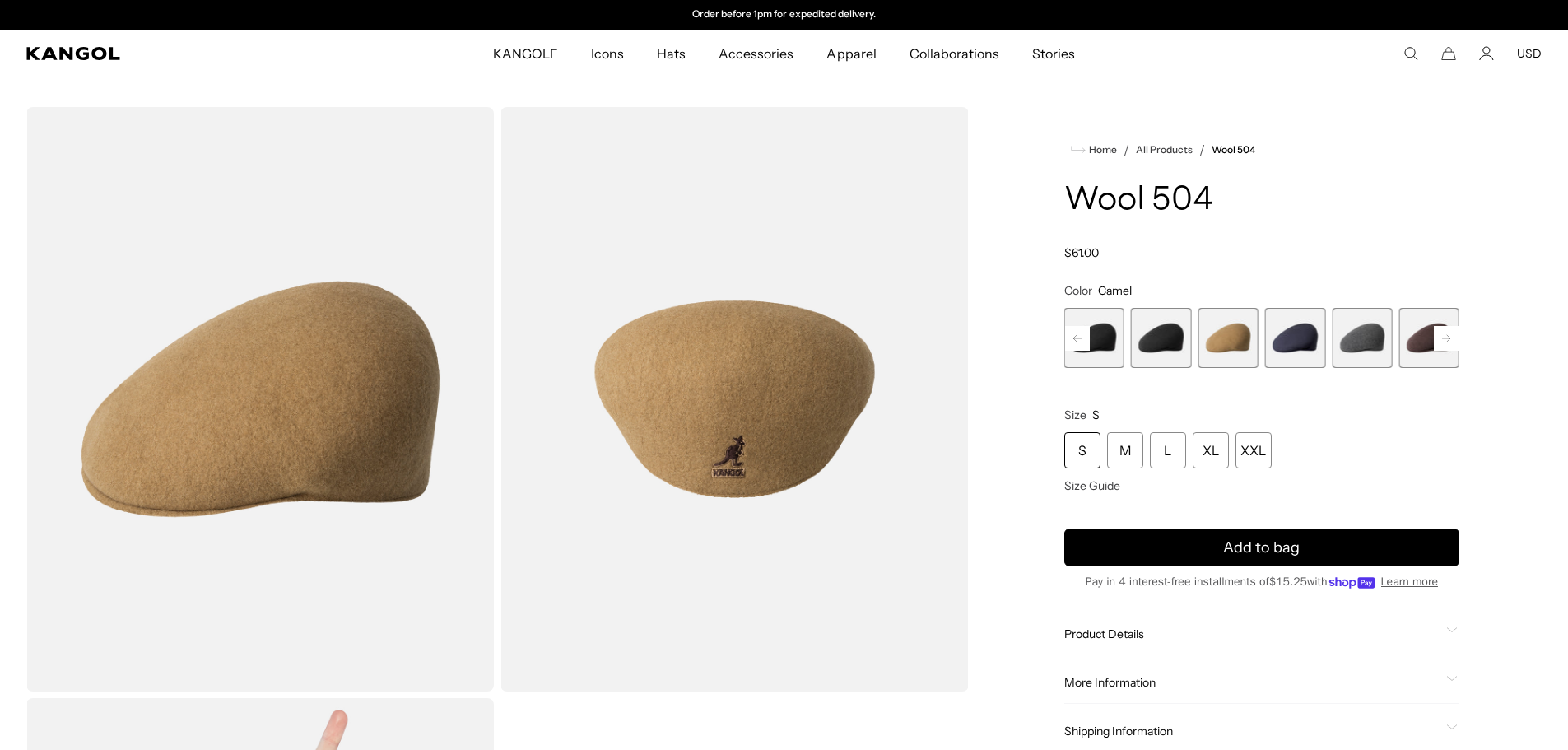 click at bounding box center [1295, 338] 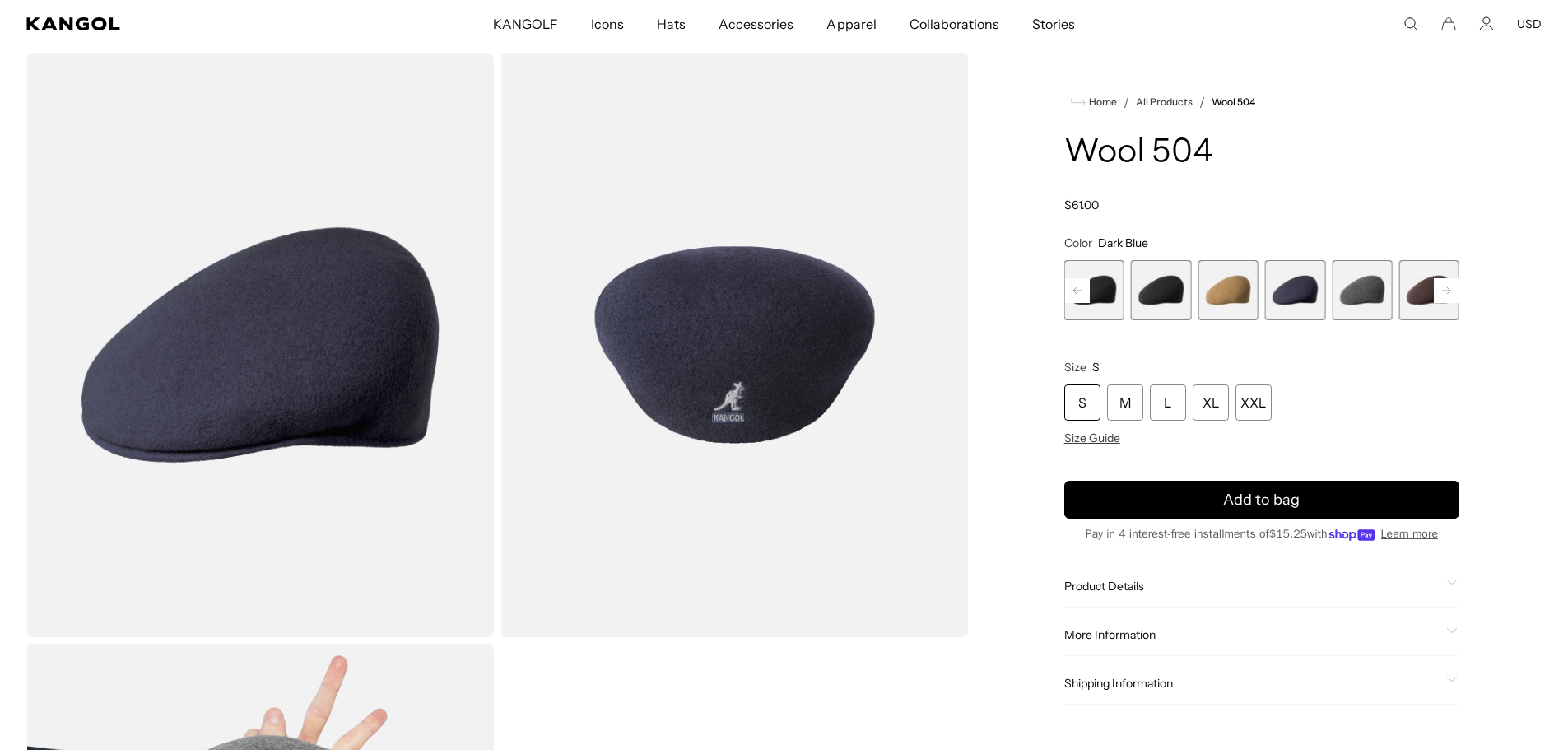 scroll, scrollTop: 82, scrollLeft: 0, axis: vertical 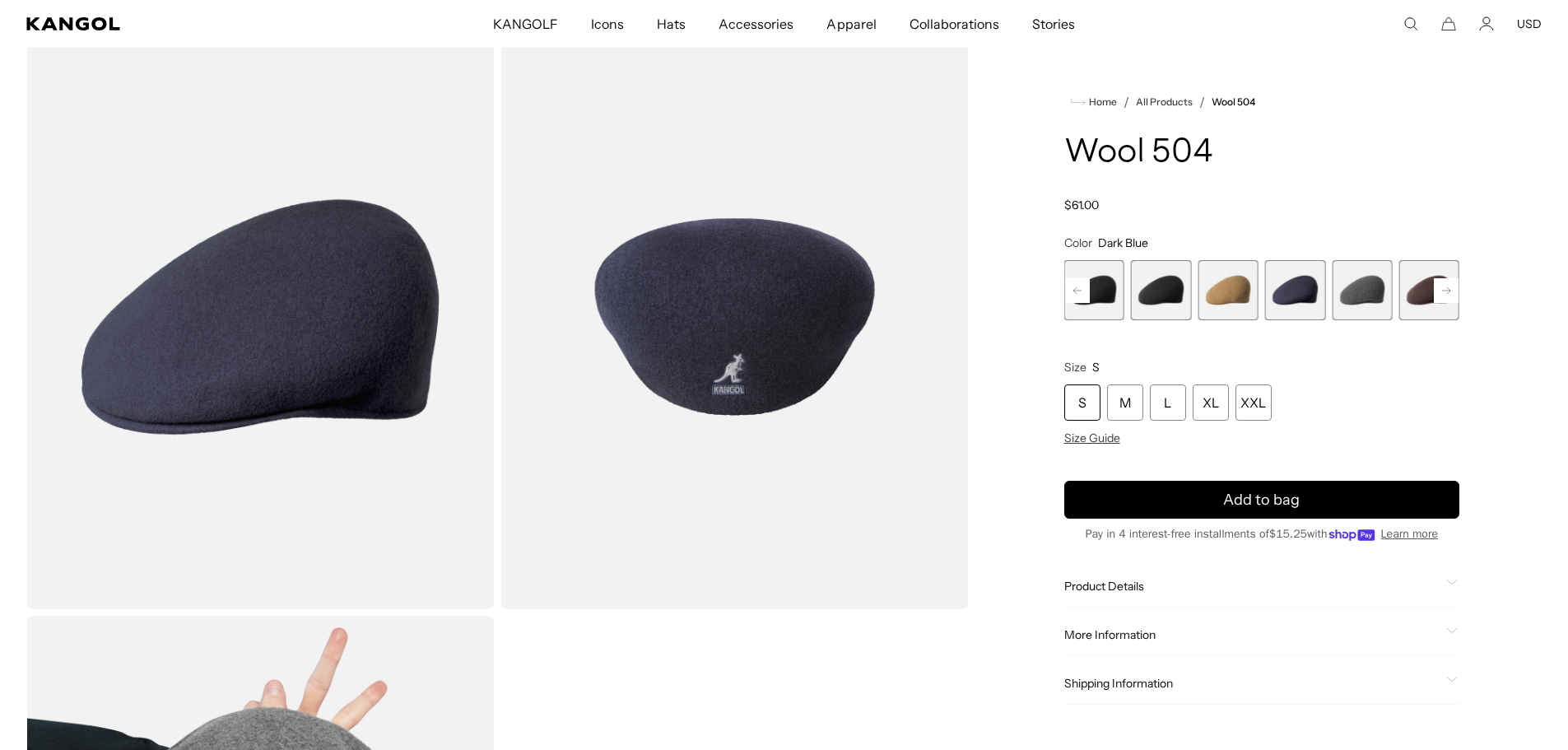 click 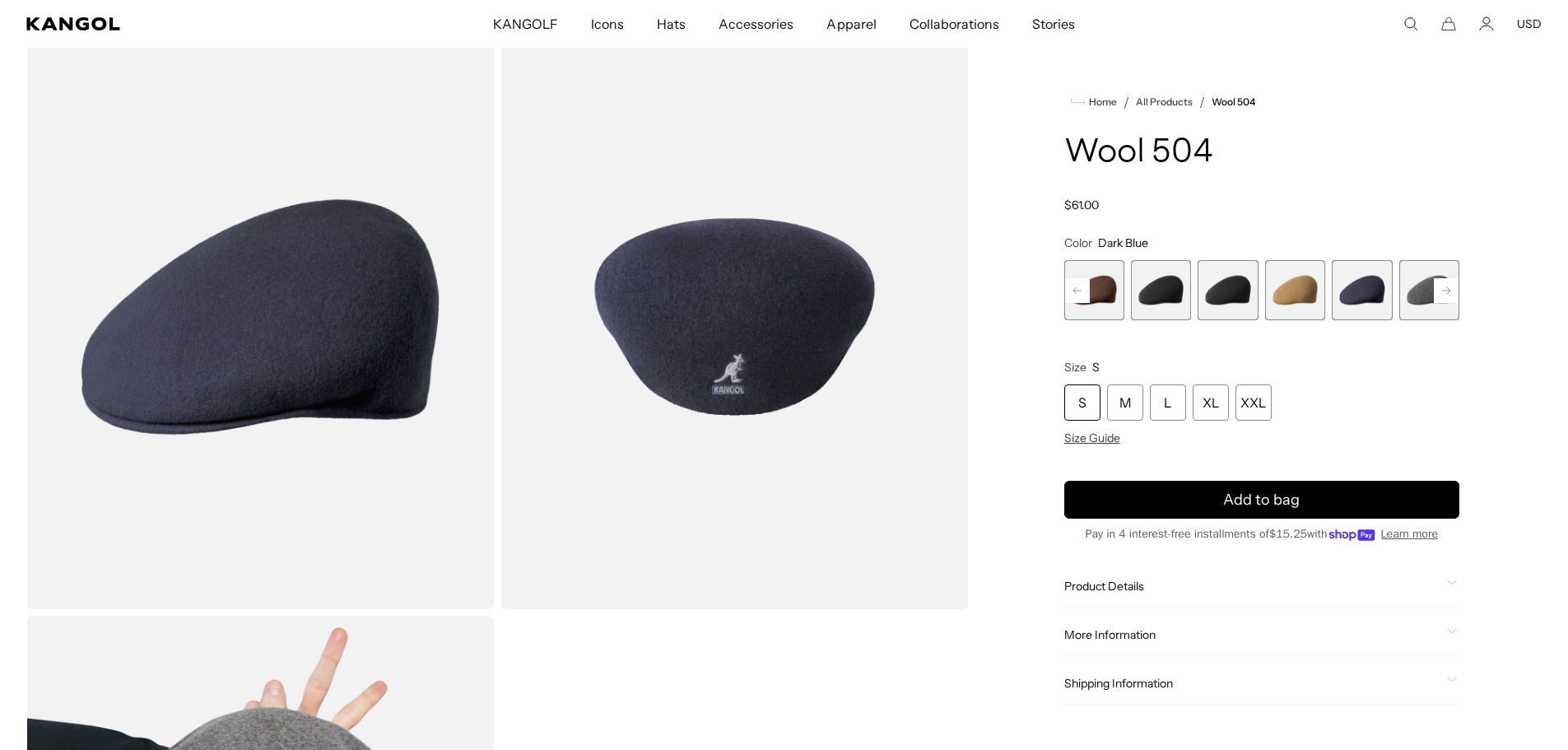 click 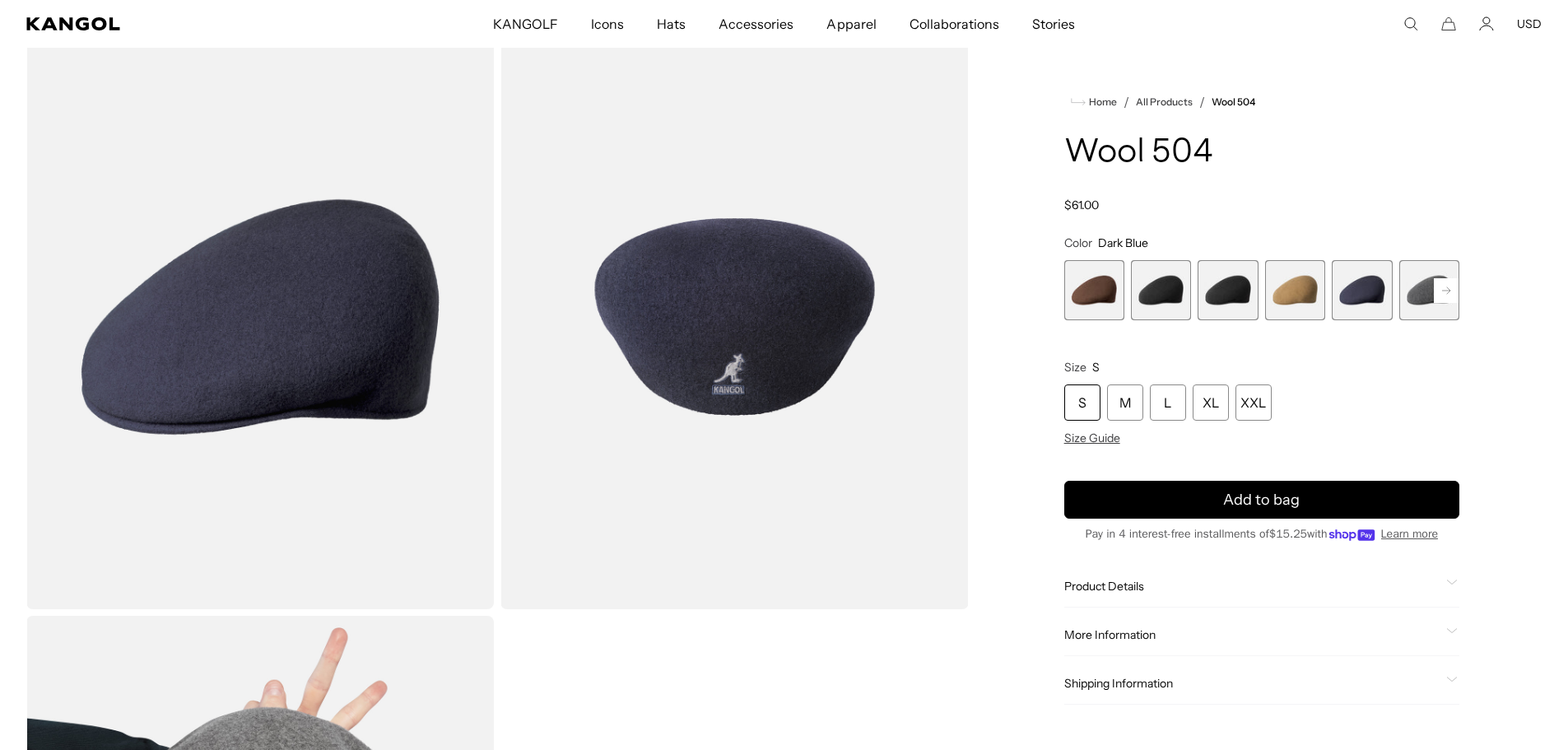 click at bounding box center [1094, 290] 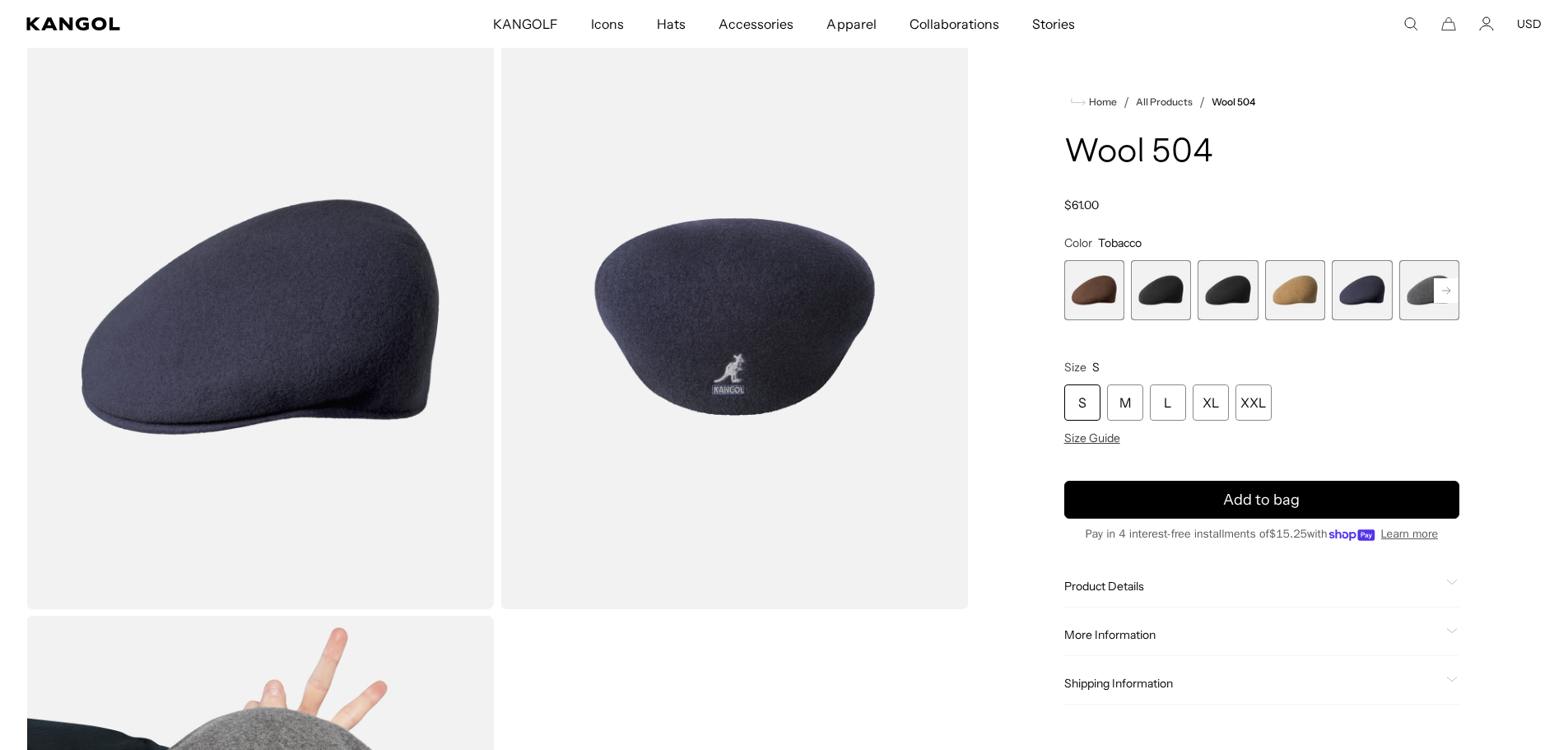 click at bounding box center (1094, 290) 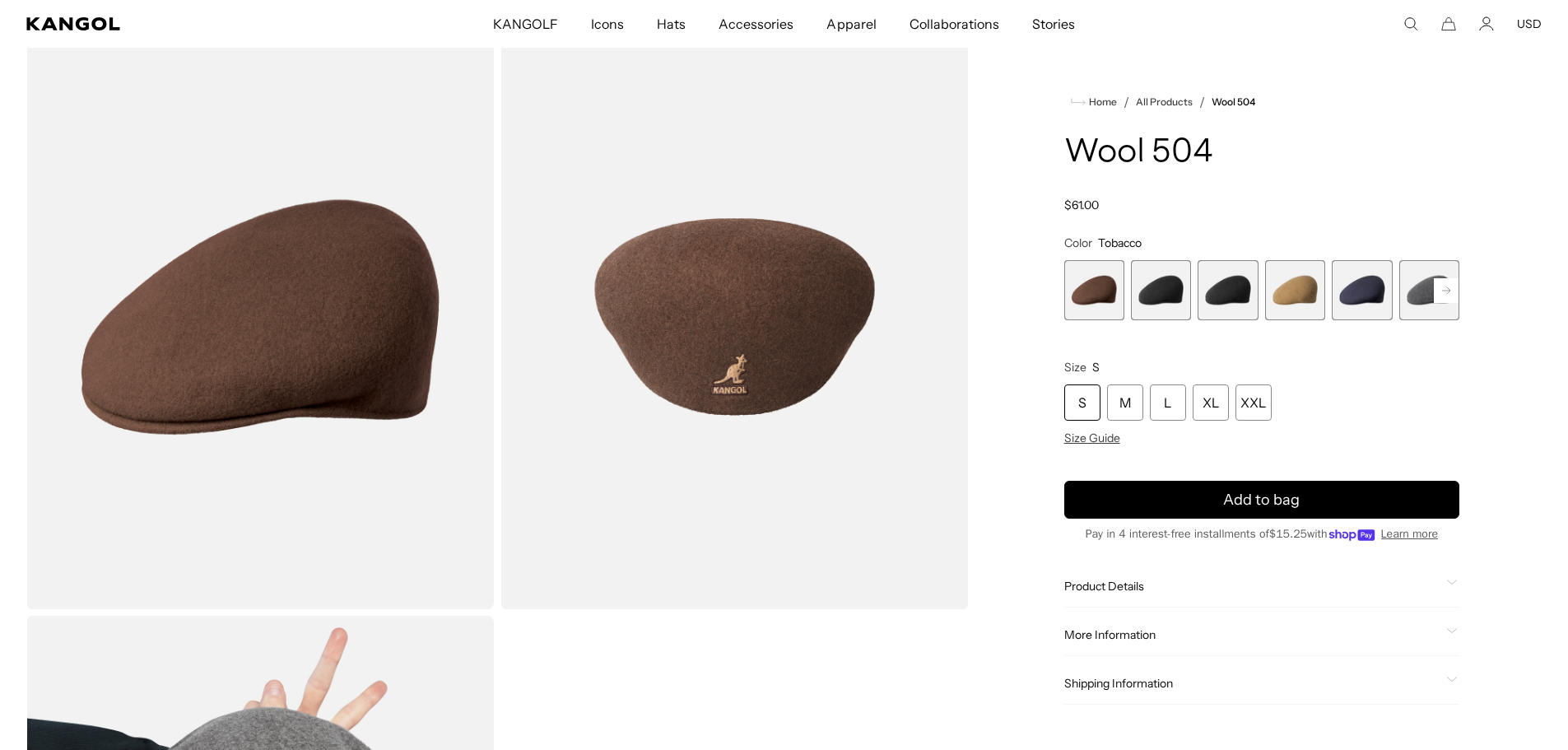 click at bounding box center [1094, 290] 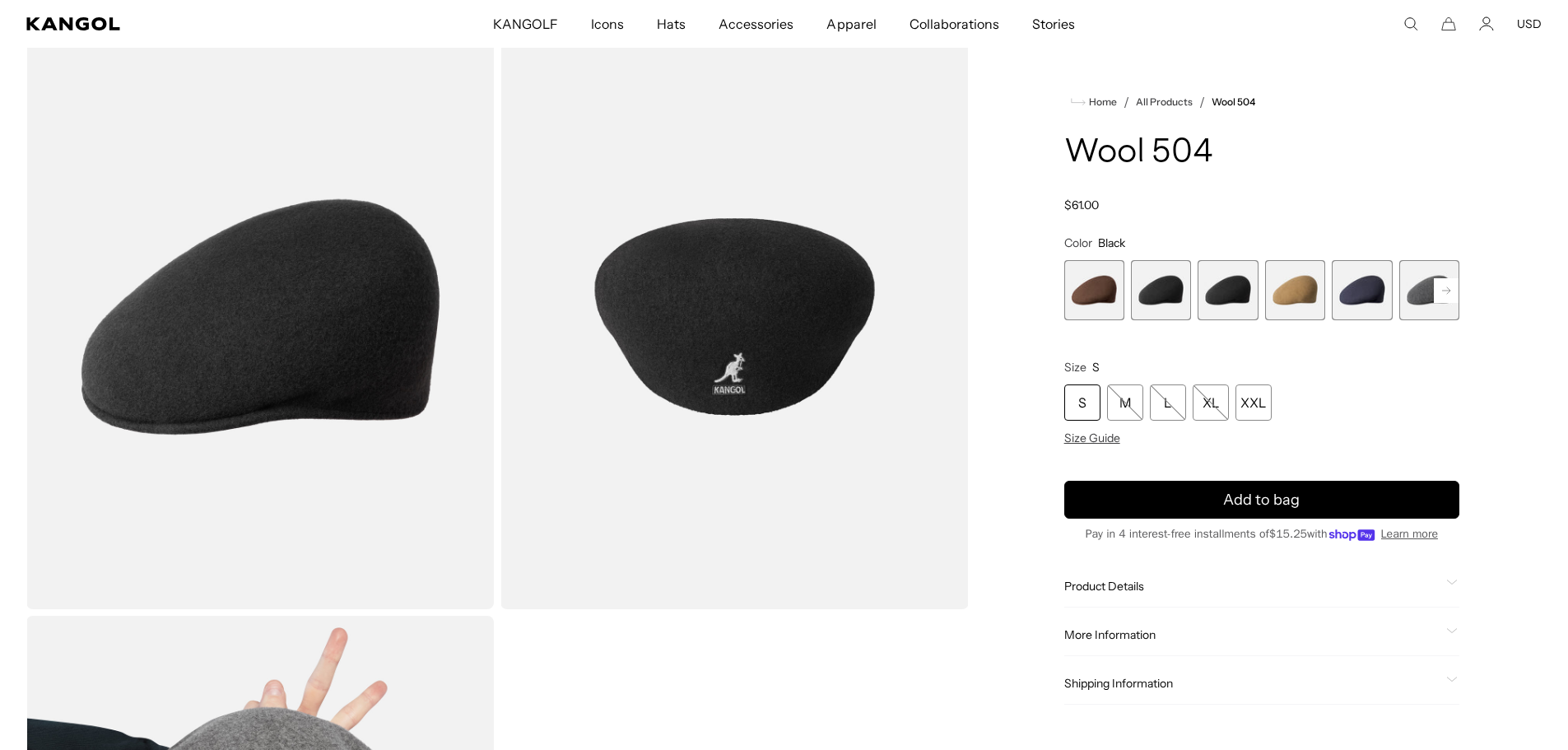 scroll, scrollTop: 0, scrollLeft: 0, axis: both 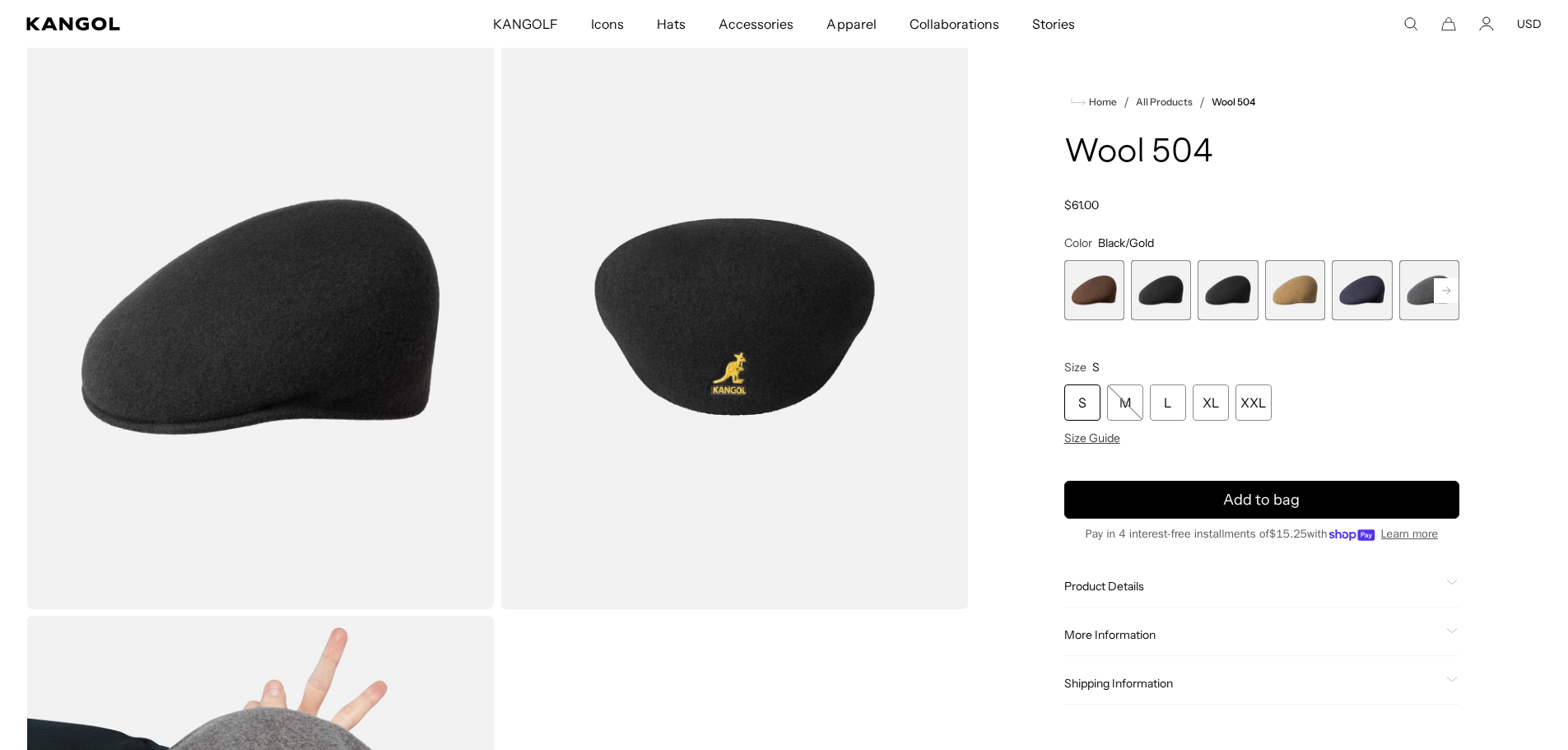 click 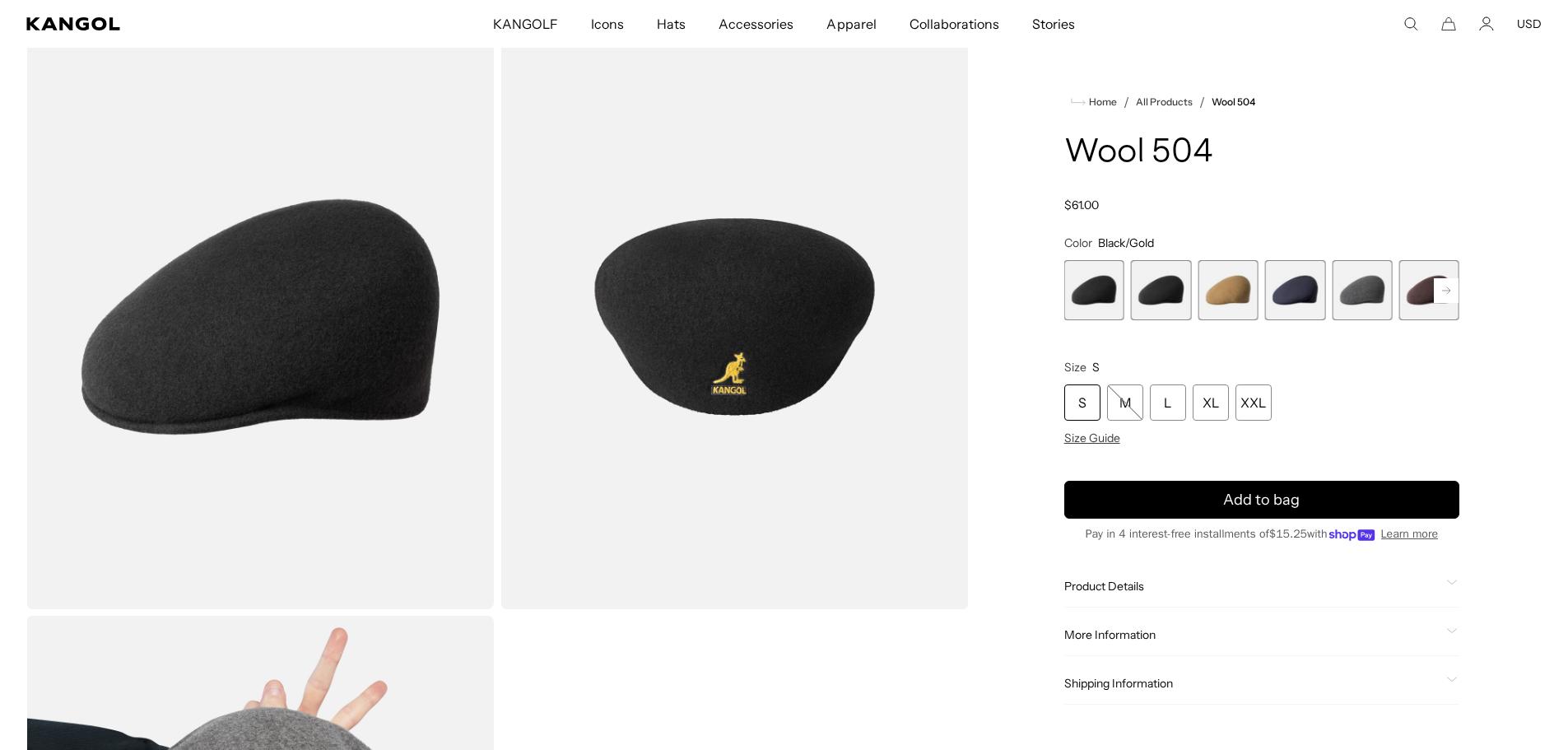 click 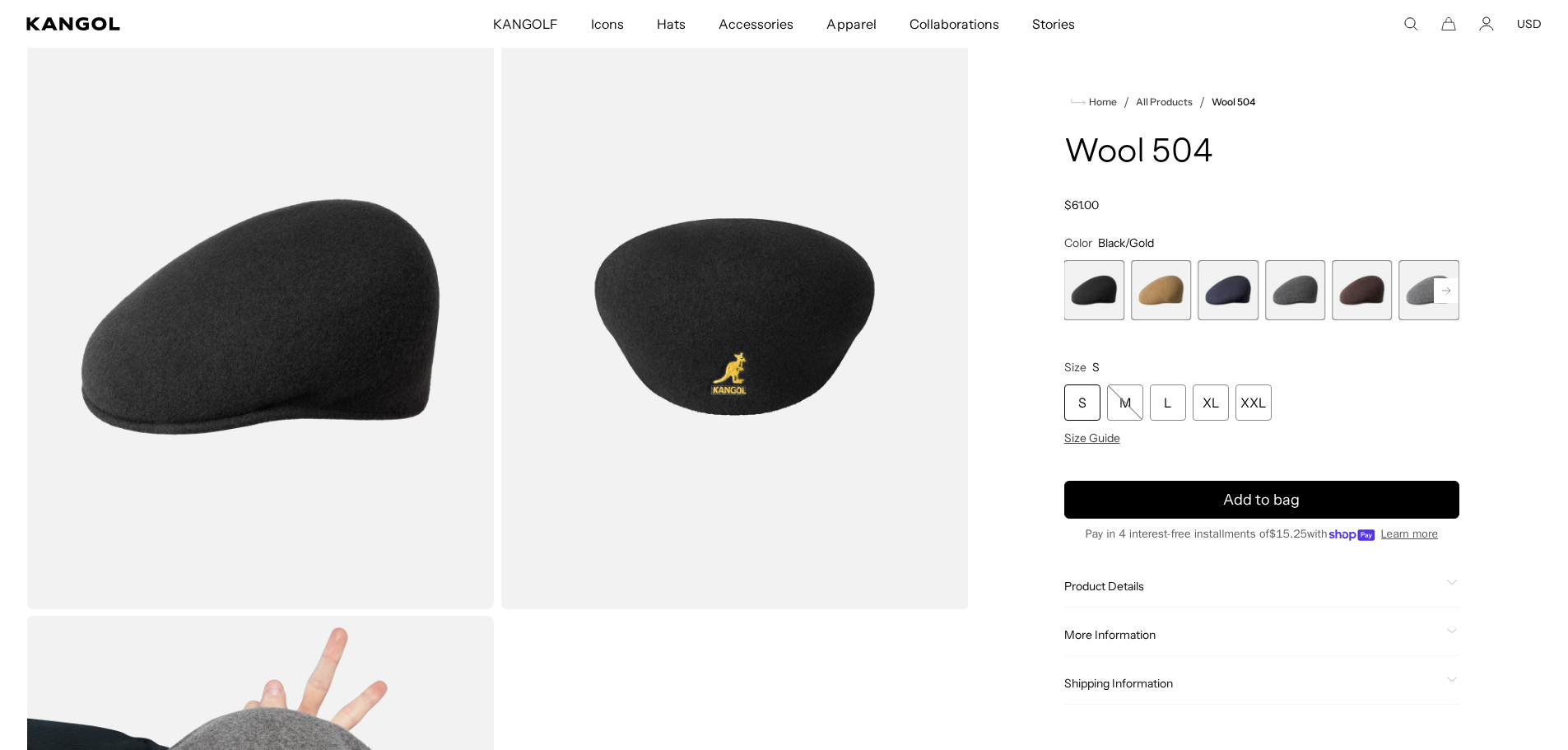 click 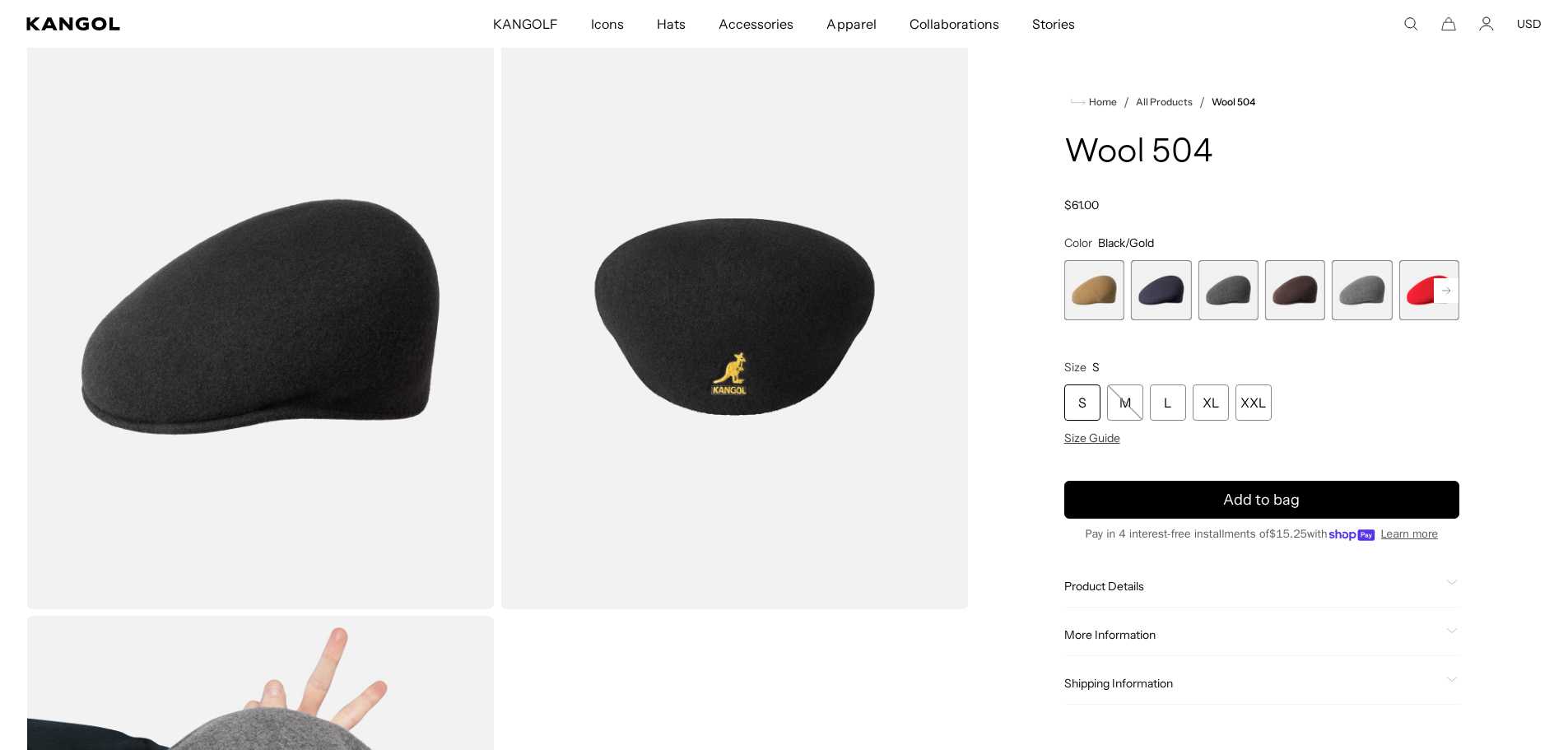 click 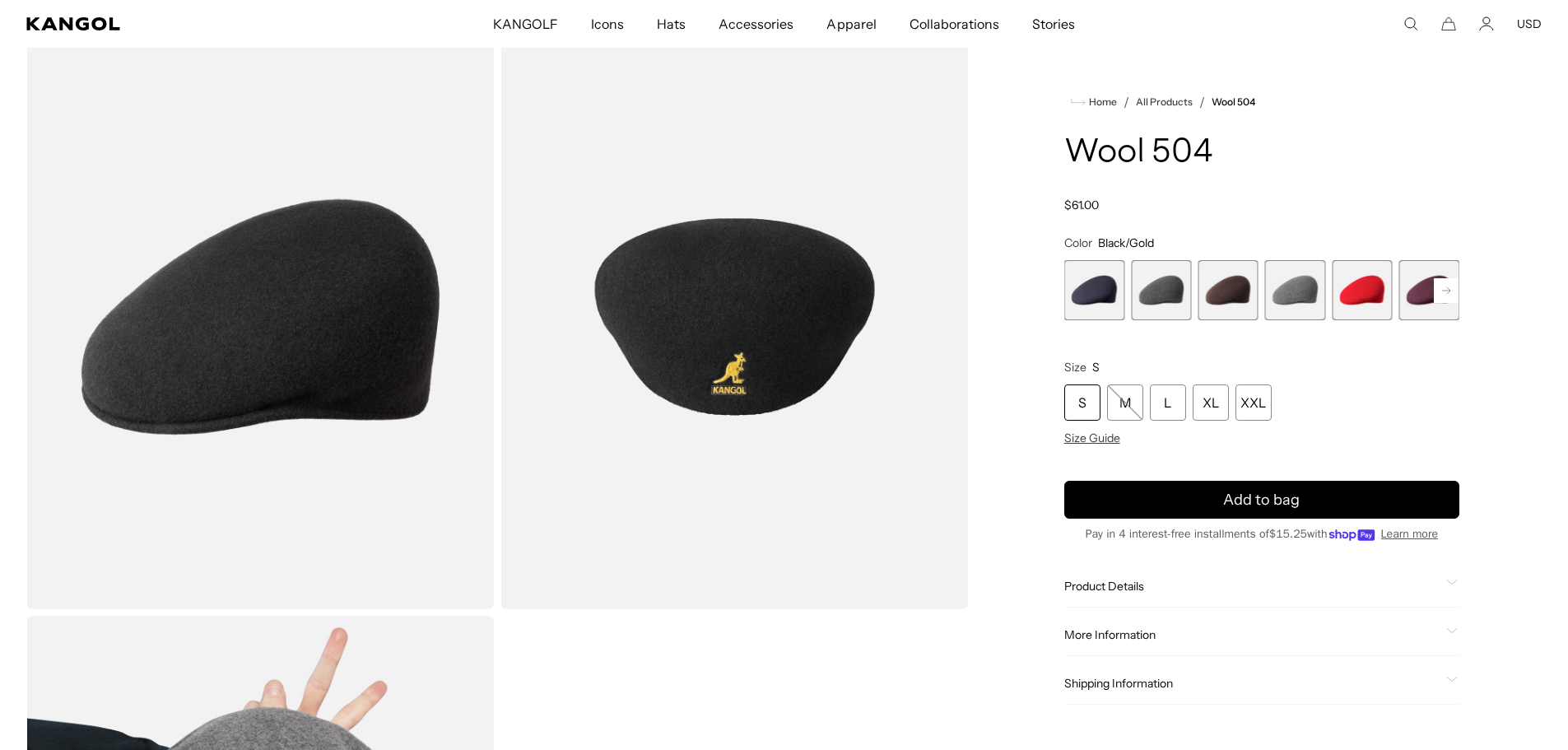 click 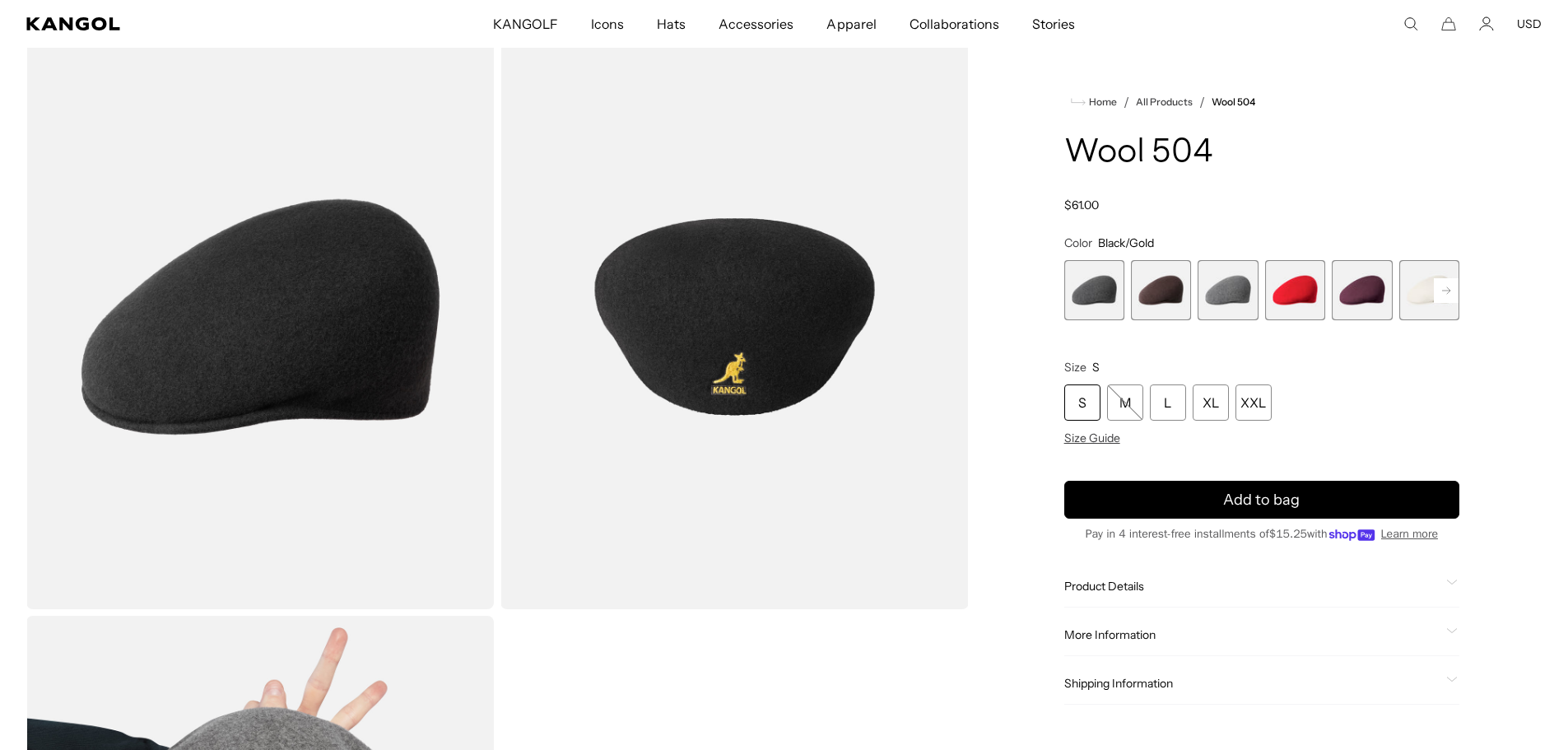 click 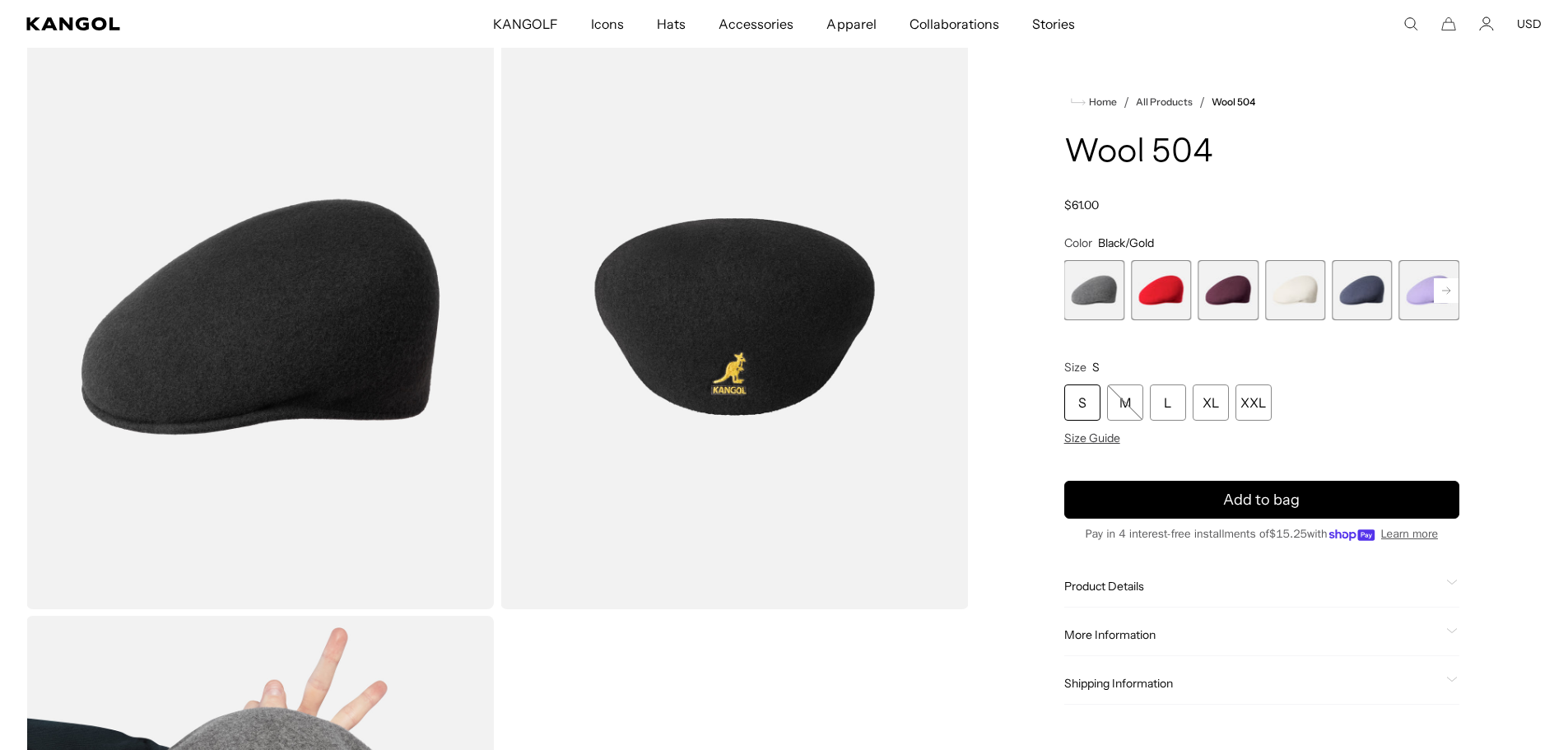 click 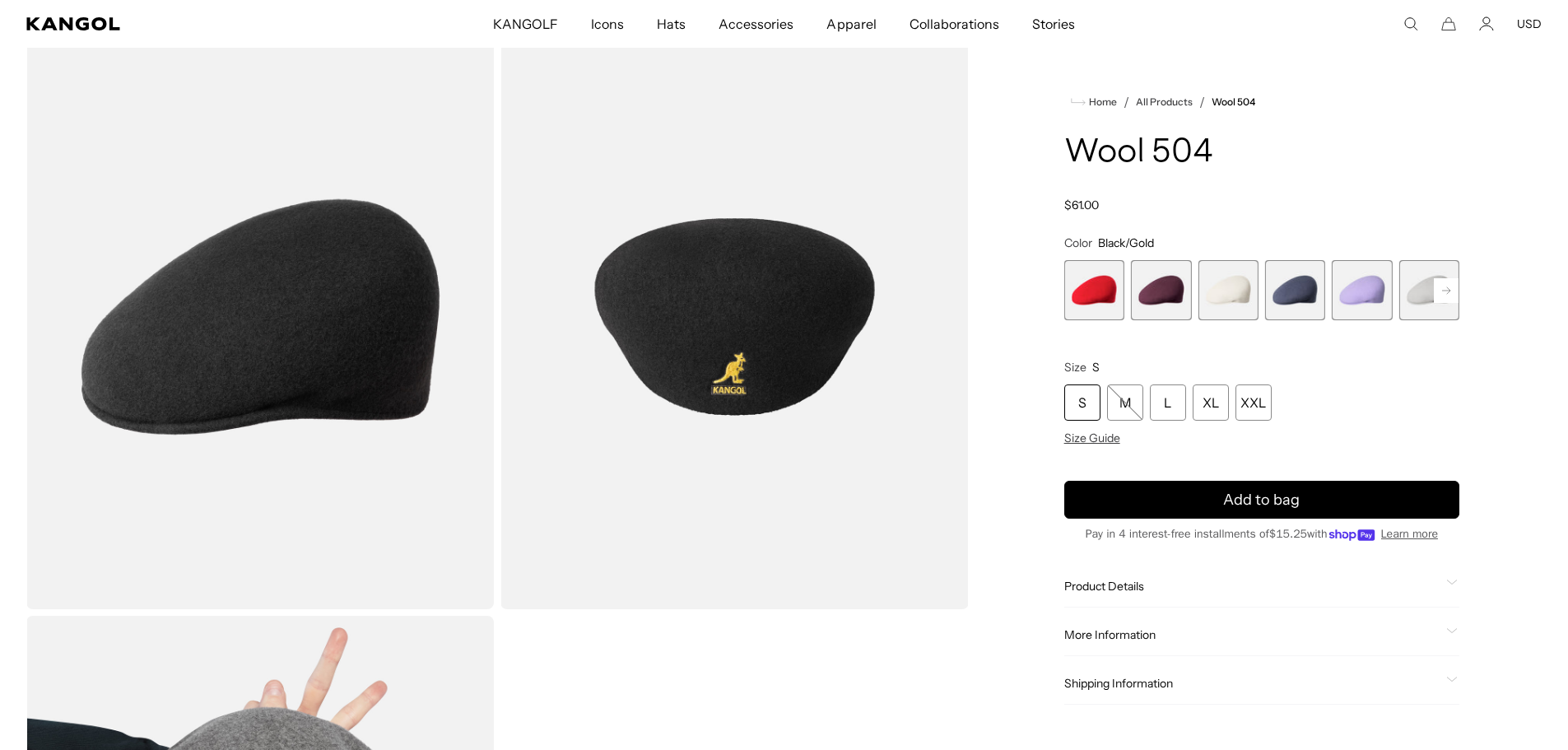 click 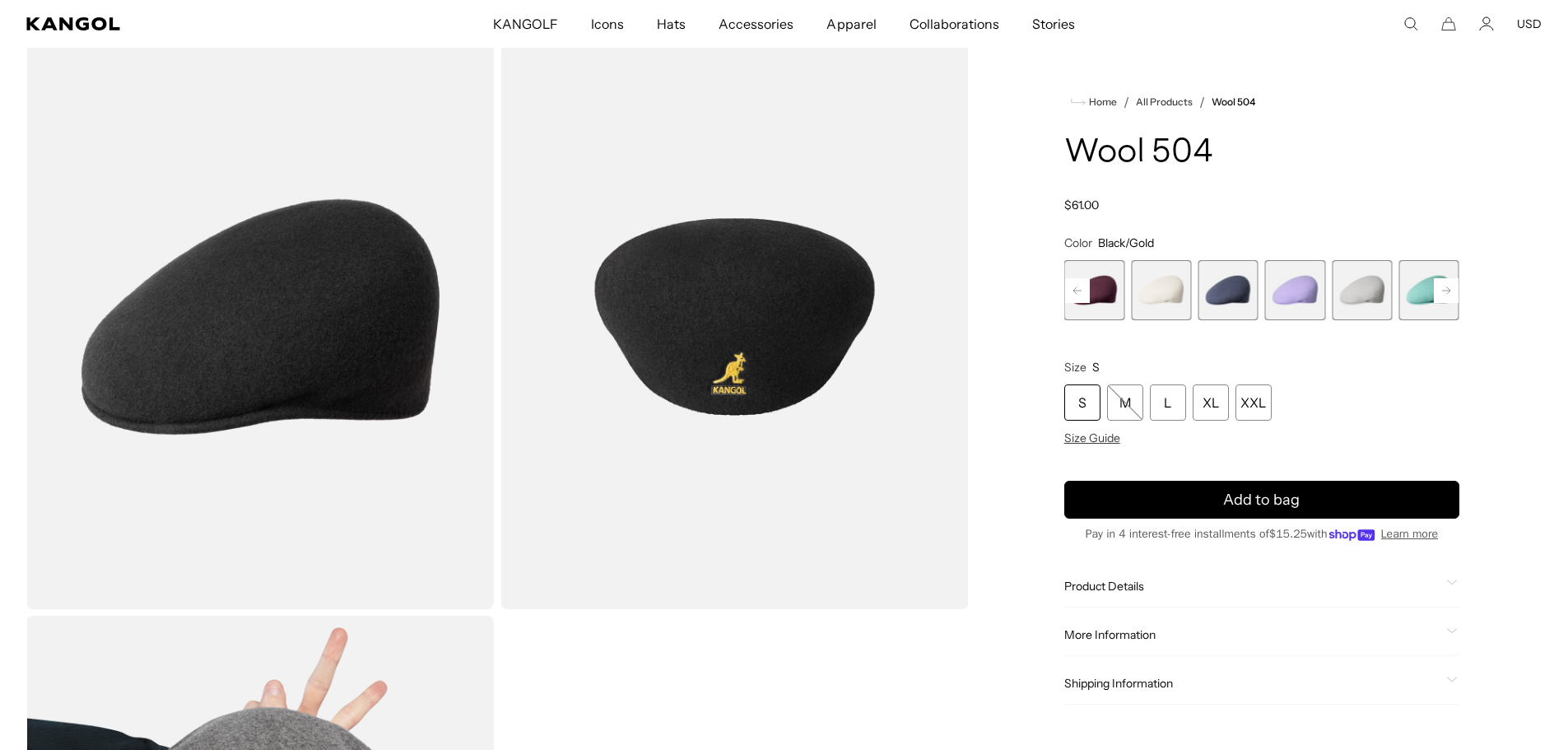 click on "Tobacco
Variant sold out or unavailable
Black
Variant sold out or unavailable
Black/Gold
Variant sold out or unavailable
Camel
Variant sold out or unavailable
Dark Blue
Variant sold out or unavailable
Dark Flannel
Variant sold out or unavailable
Espresso
Variant sold out or unavailable" at bounding box center (1262, 290) 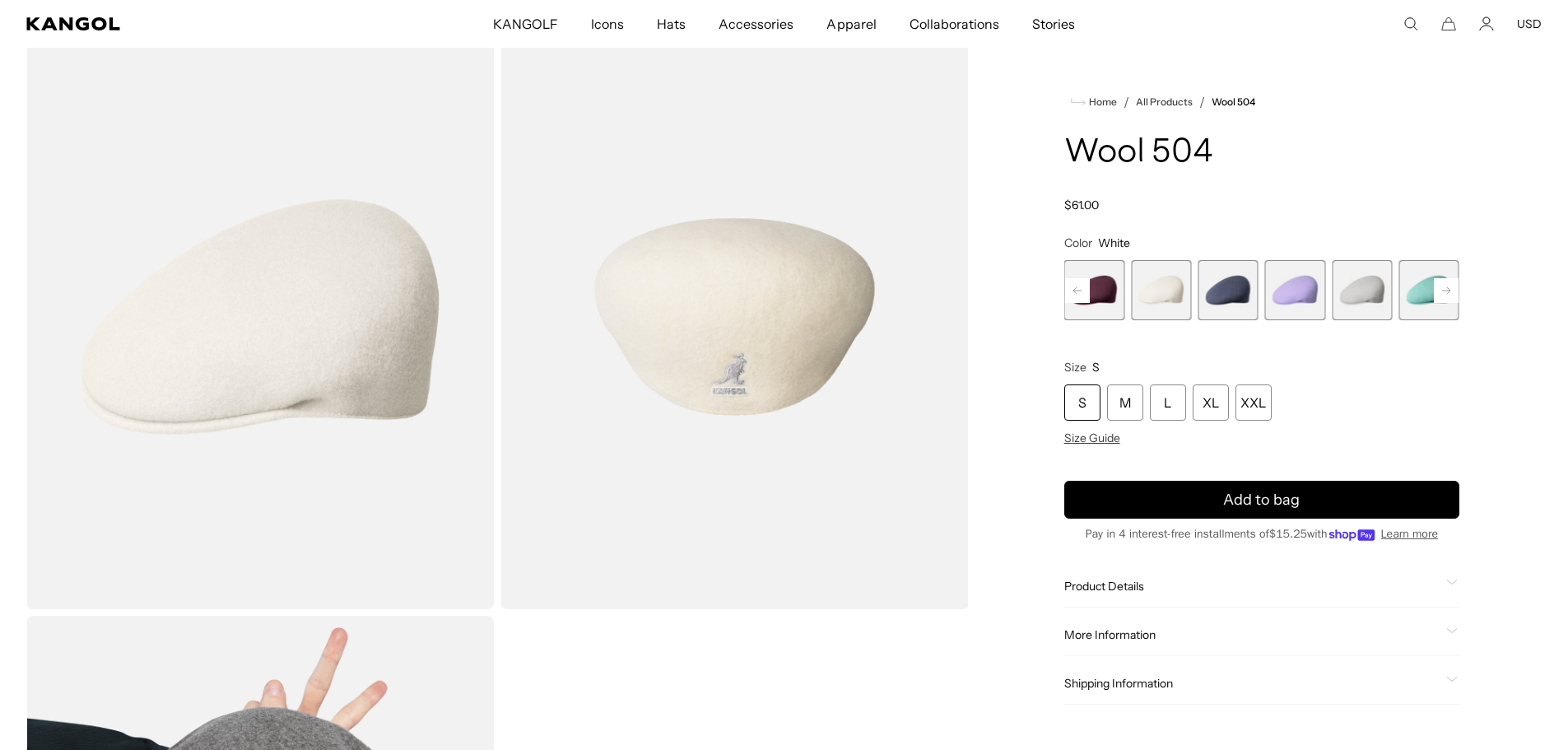 scroll, scrollTop: 0, scrollLeft: 339, axis: horizontal 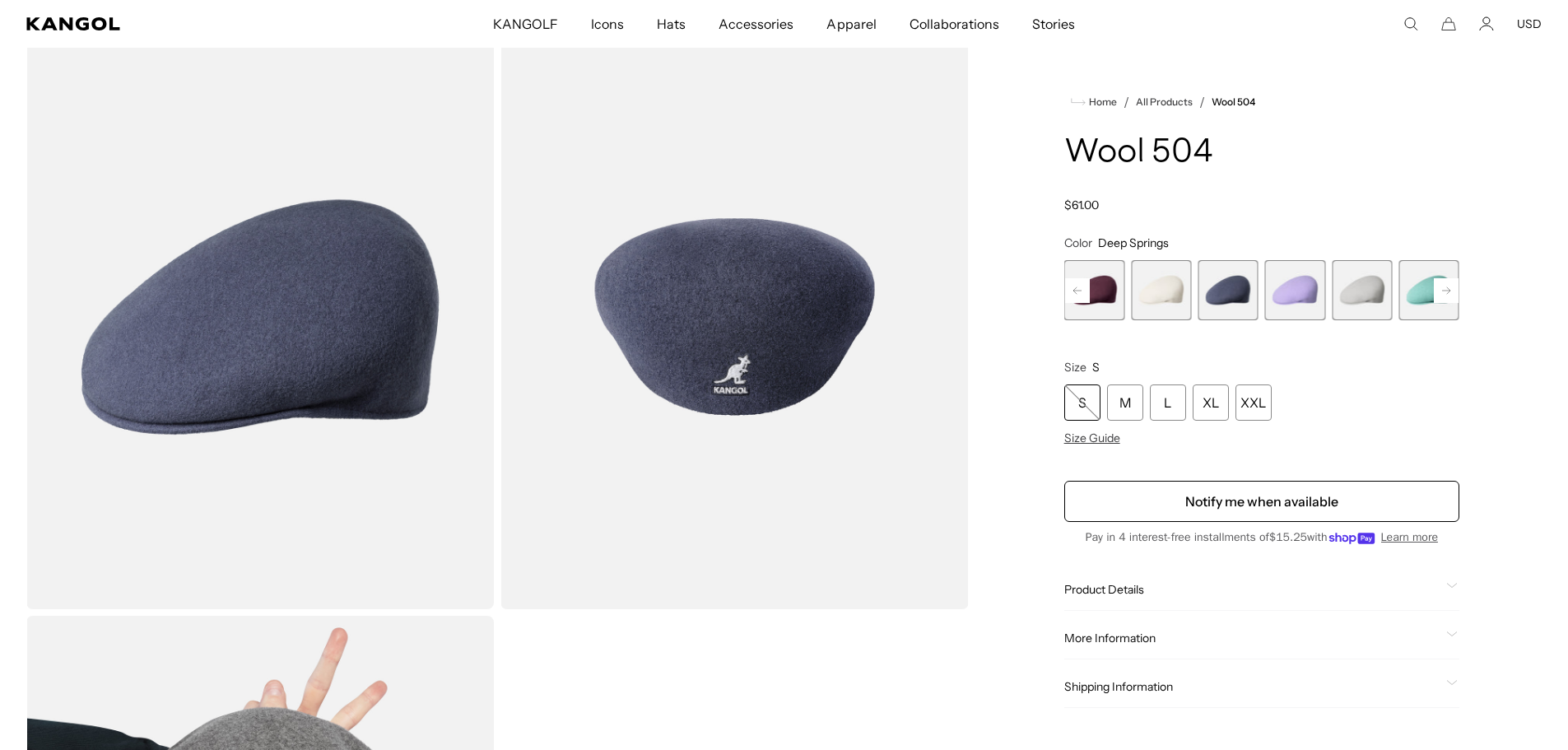click at bounding box center [1295, 290] 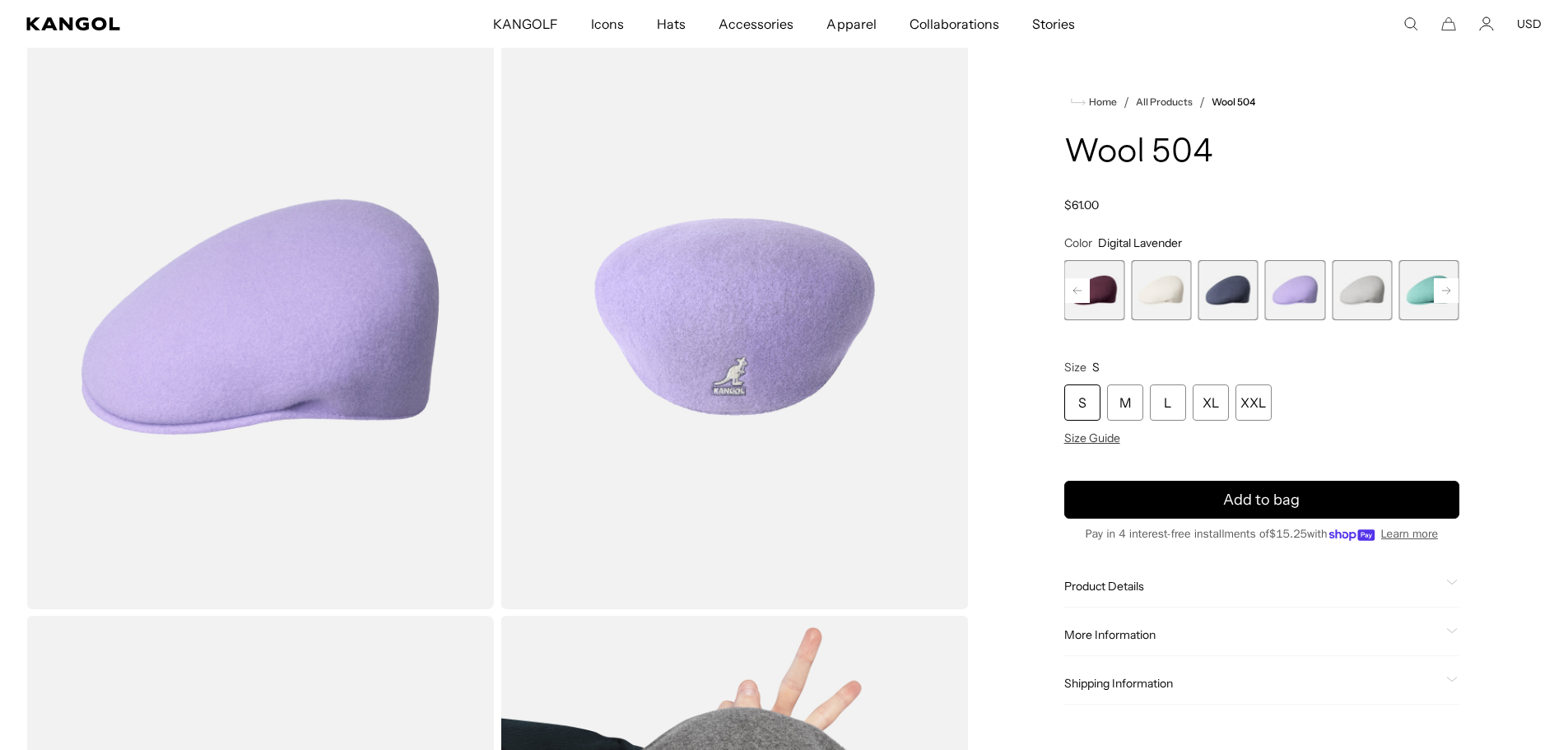 scroll, scrollTop: 0, scrollLeft: 0, axis: both 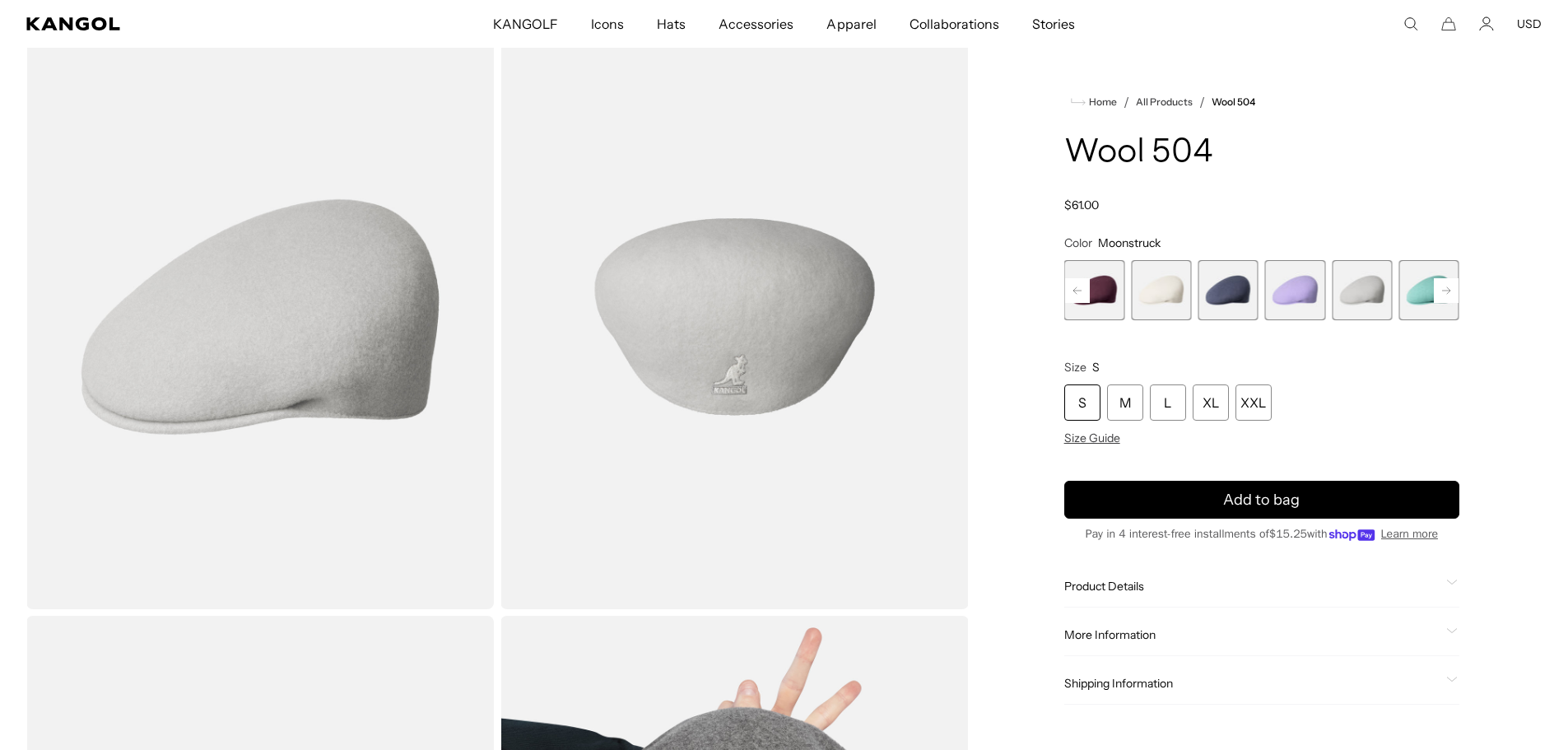 click at bounding box center [1429, 290] 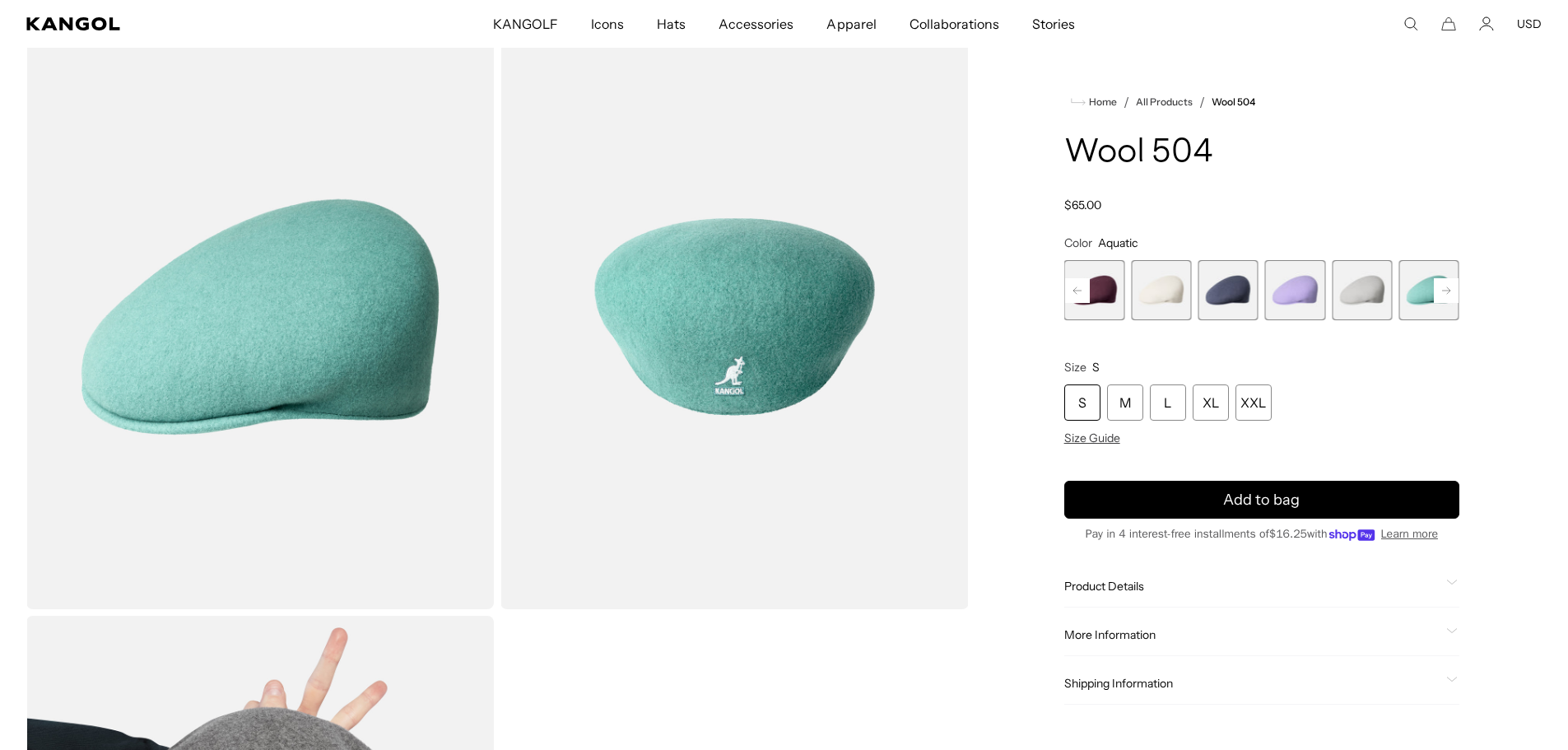 click 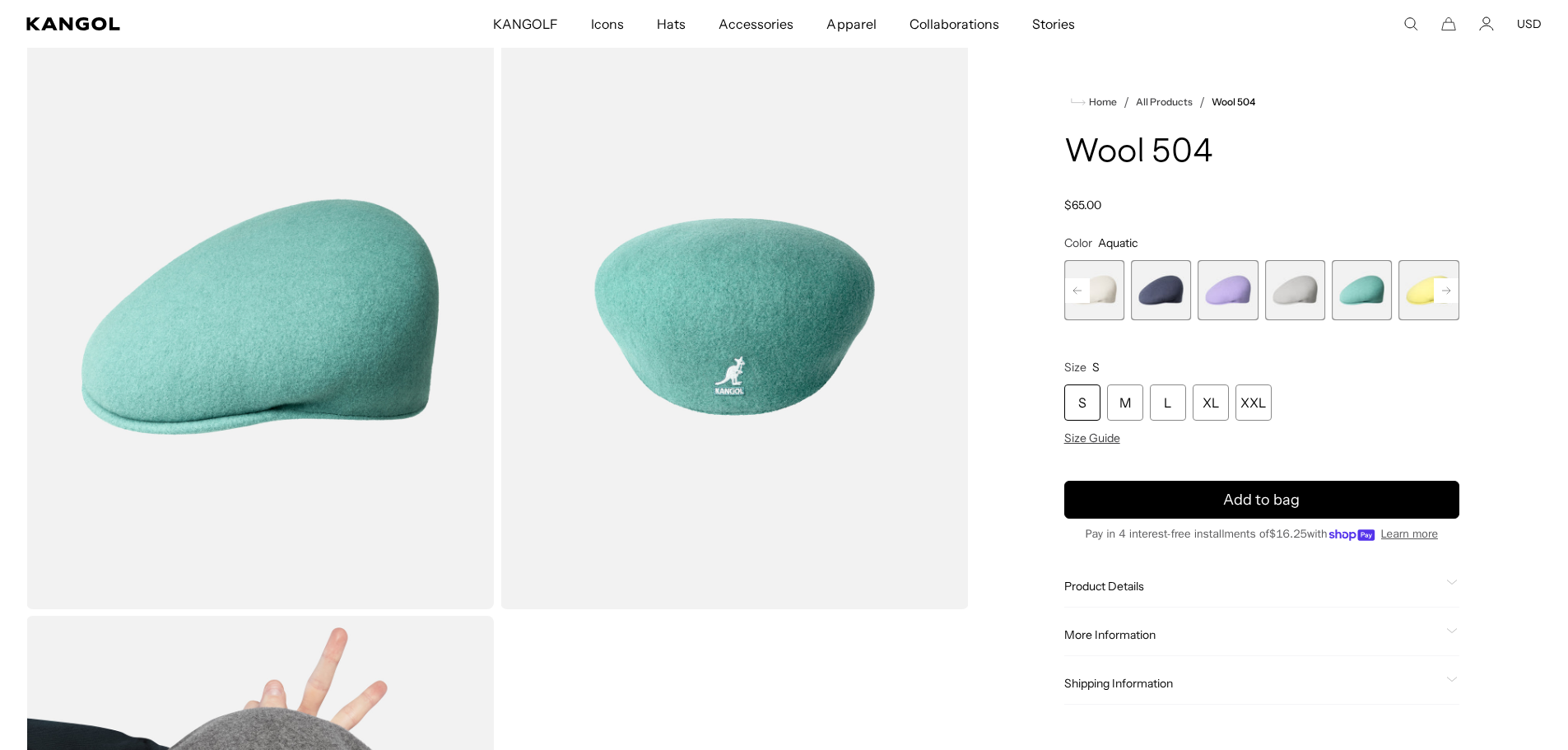 click 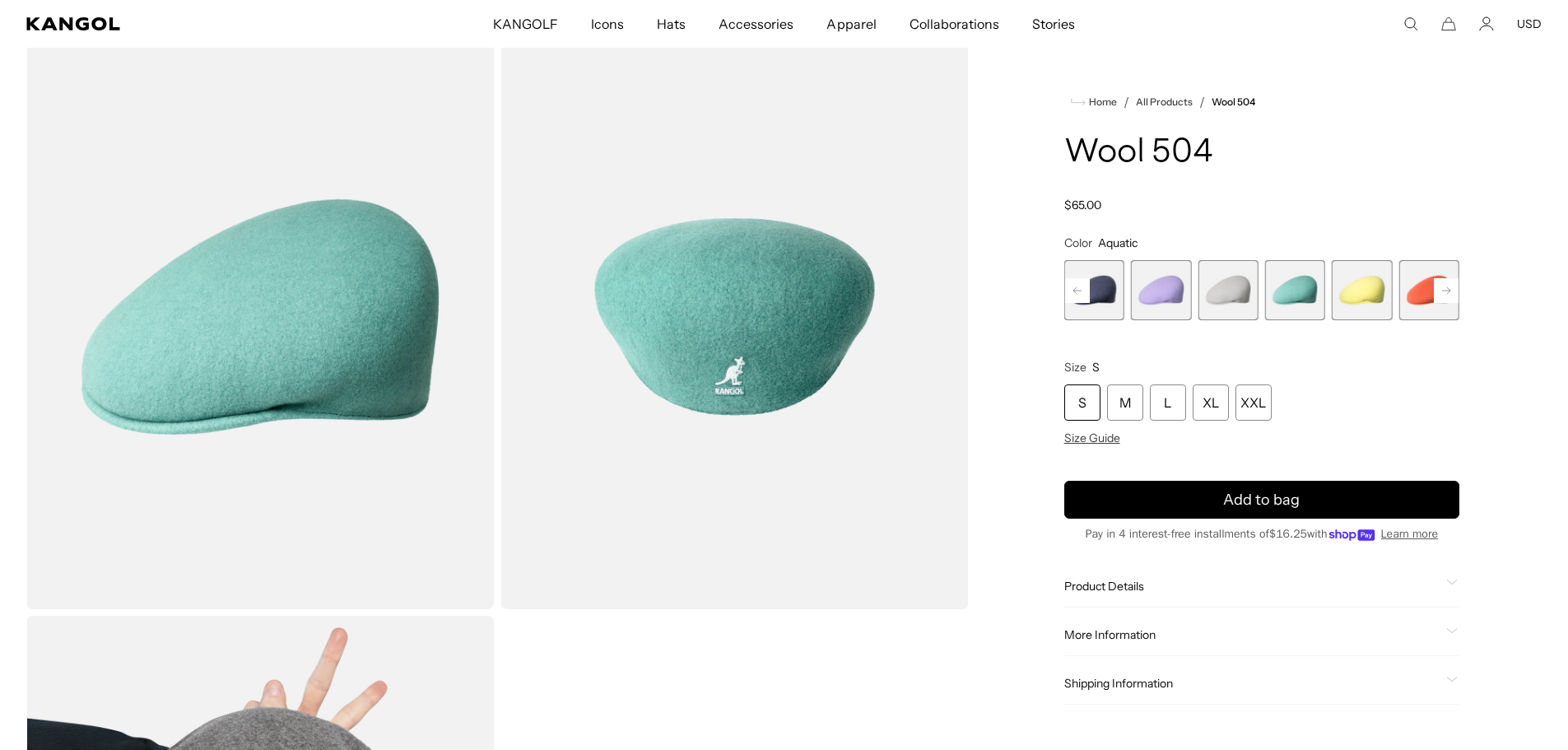 click 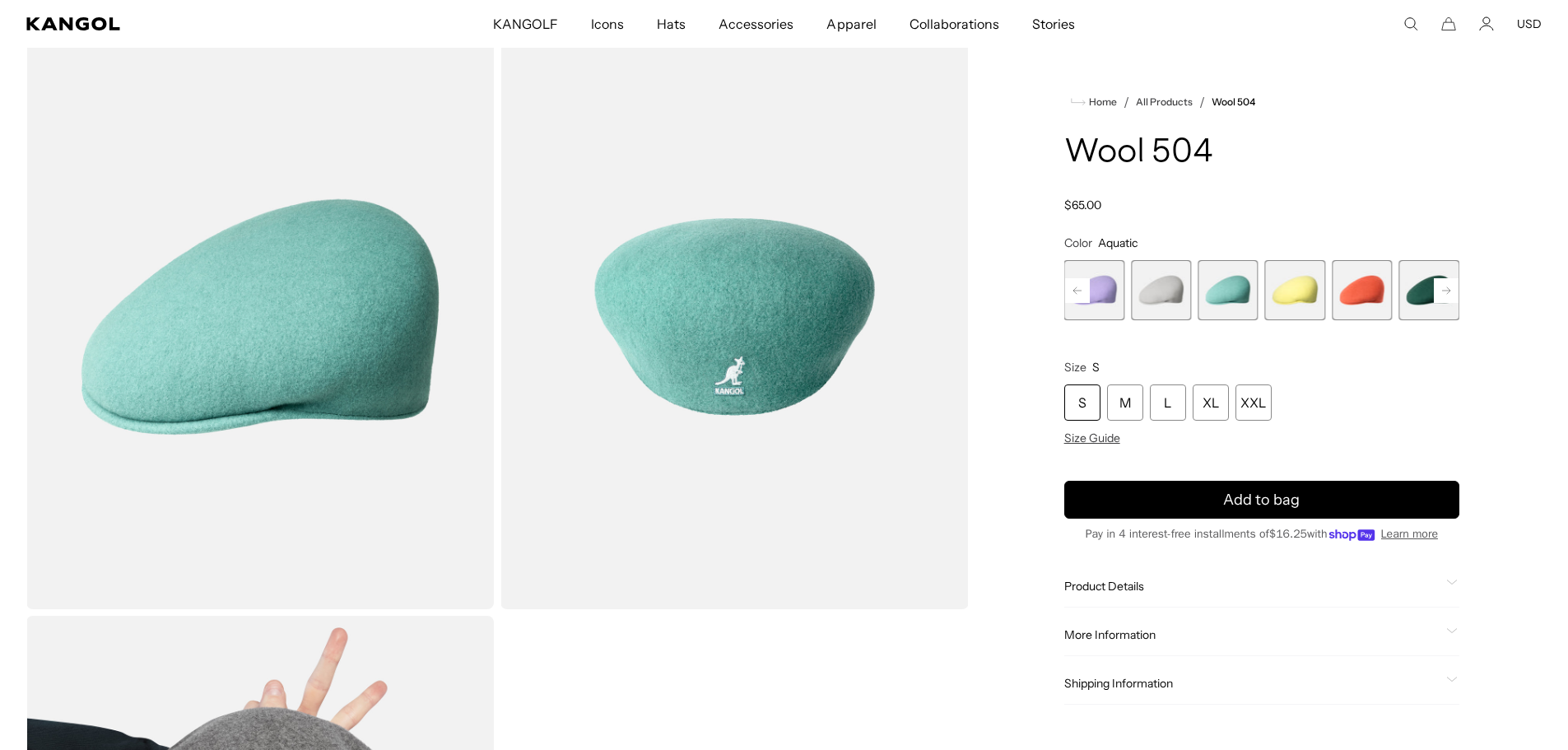 click 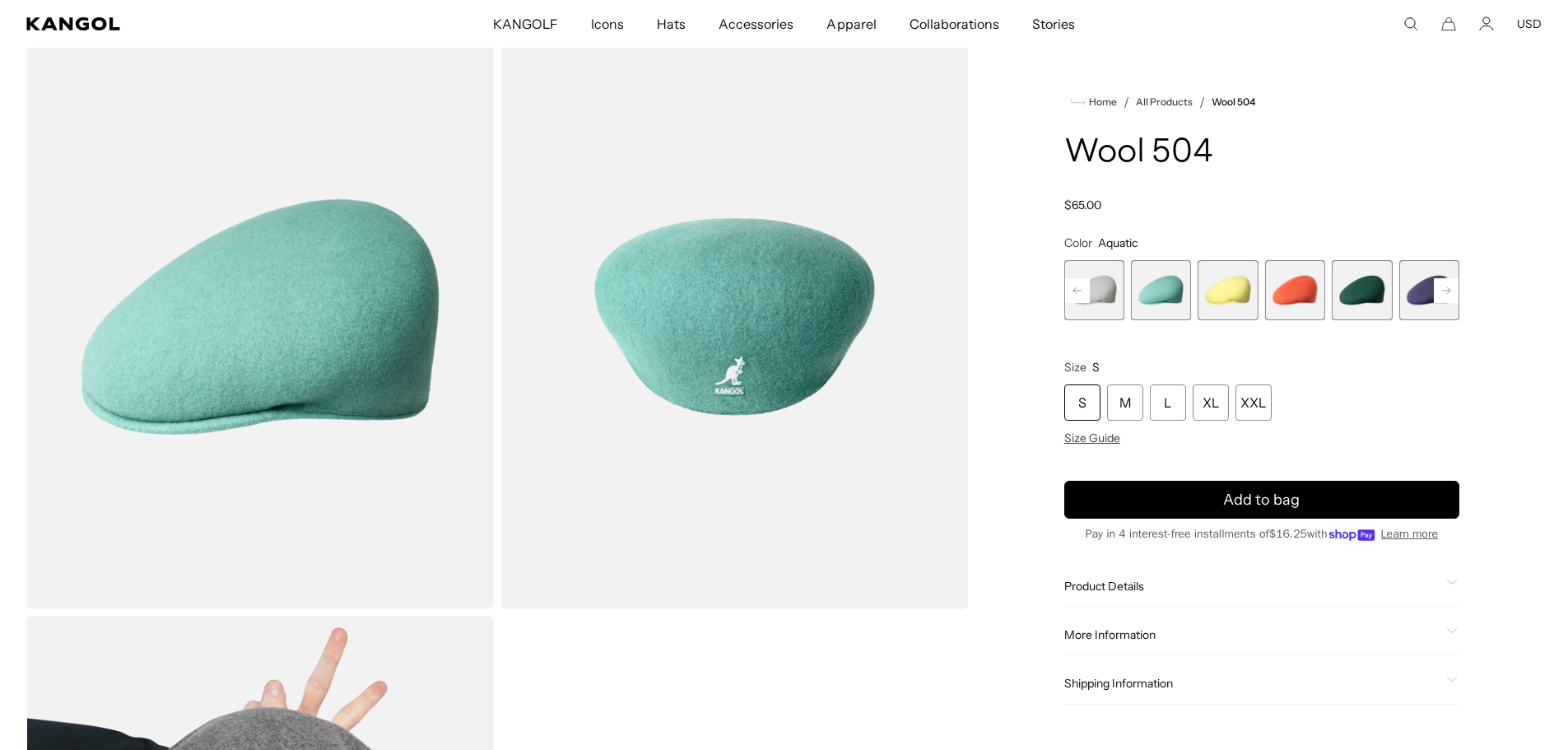 click 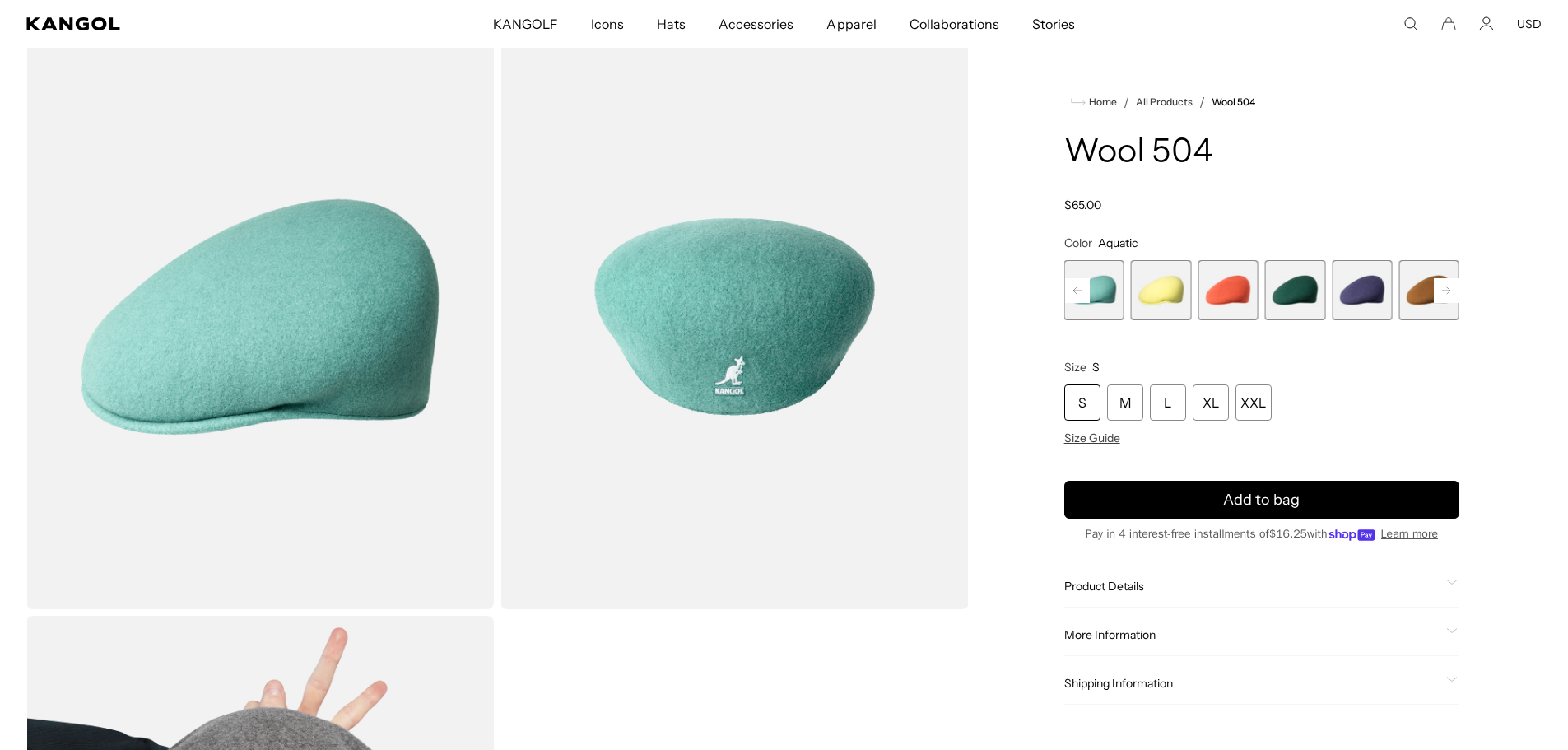 click 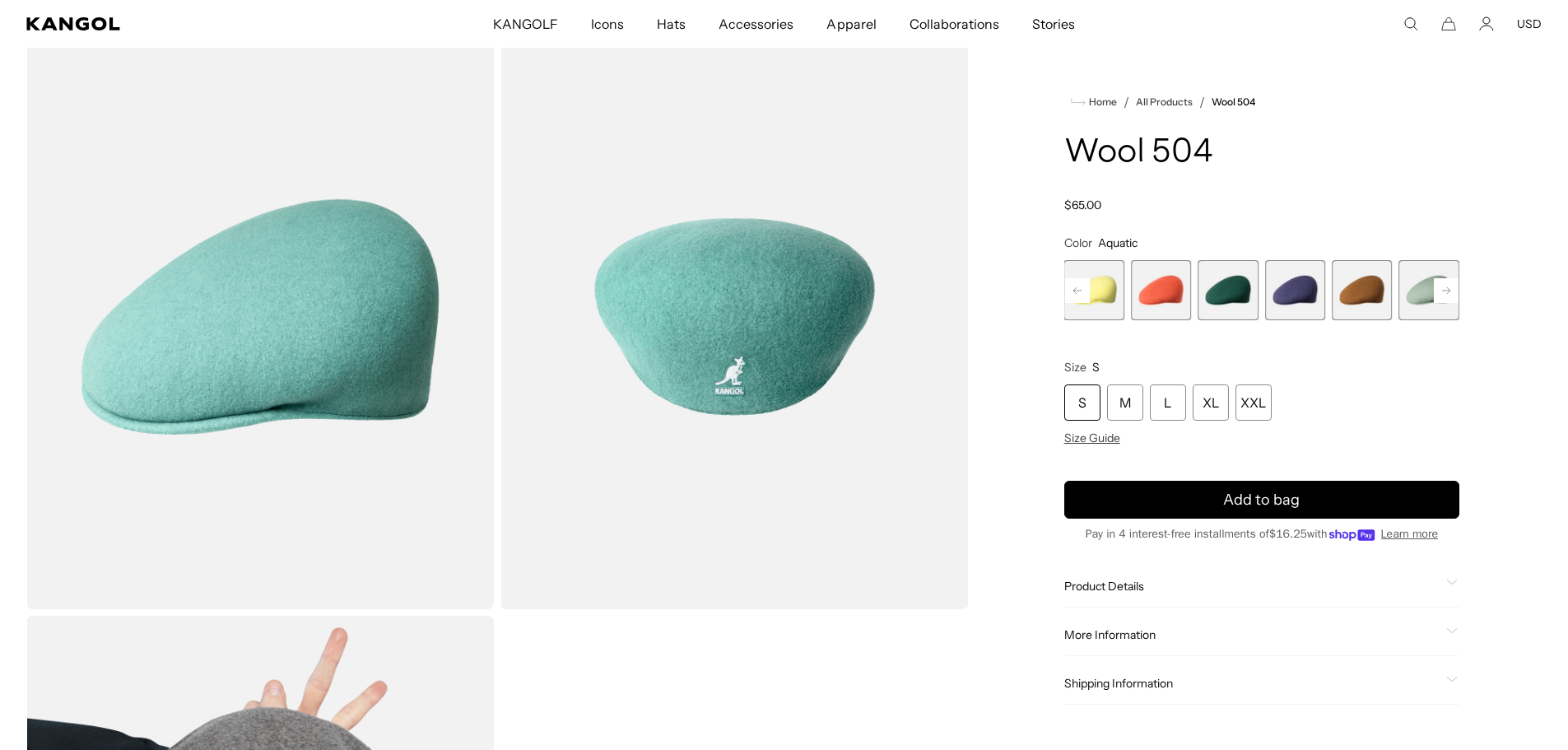 click 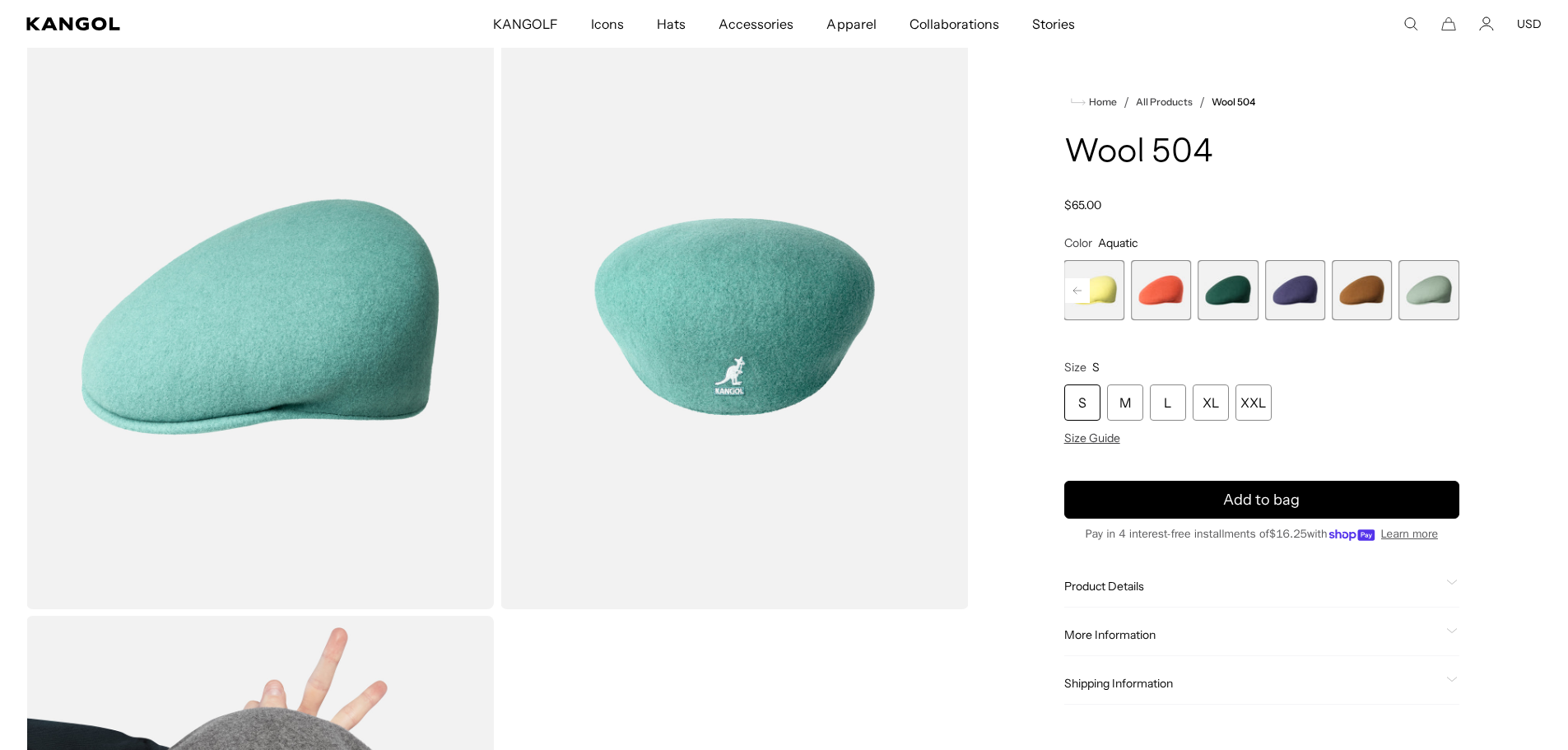 click at bounding box center (1429, 290) 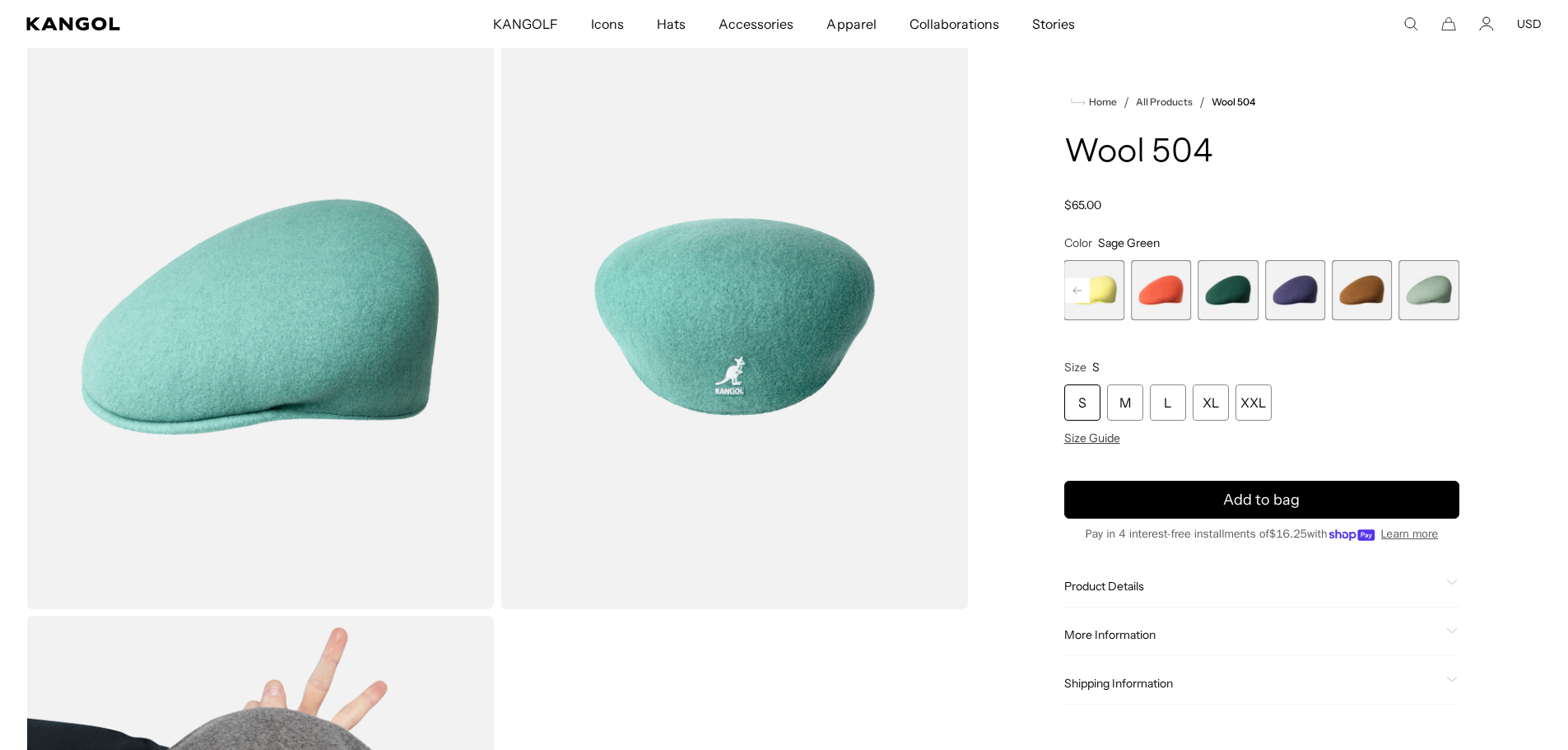click at bounding box center [1429, 290] 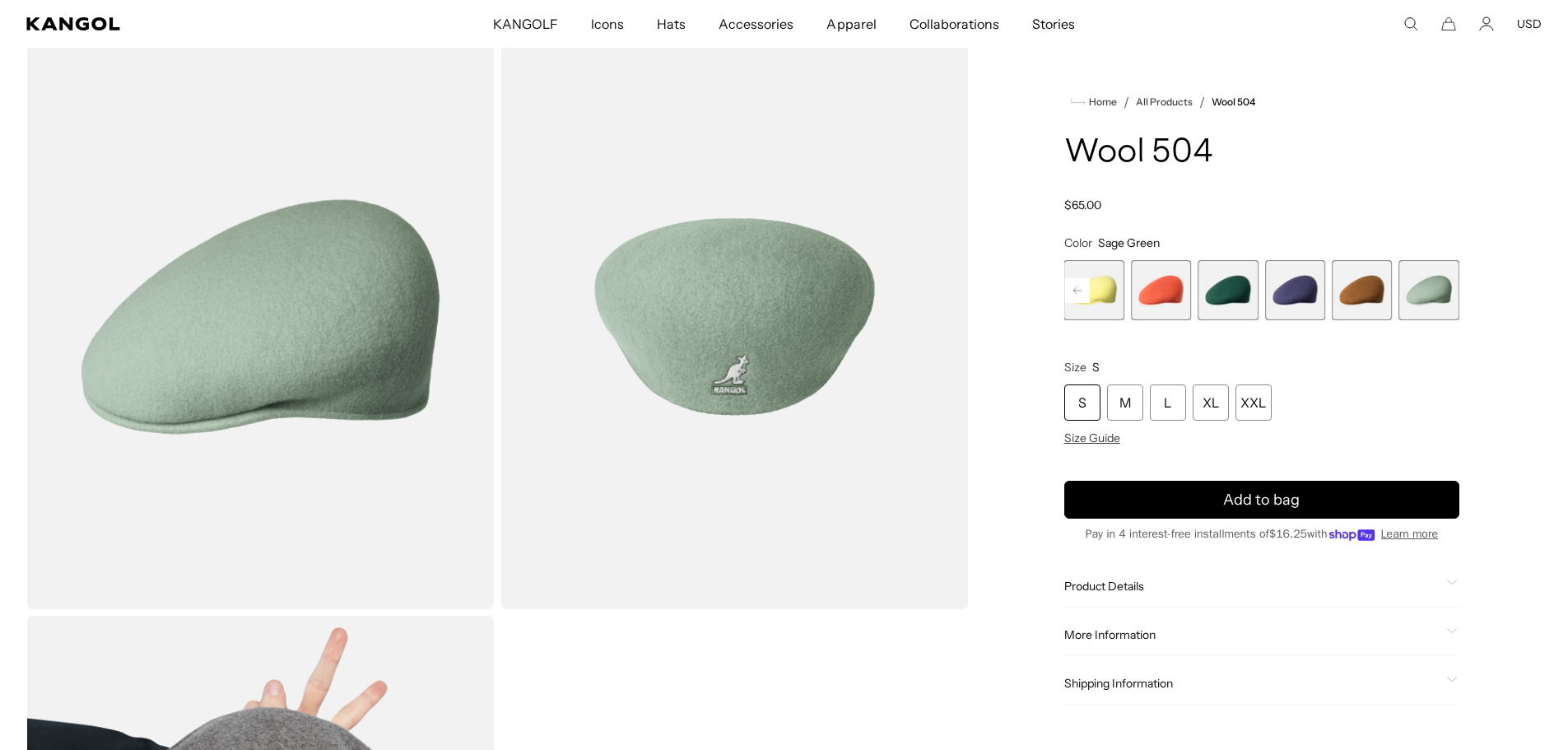 click at bounding box center (1361, 290) 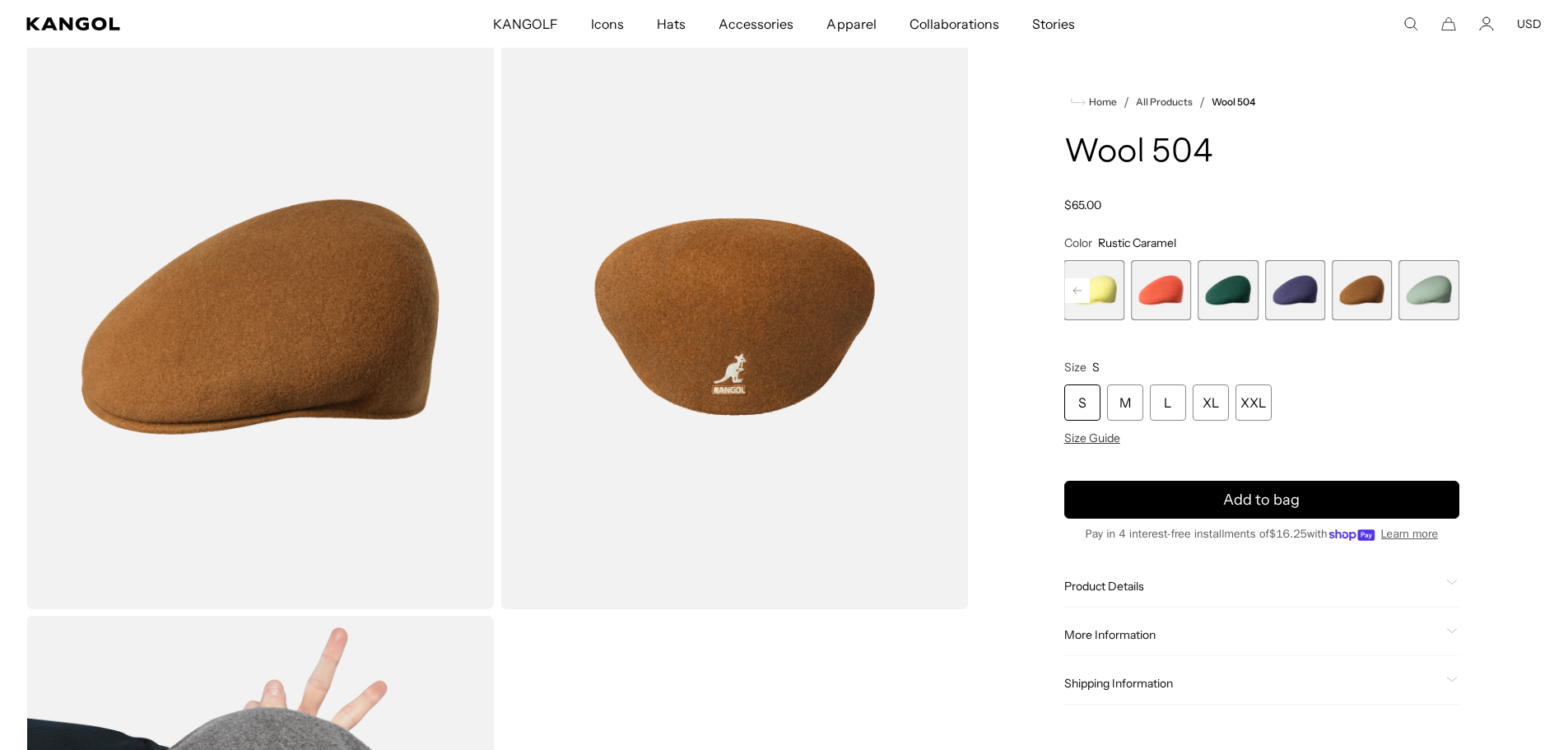 scroll, scrollTop: 0, scrollLeft: 339, axis: horizontal 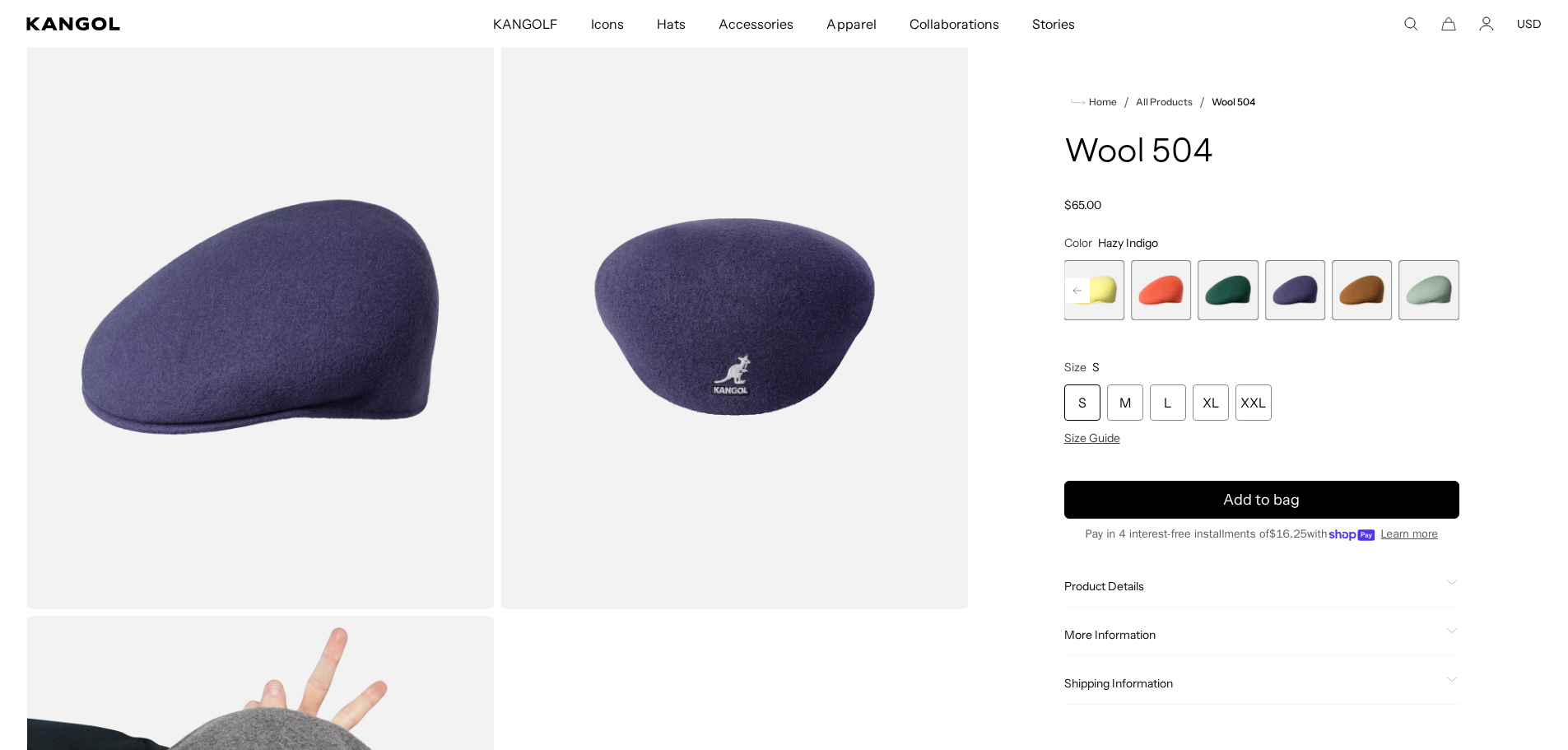 click at bounding box center (1227, 290) 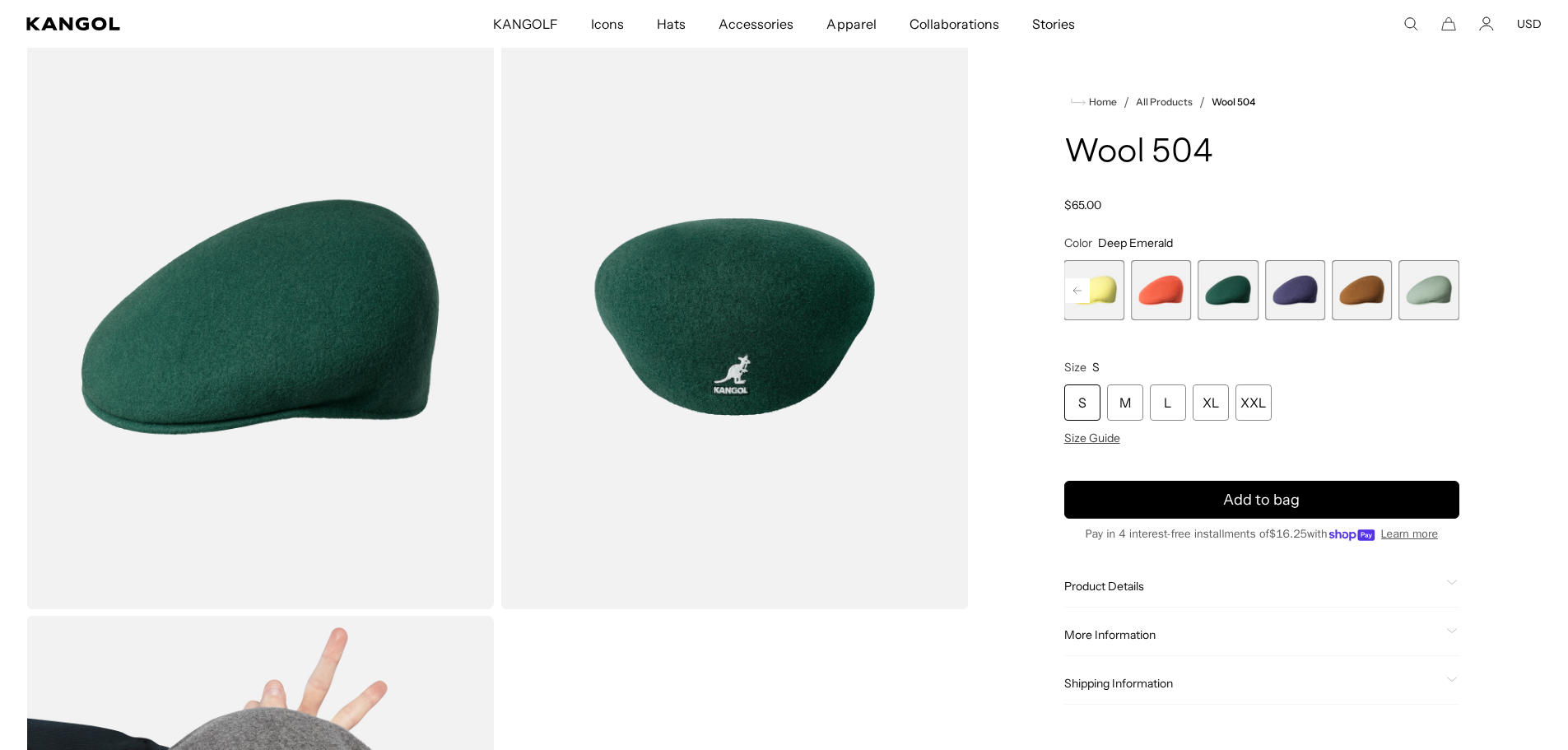 click at bounding box center [1161, 290] 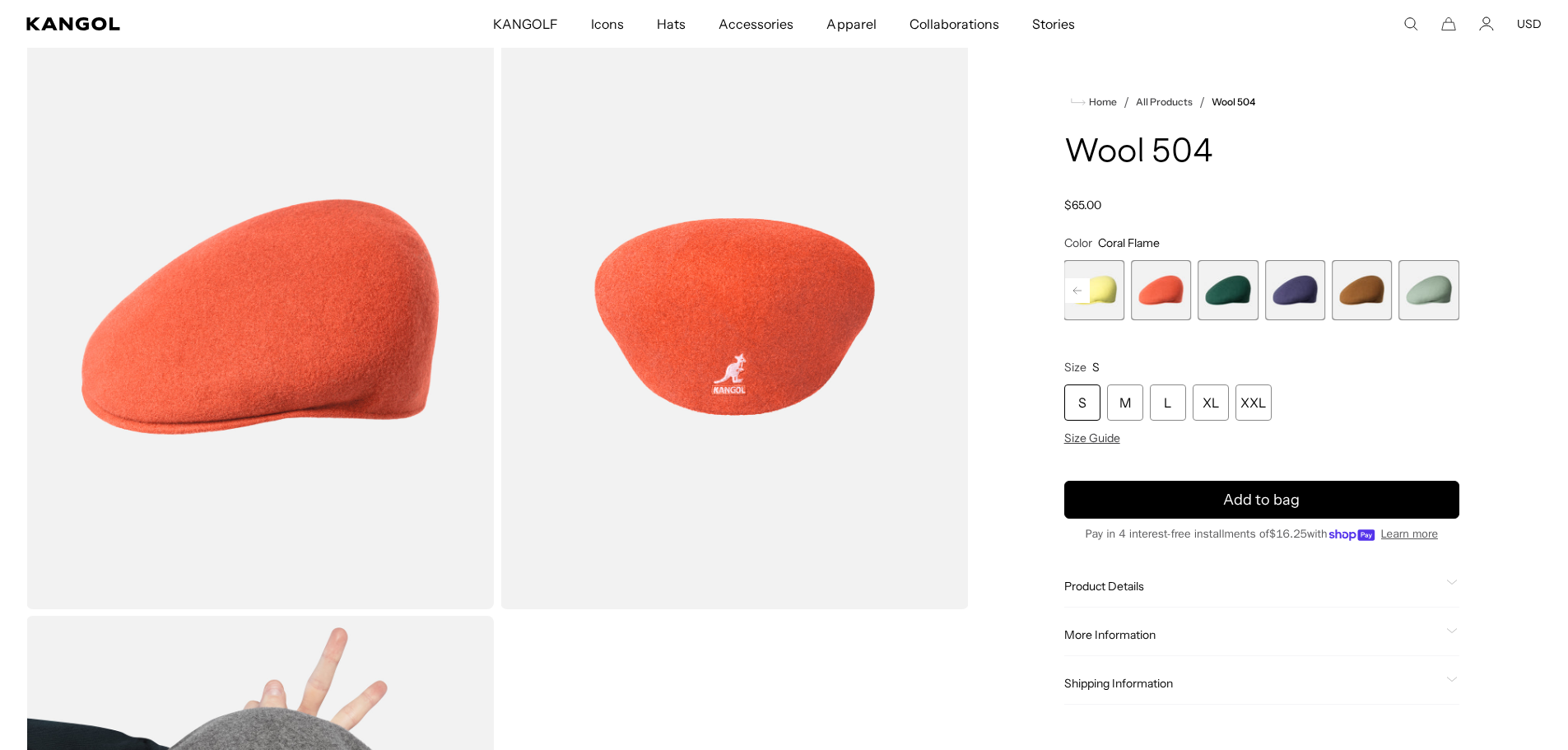 click at bounding box center [1094, 290] 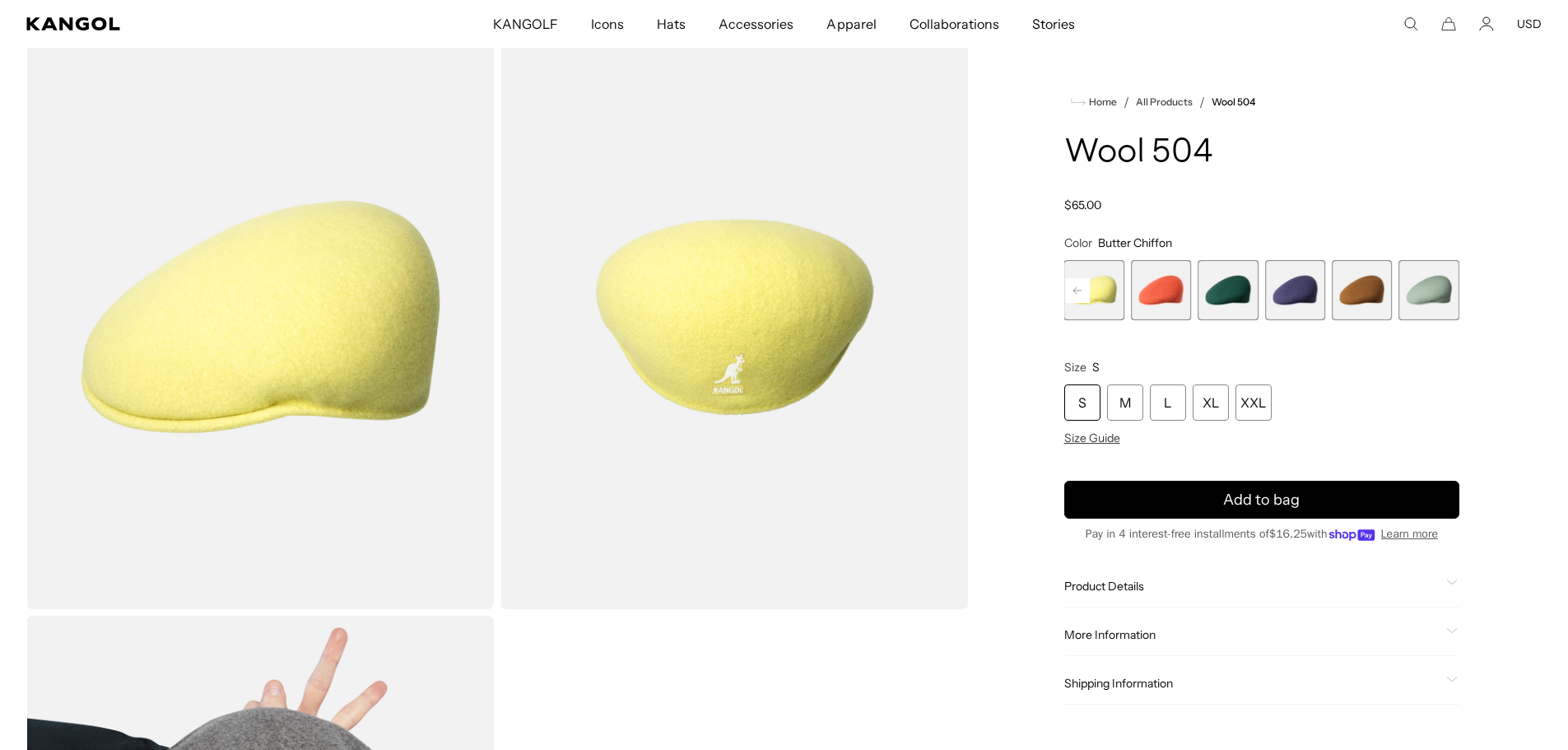 scroll, scrollTop: 0, scrollLeft: 0, axis: both 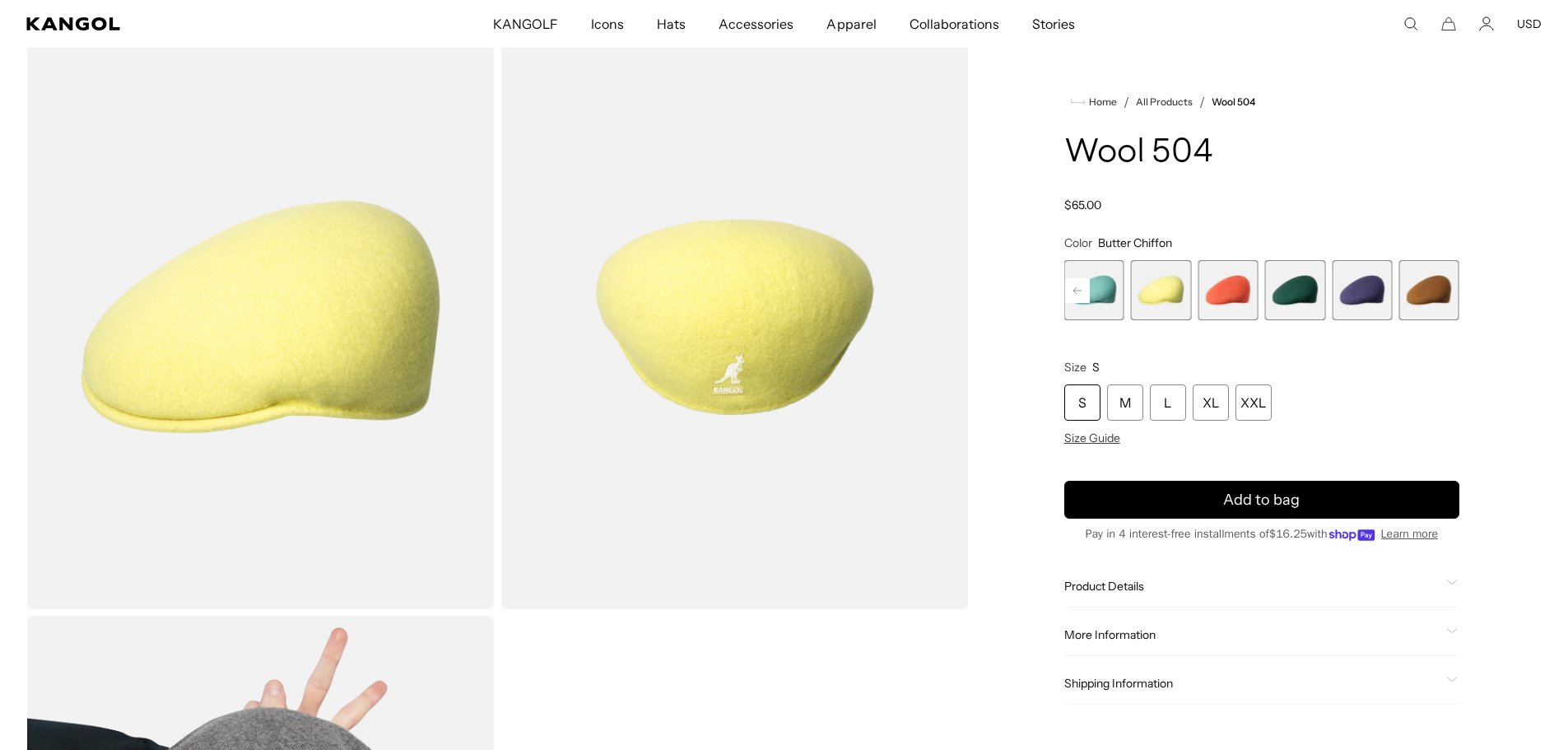 click 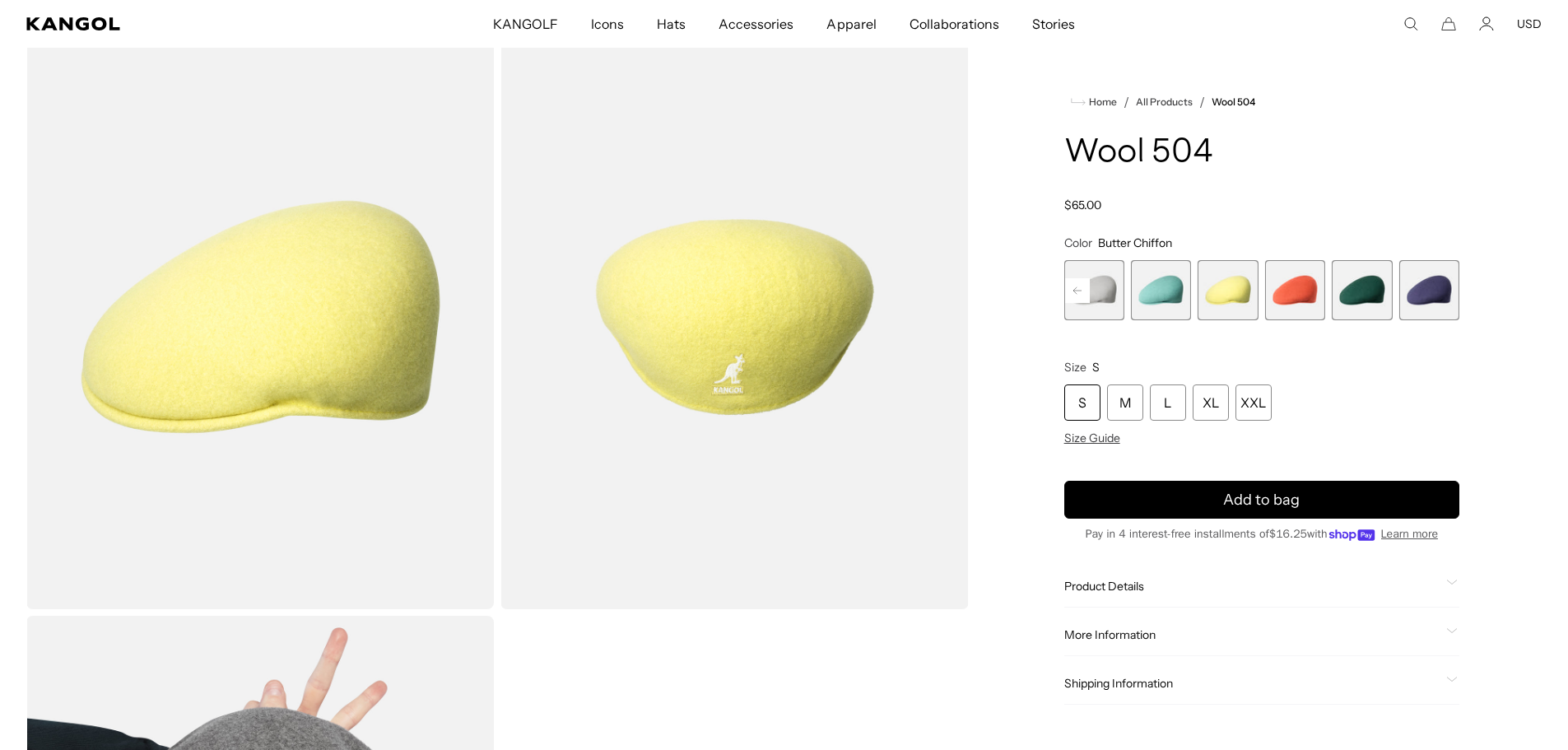 click 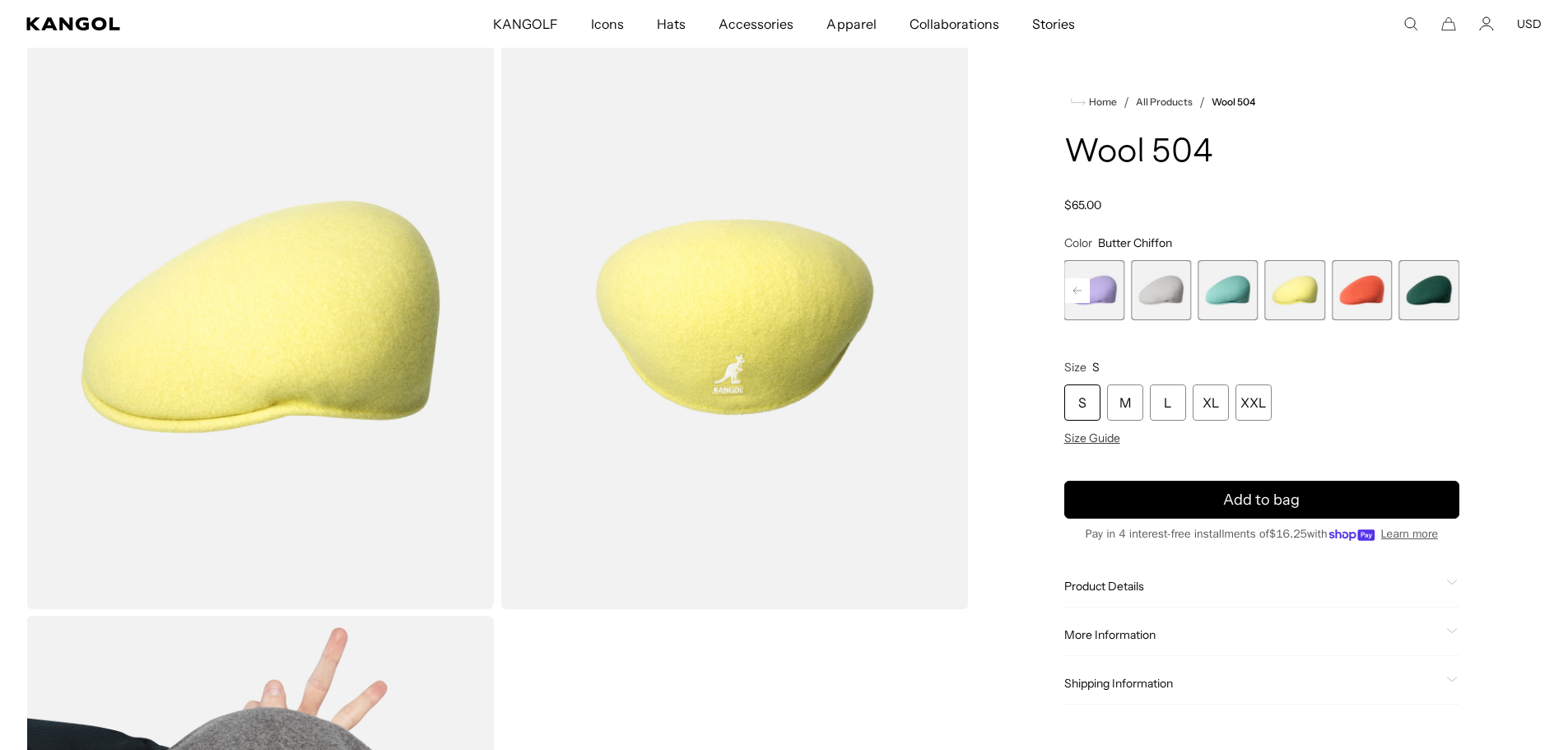 click 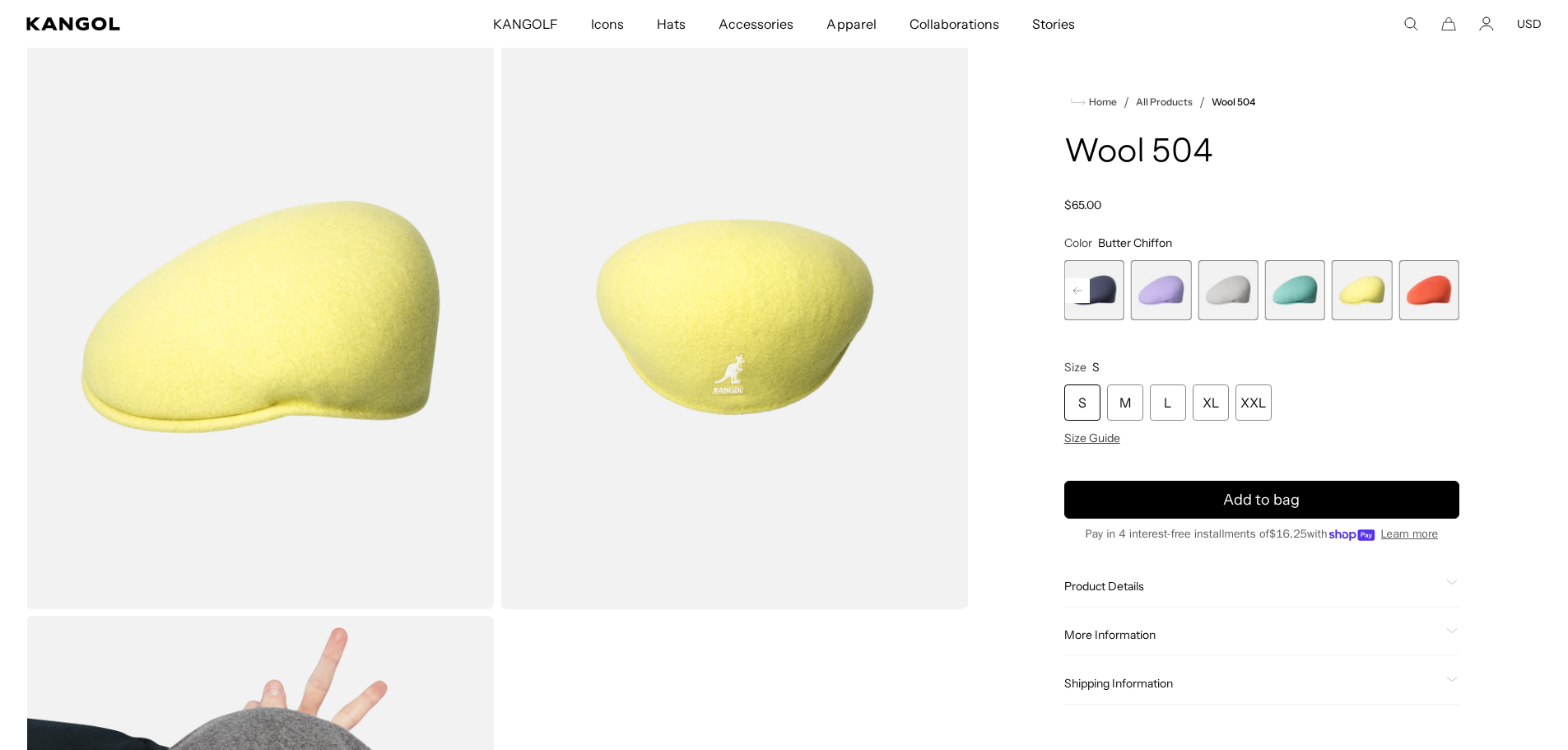 click 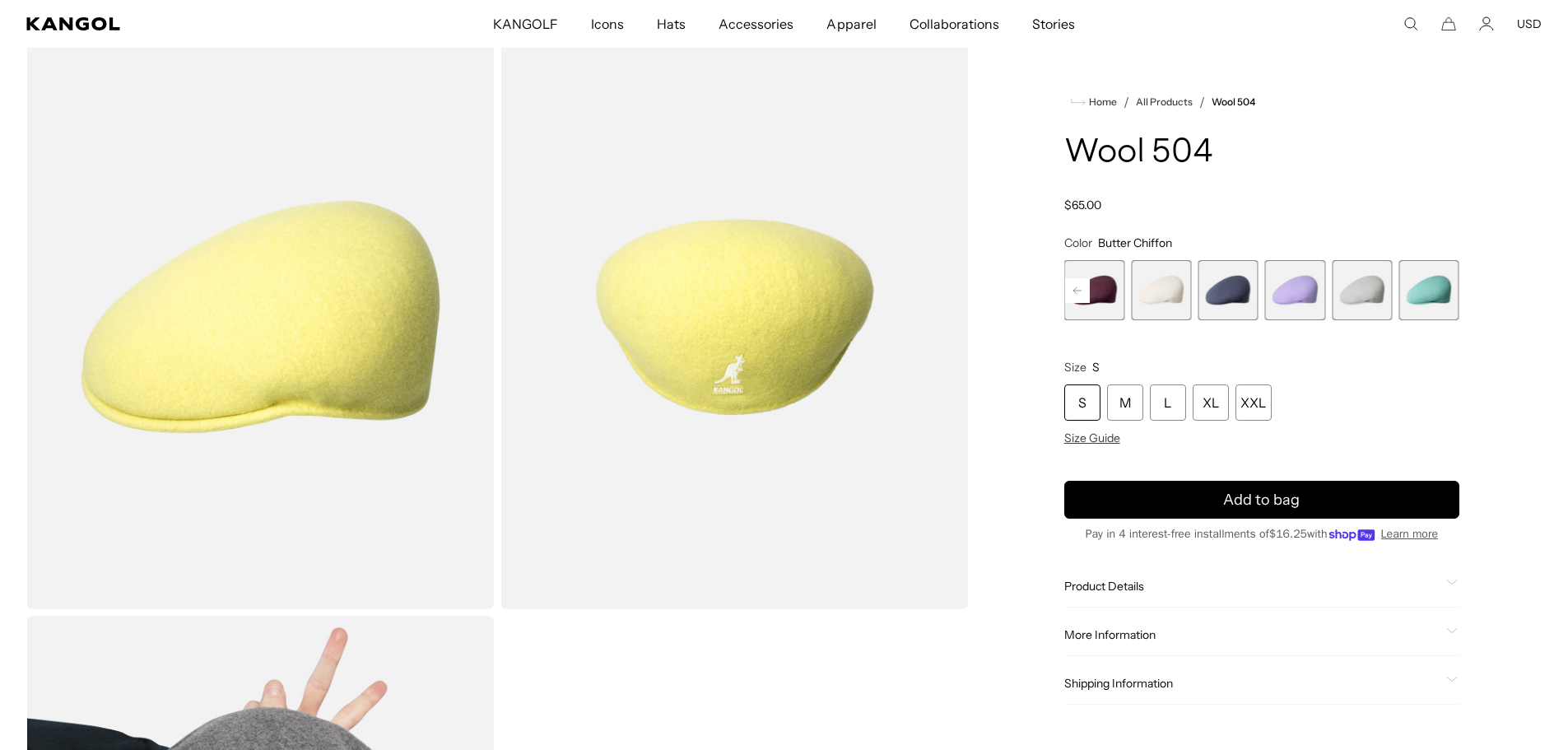 click 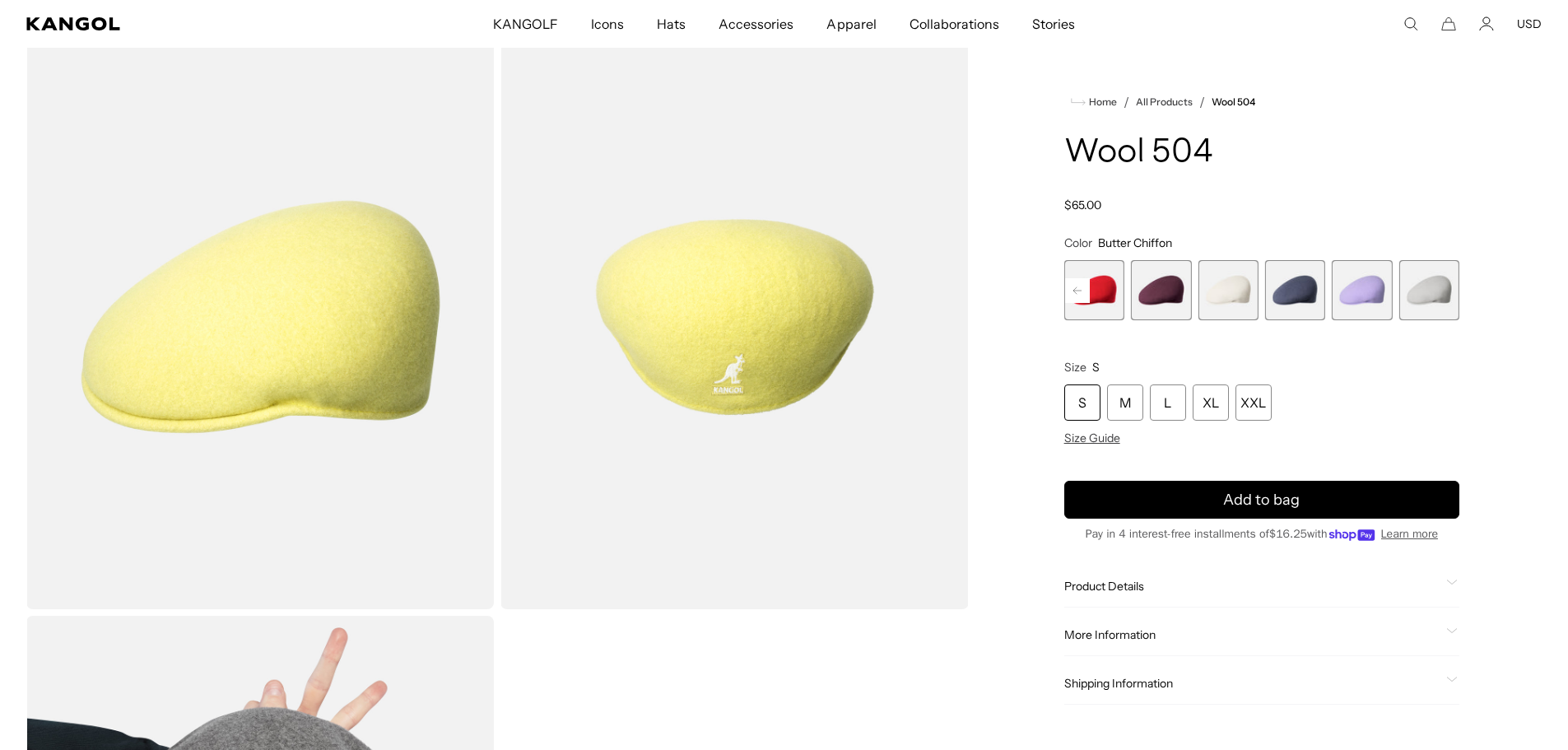 click 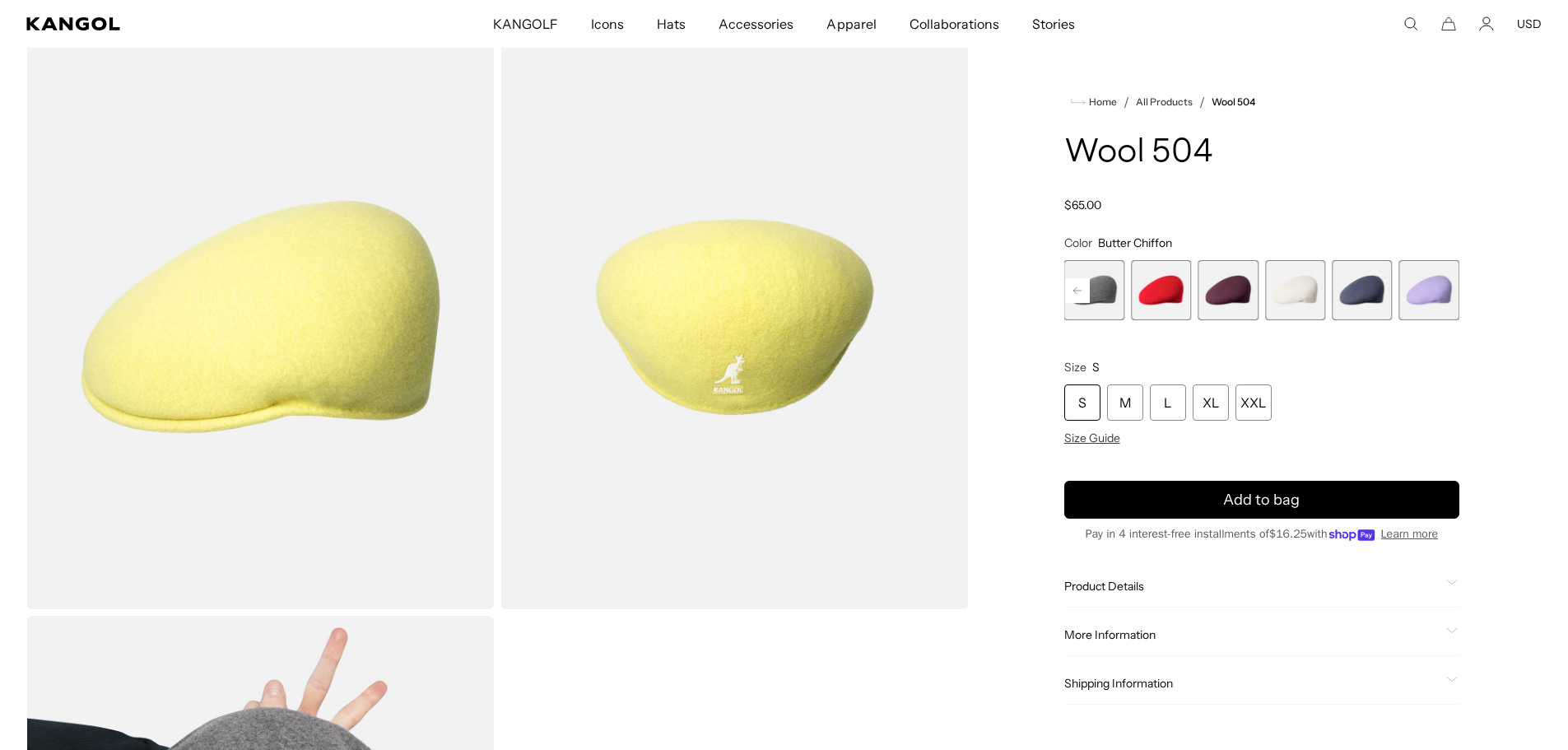 click 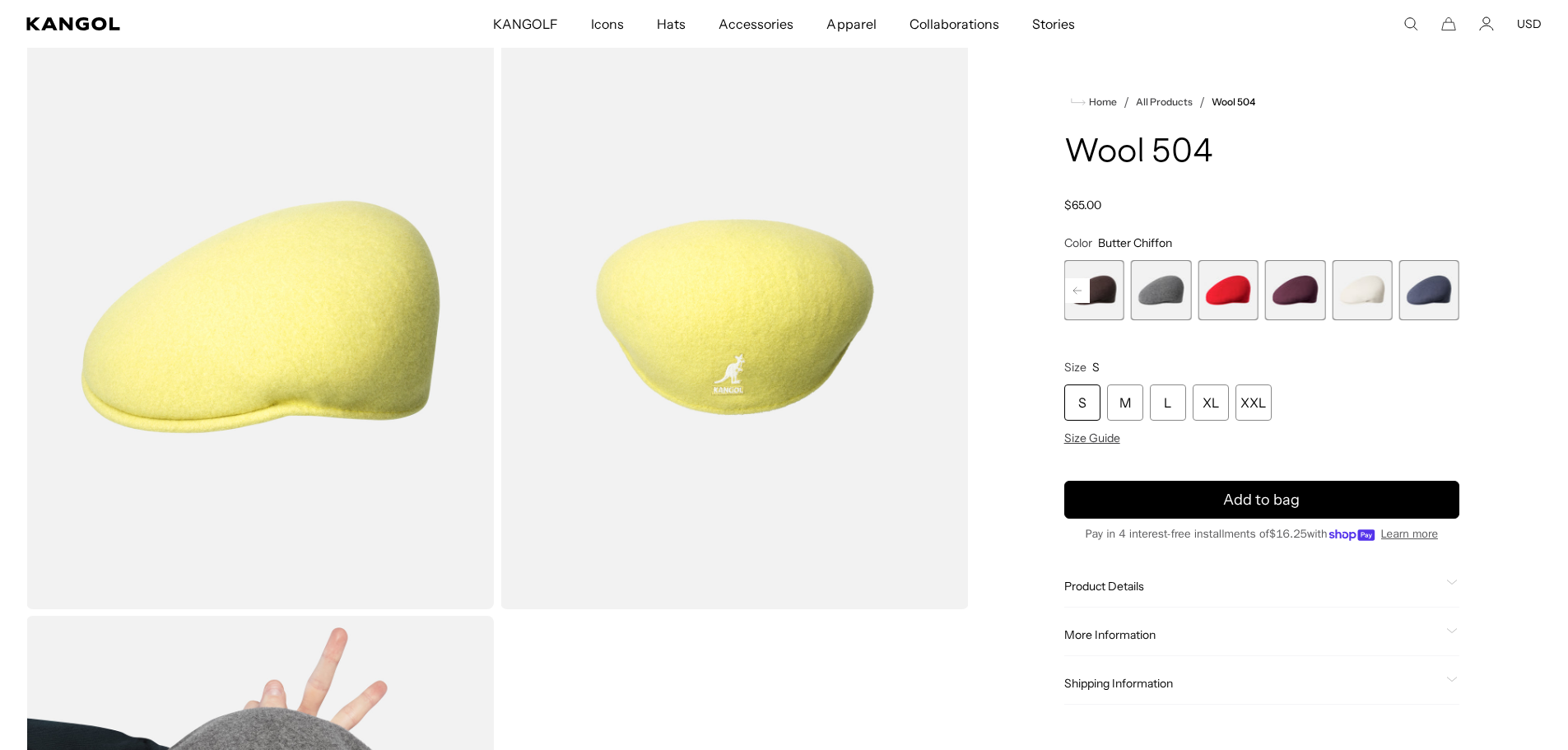 click 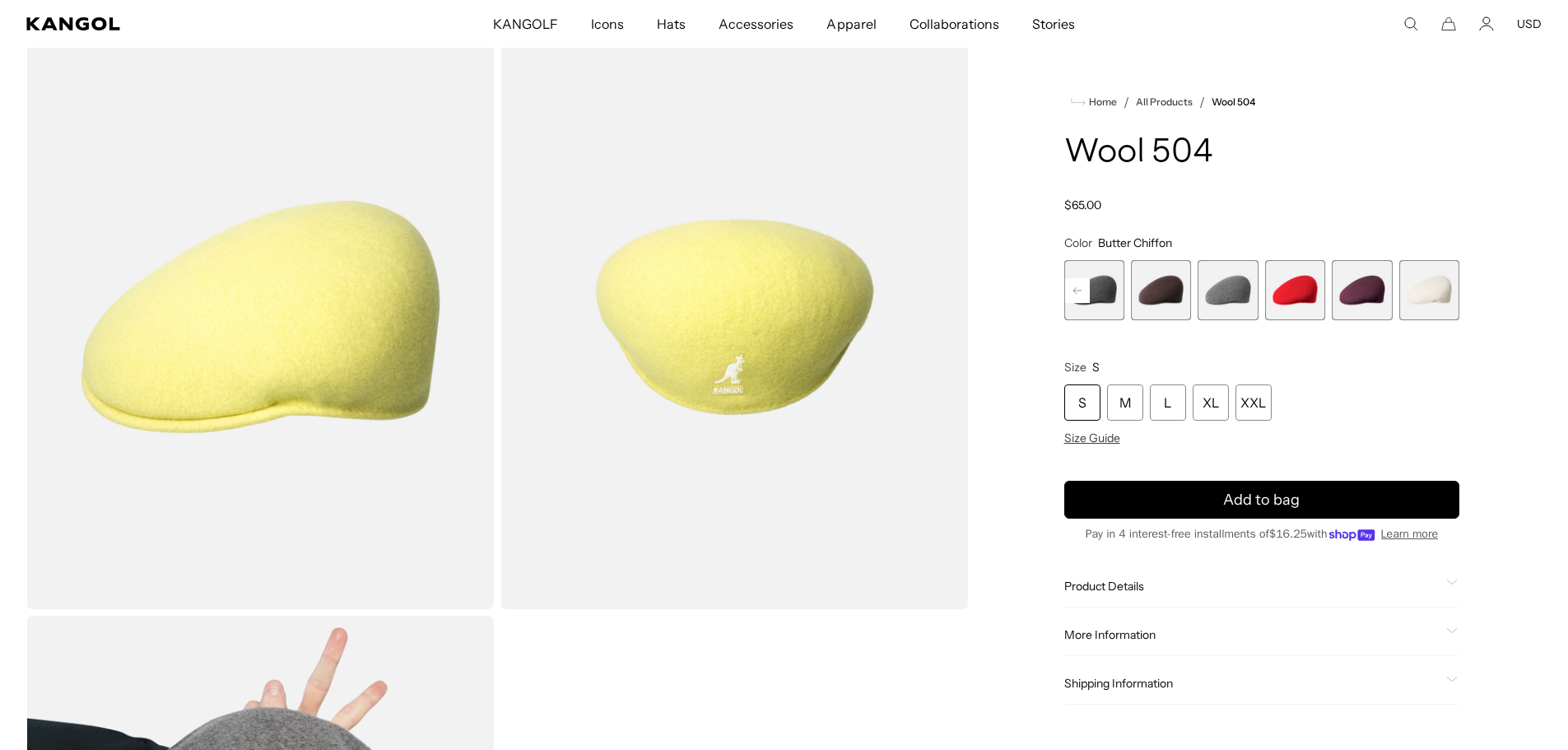 click 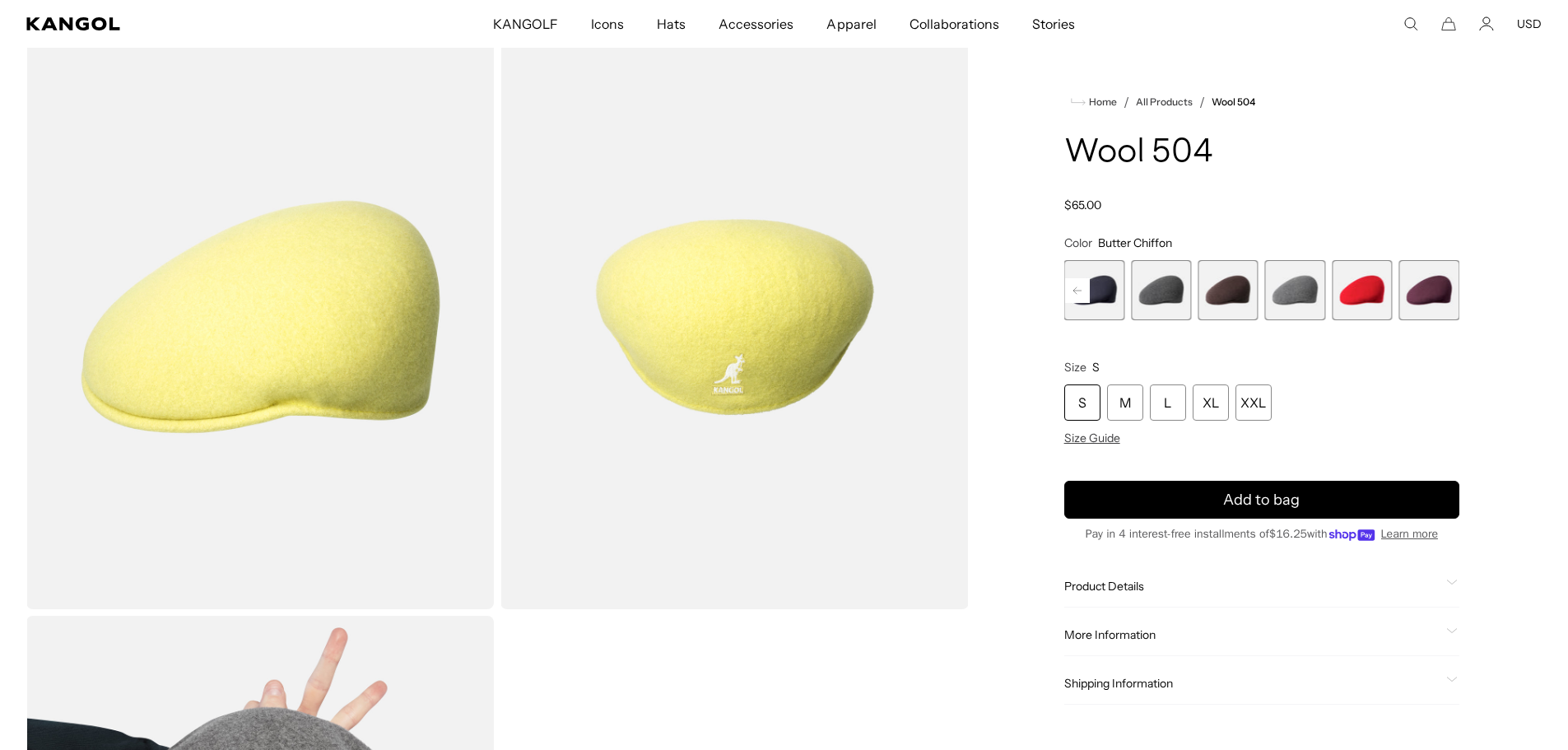 click 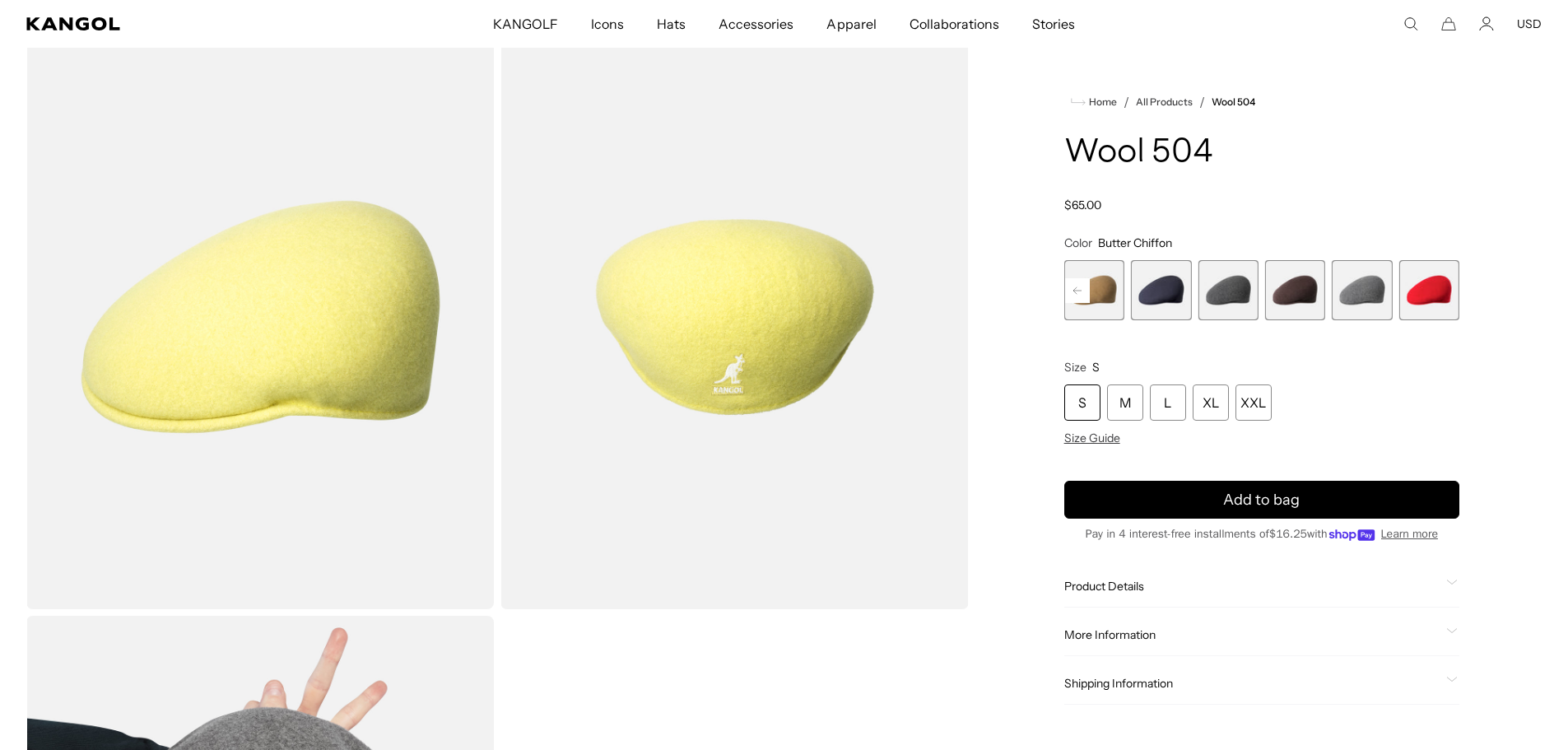 click 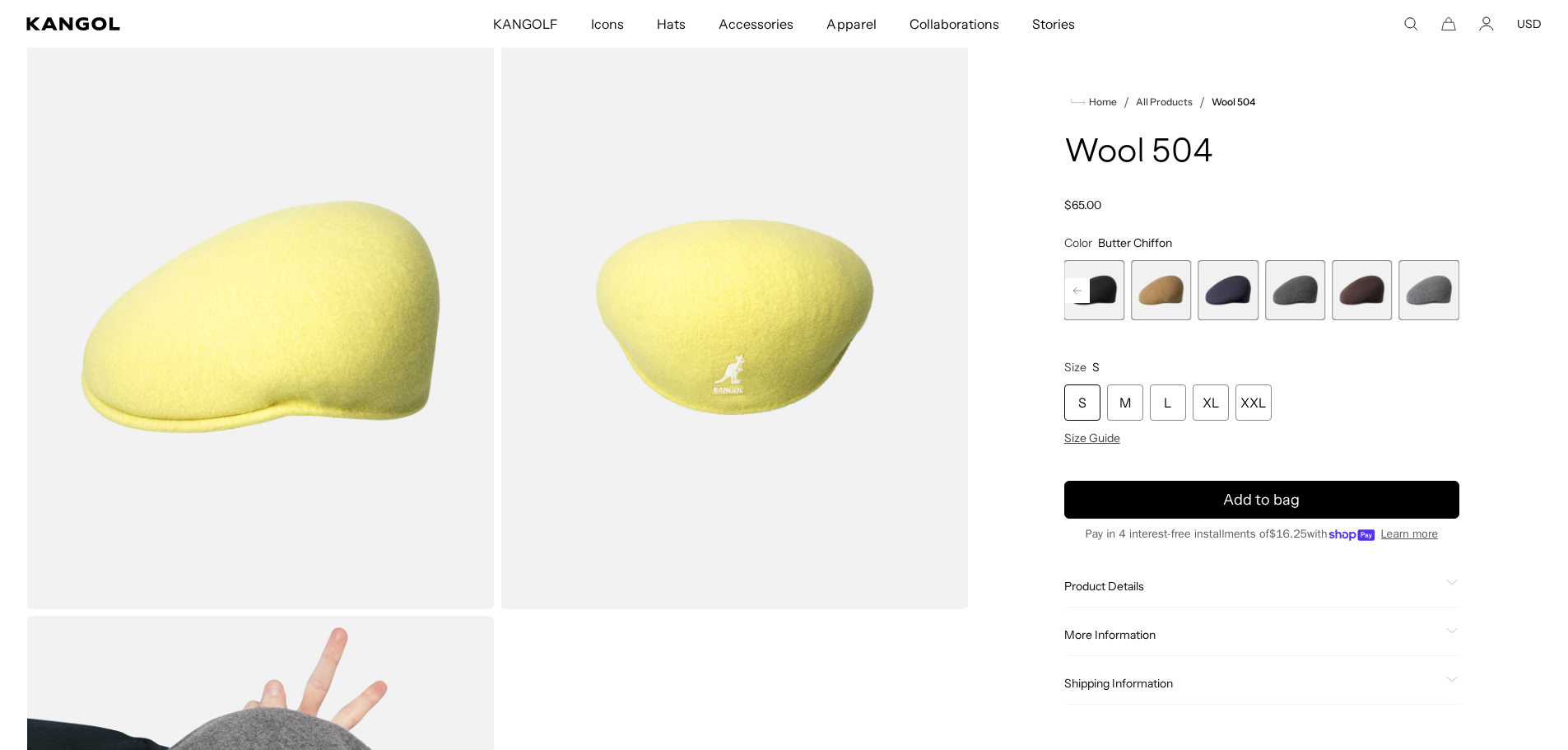 click 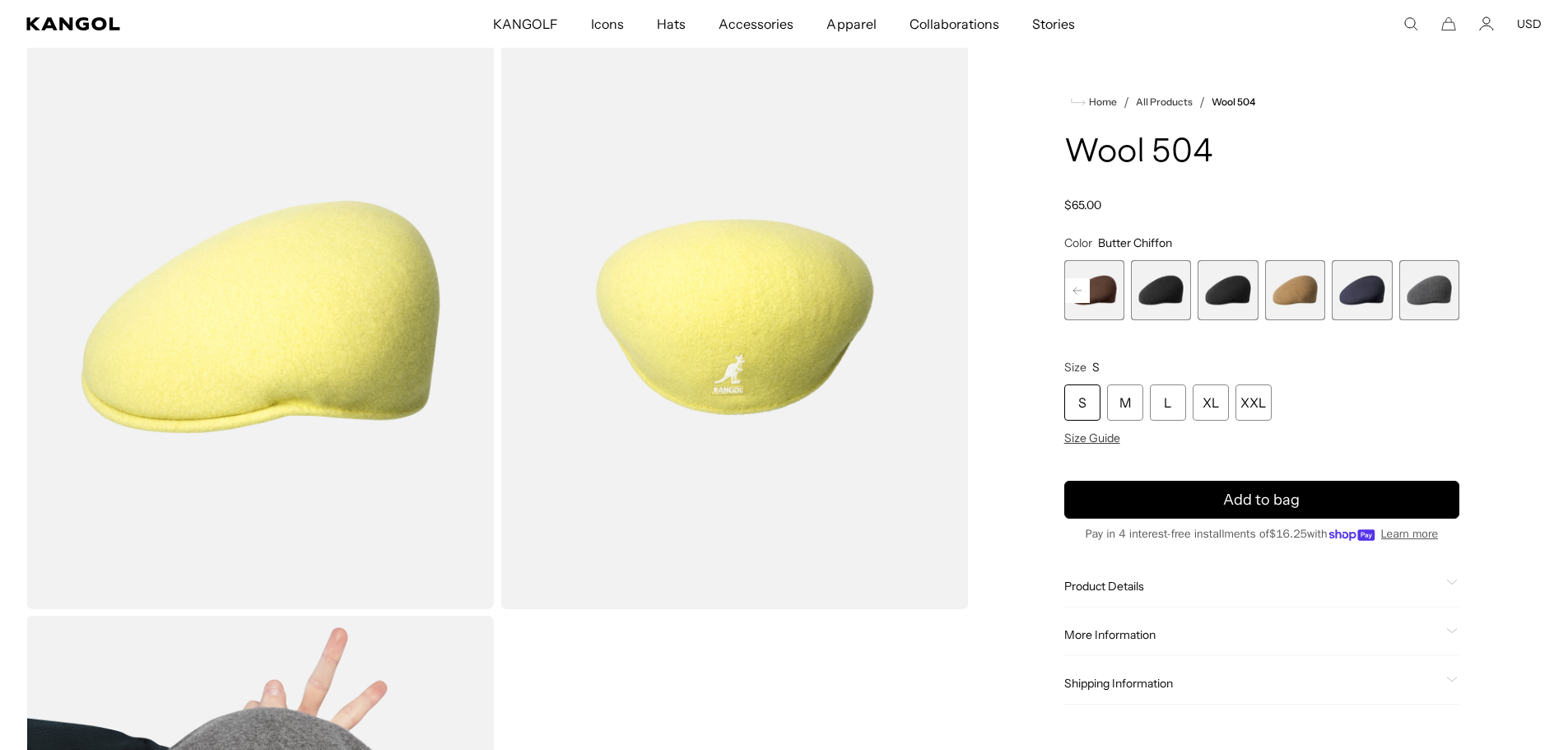 click 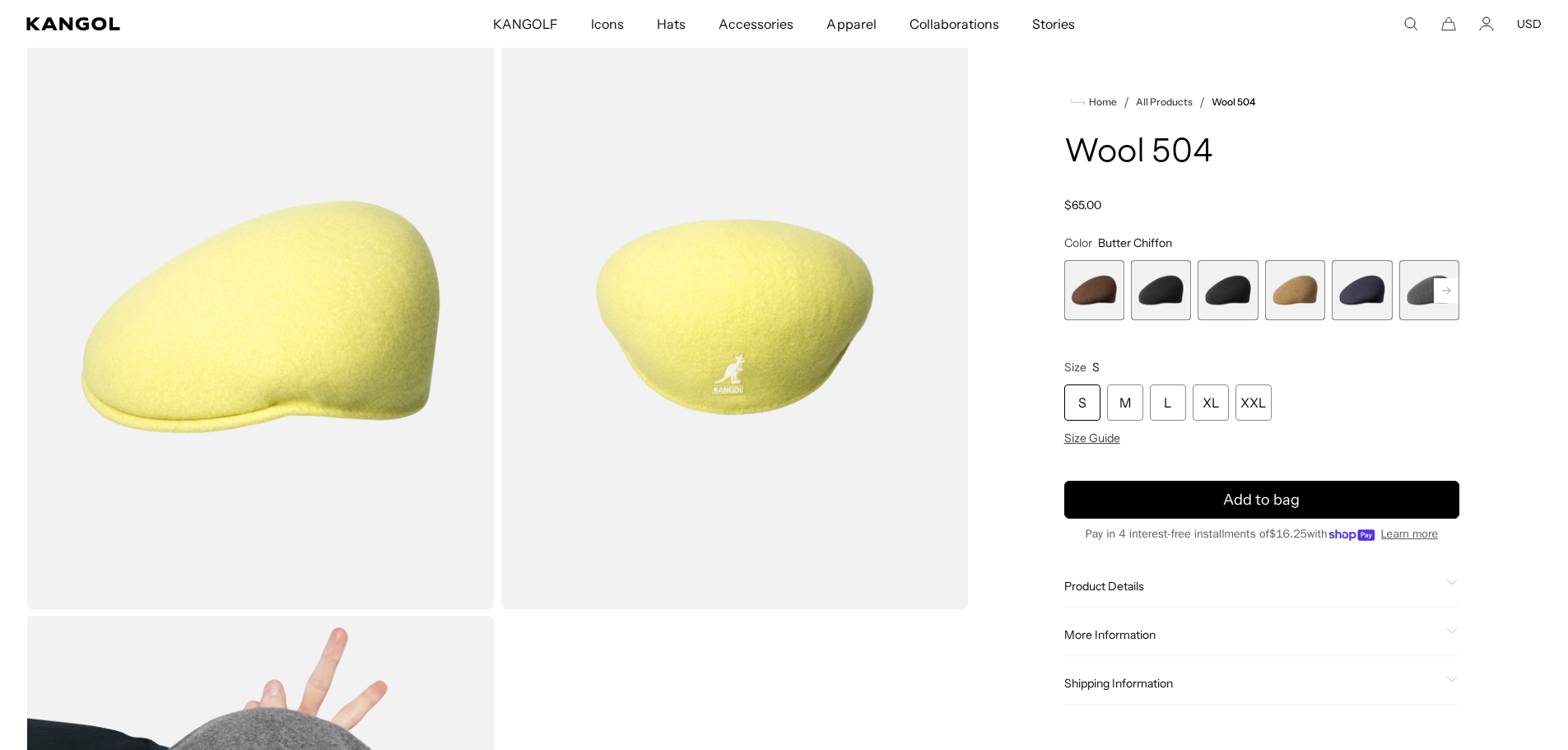 click at bounding box center [1094, 290] 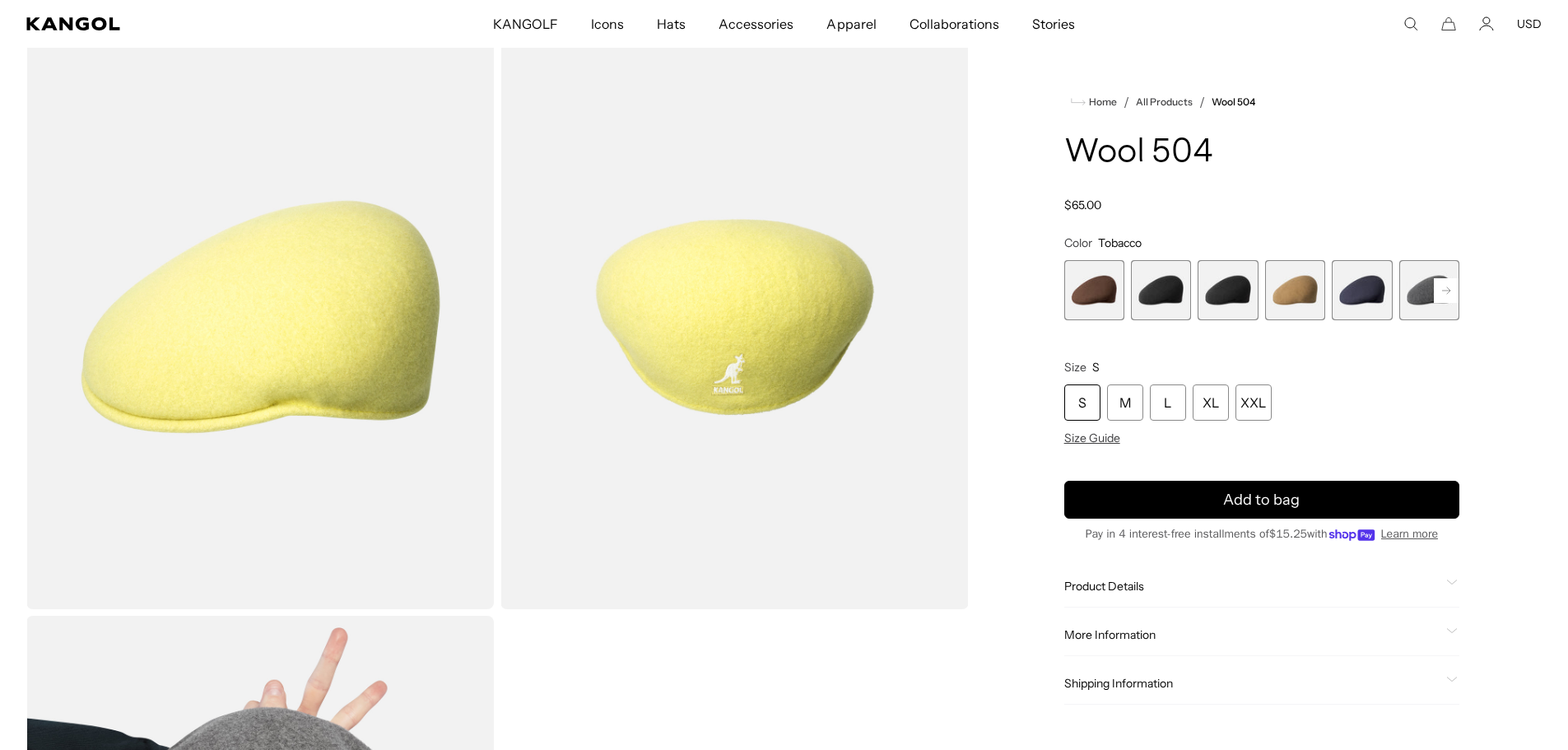 click at bounding box center [1094, 290] 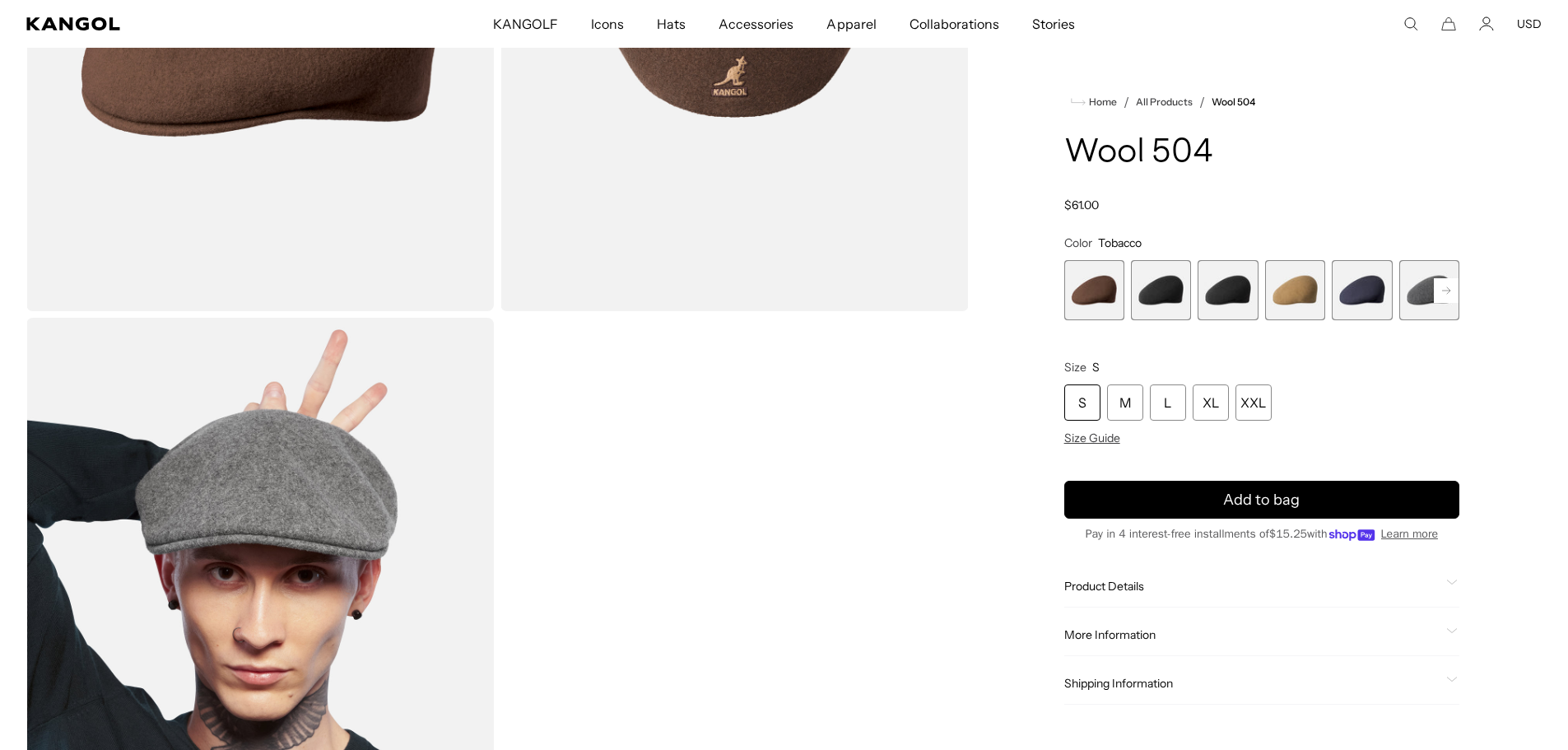 scroll, scrollTop: 437, scrollLeft: 0, axis: vertical 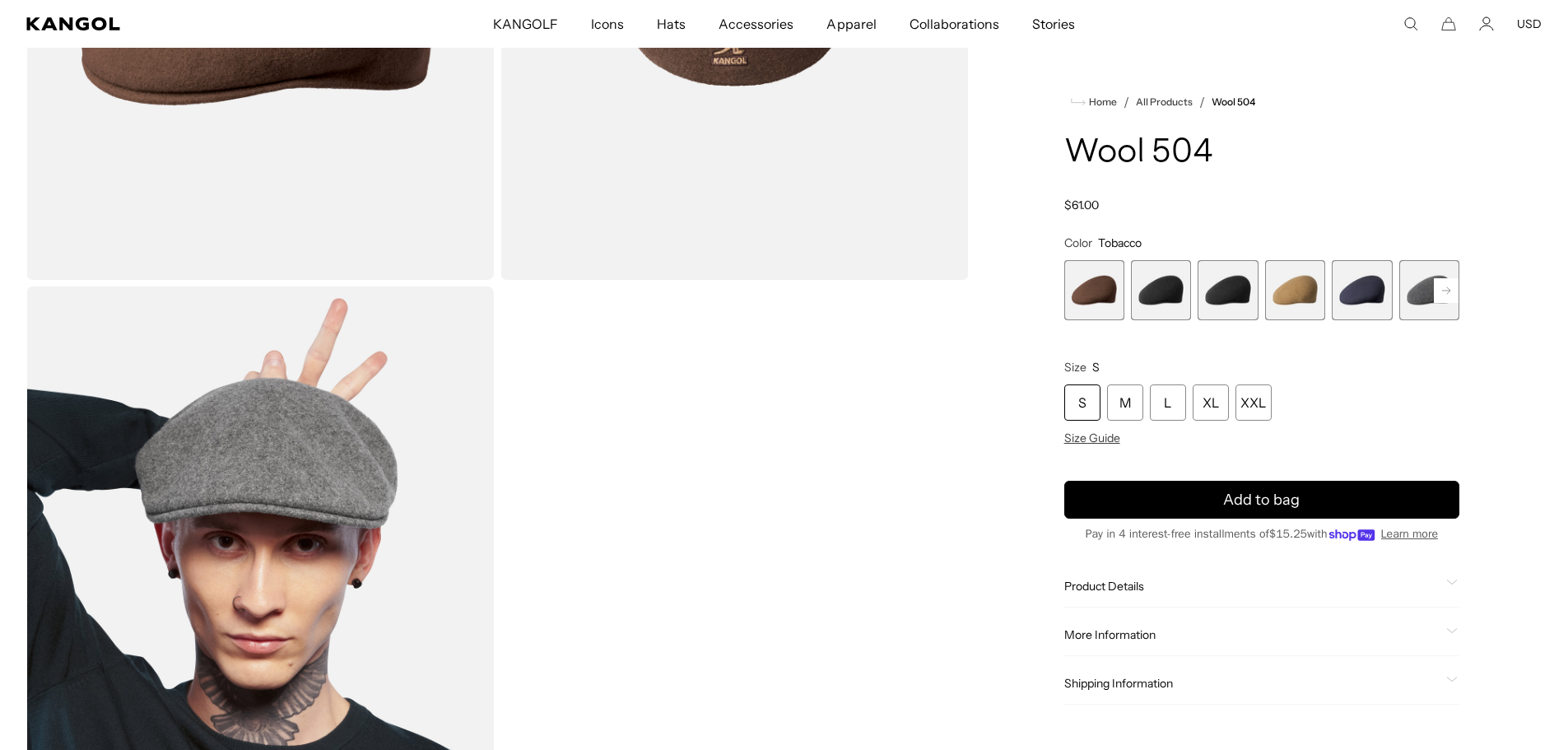 click at bounding box center [1161, 290] 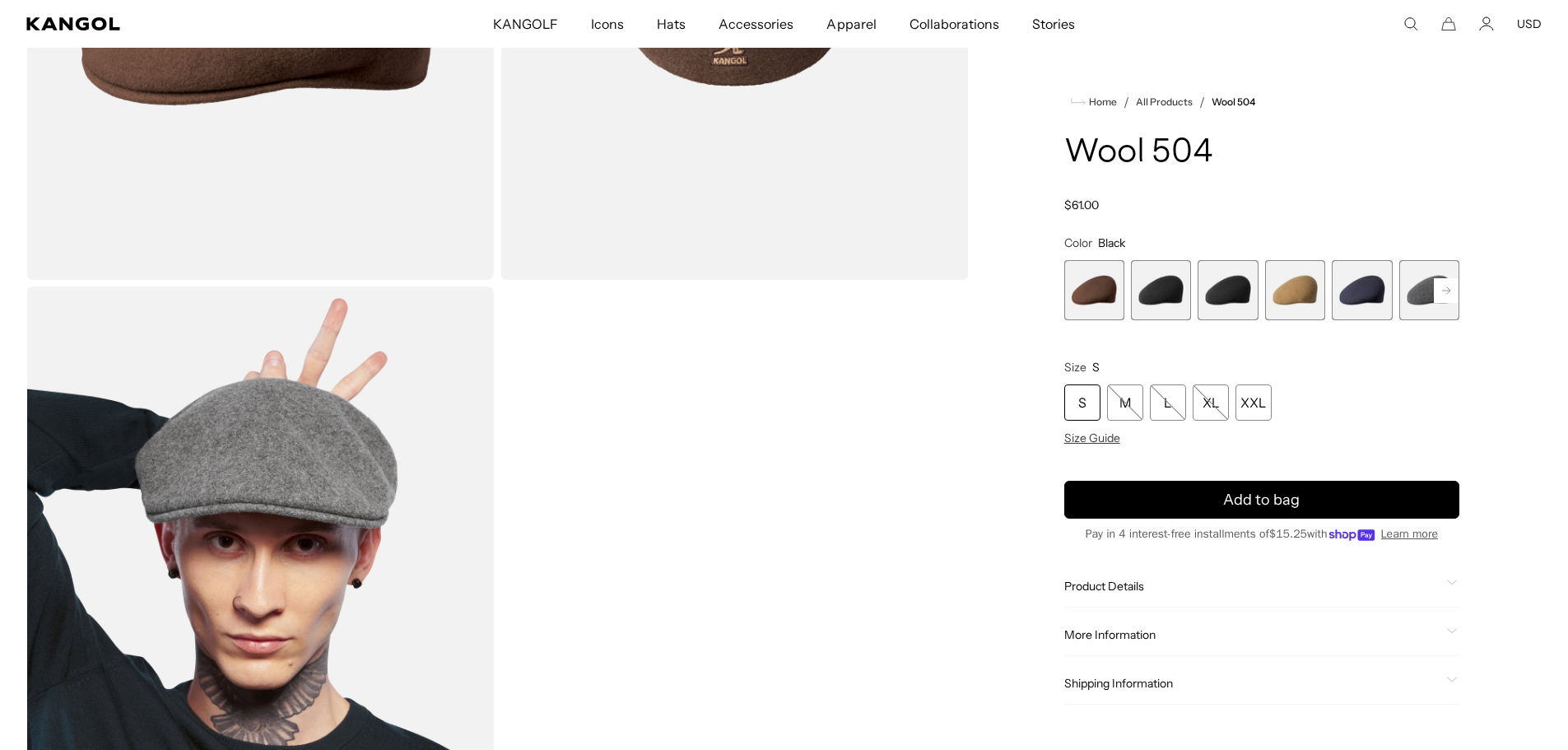 scroll, scrollTop: 0, scrollLeft: 0, axis: both 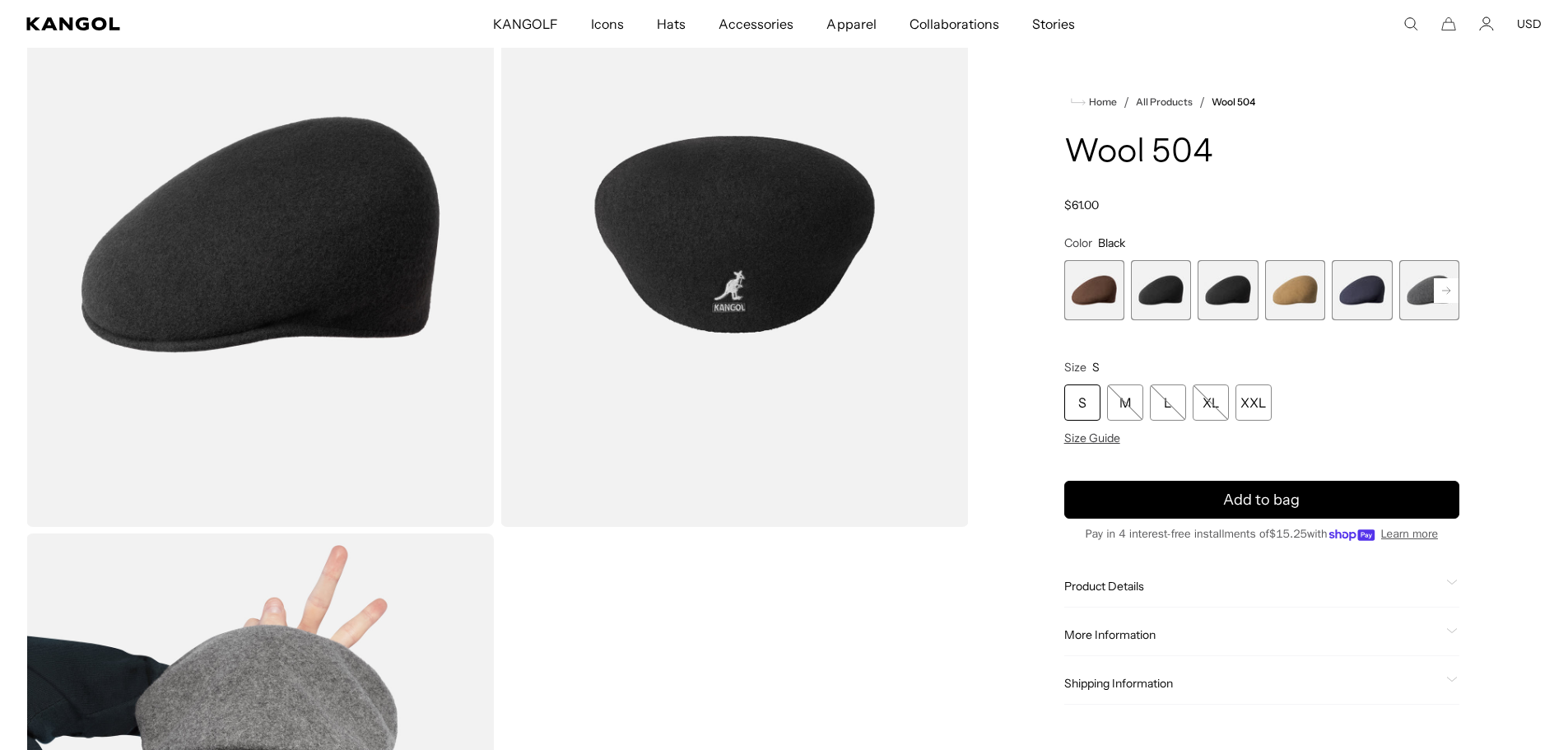 click at bounding box center [1094, 290] 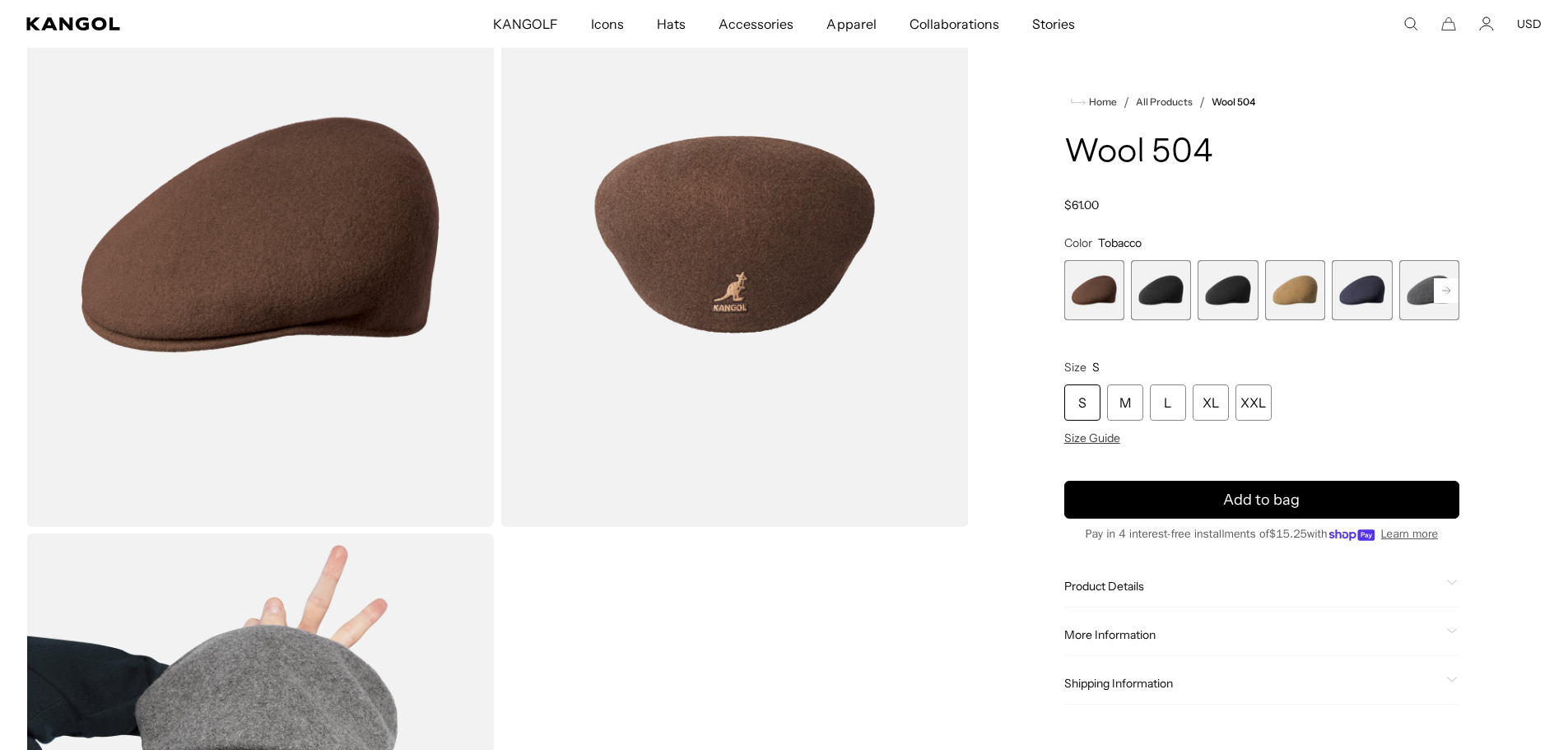 click at bounding box center (1094, 290) 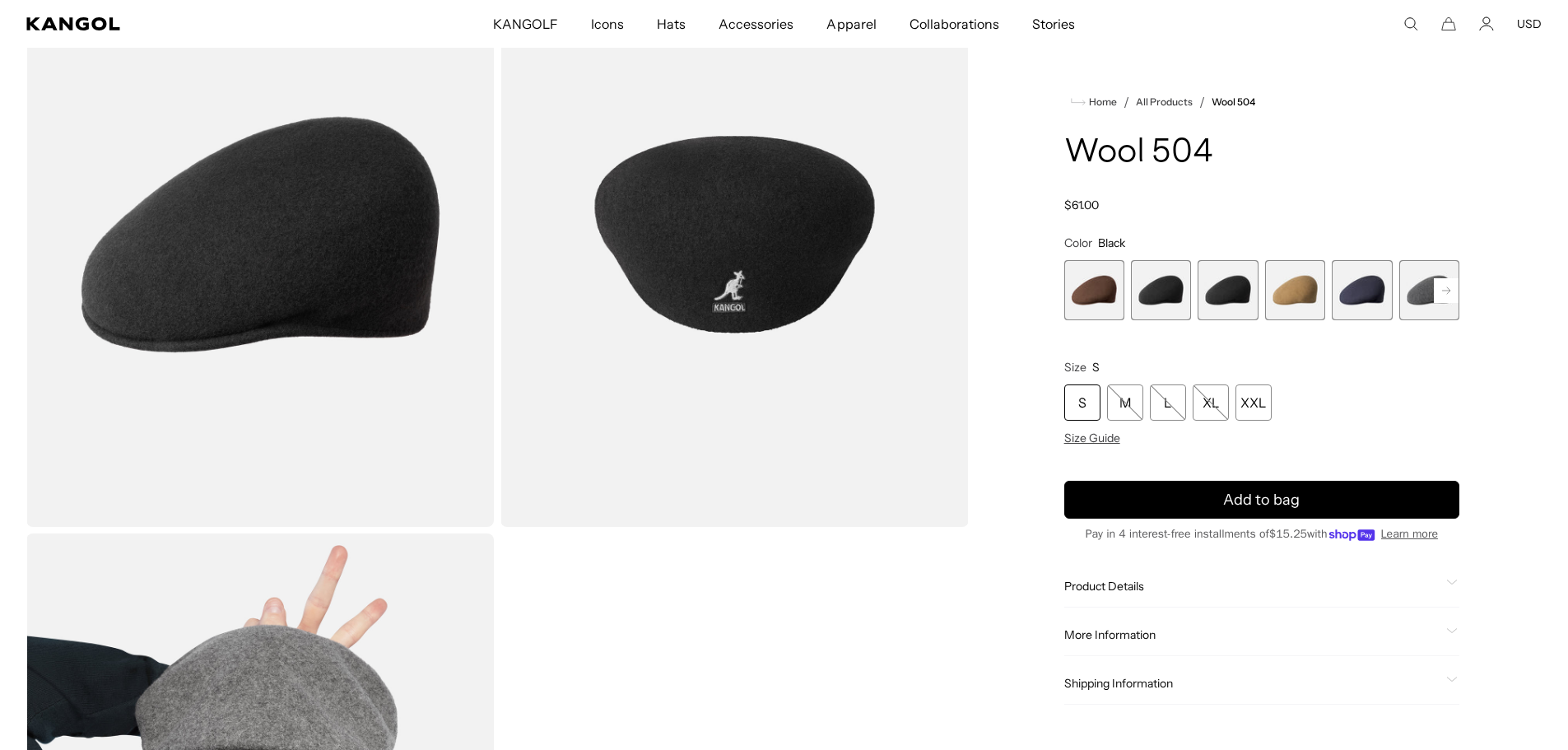 click at bounding box center (1227, 290) 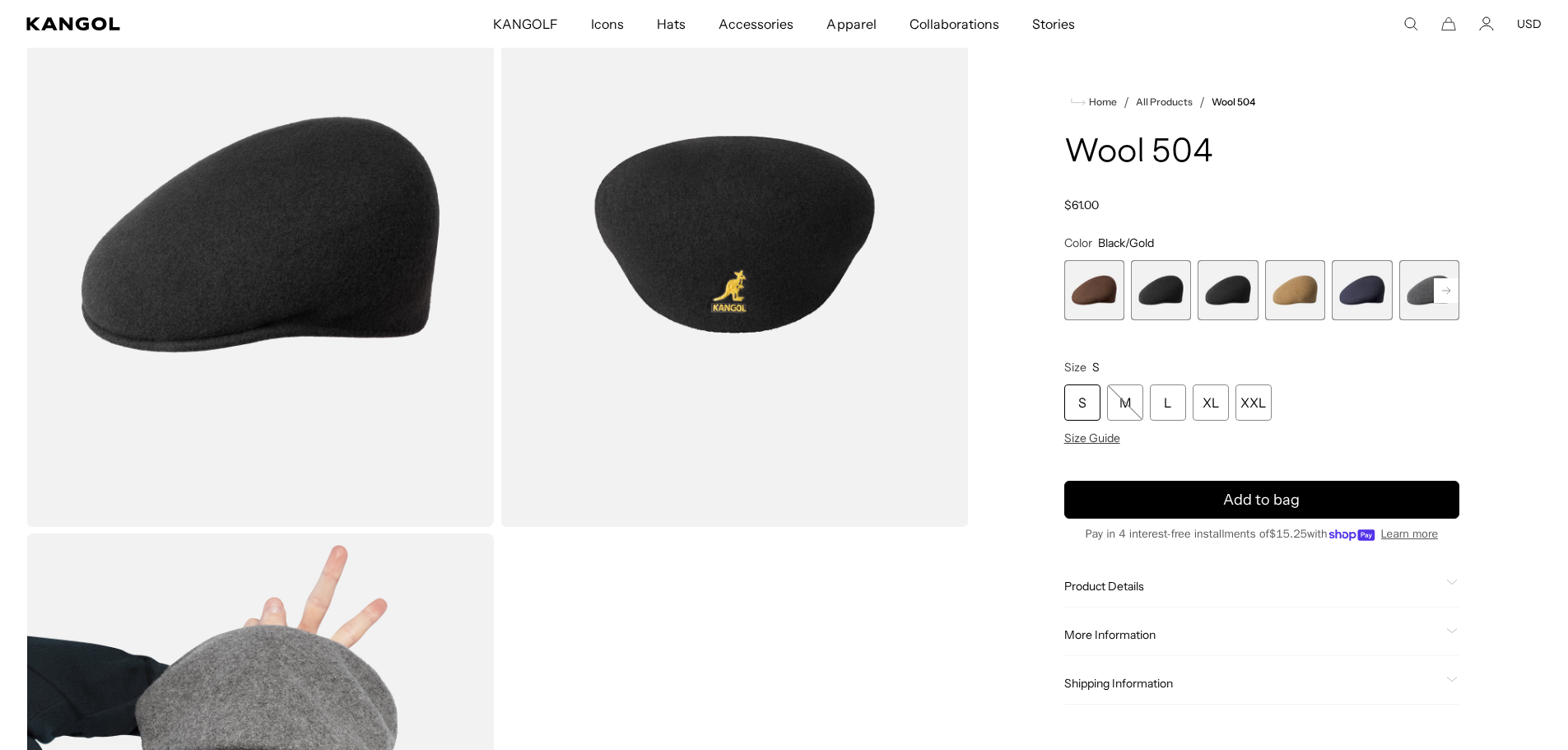 click at bounding box center (1295, 290) 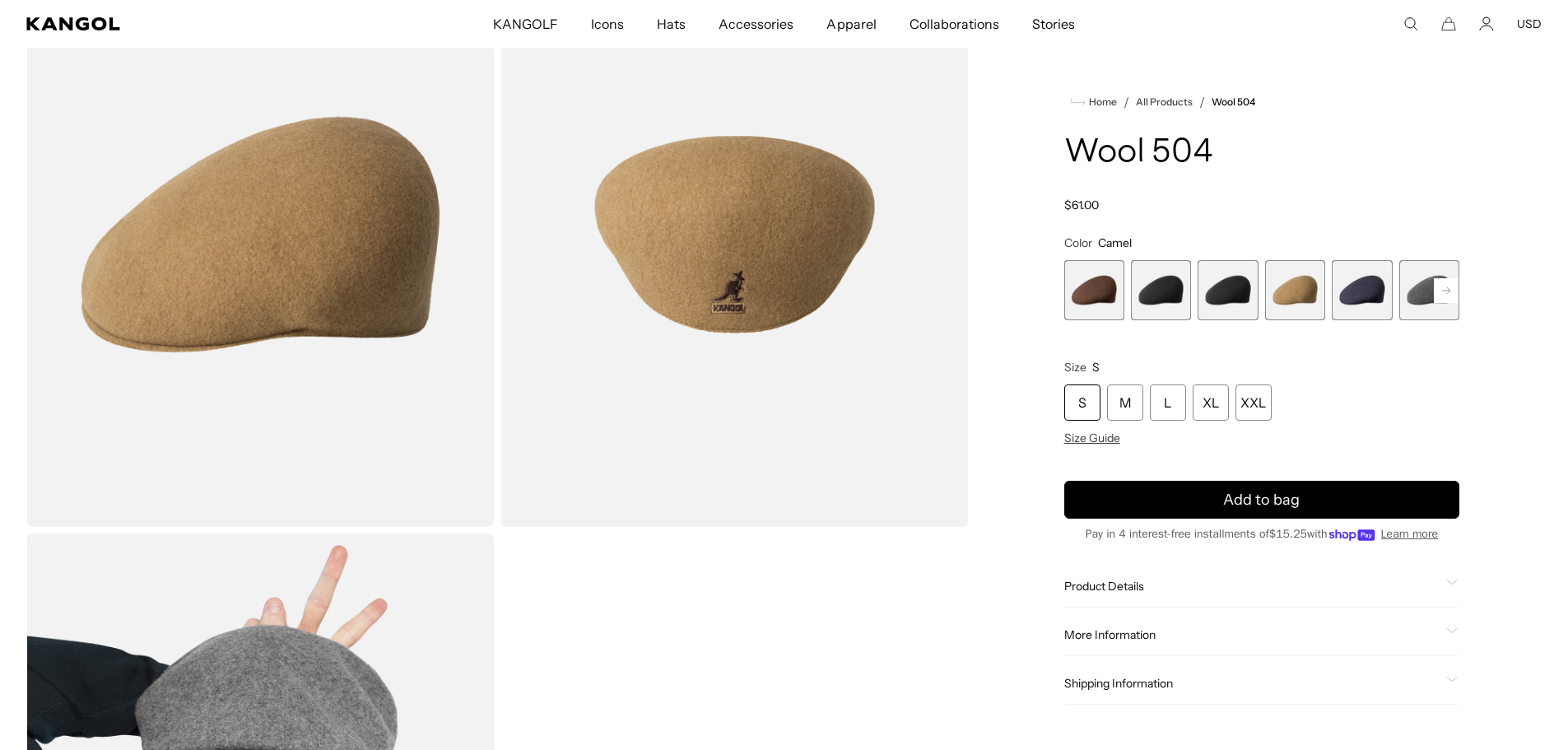 scroll, scrollTop: 0, scrollLeft: 339, axis: horizontal 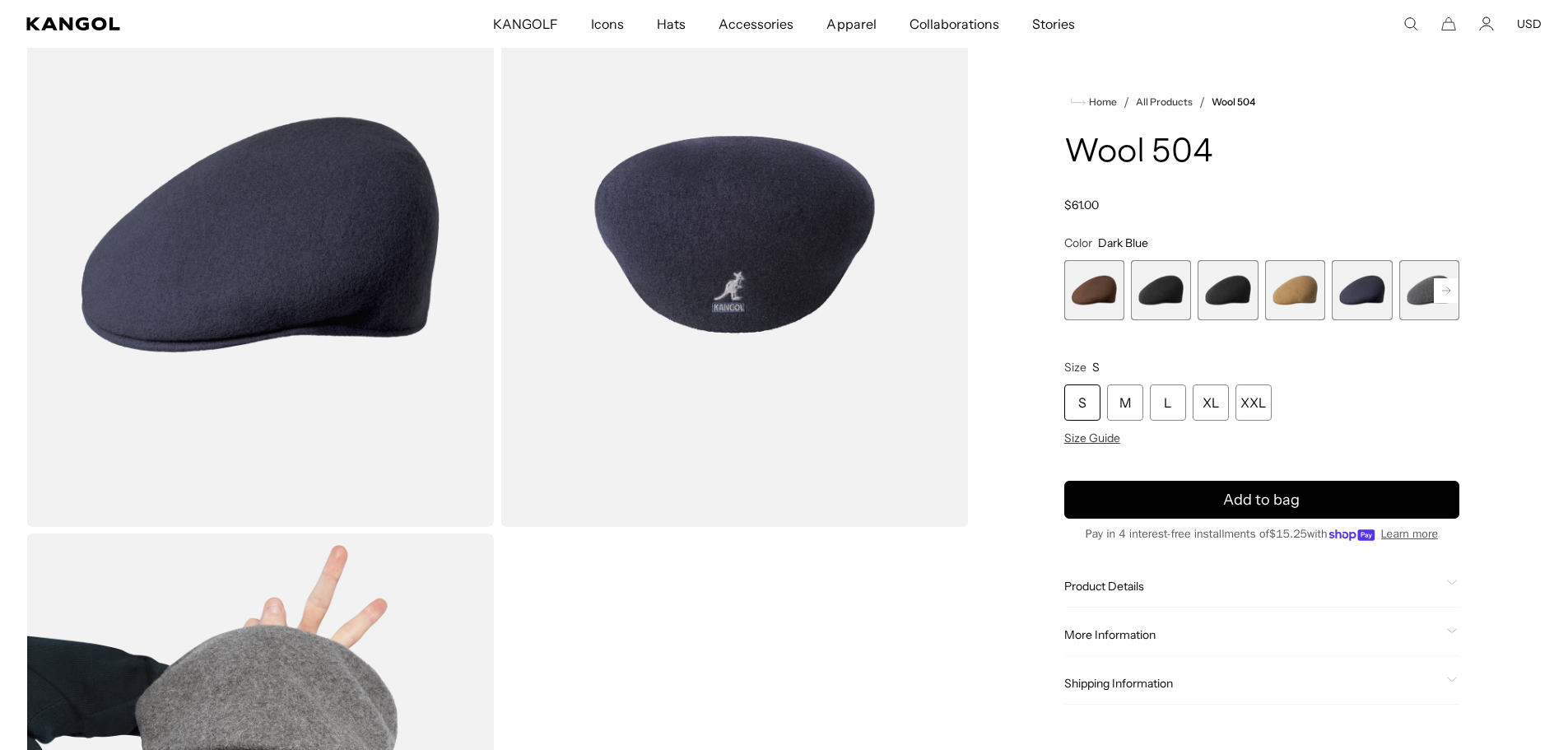 click at bounding box center [1161, 290] 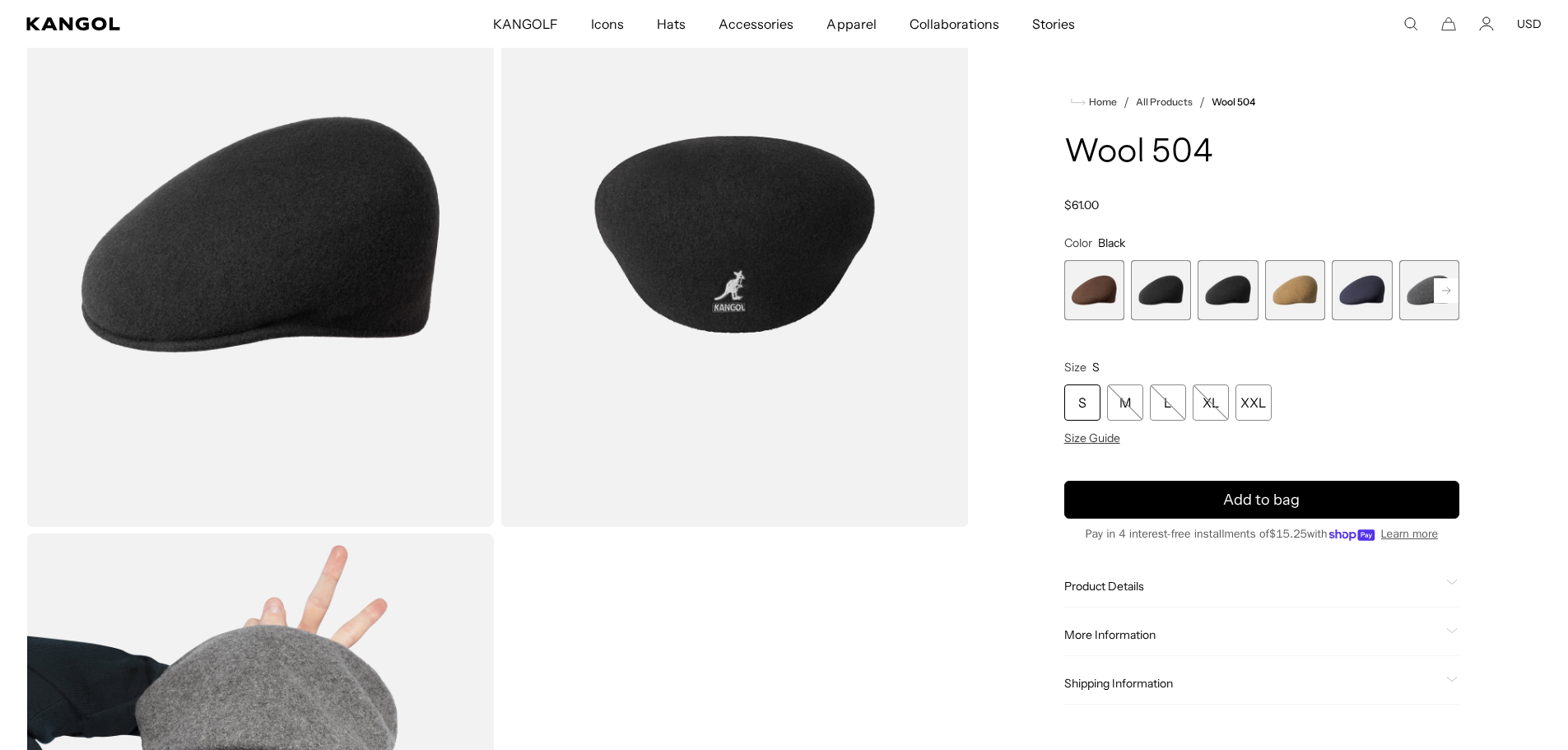 scroll, scrollTop: 0, scrollLeft: 0, axis: both 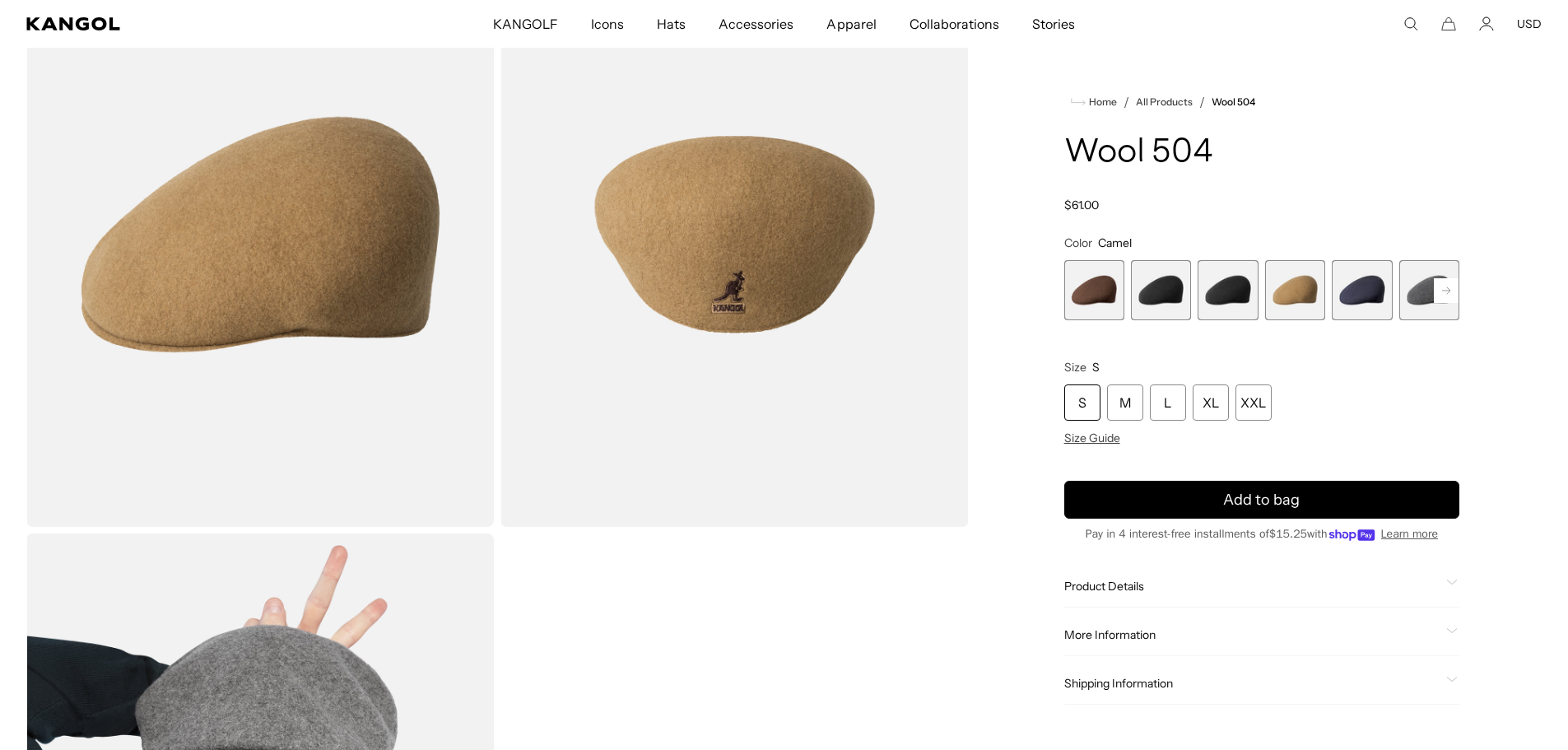 click at bounding box center [1361, 290] 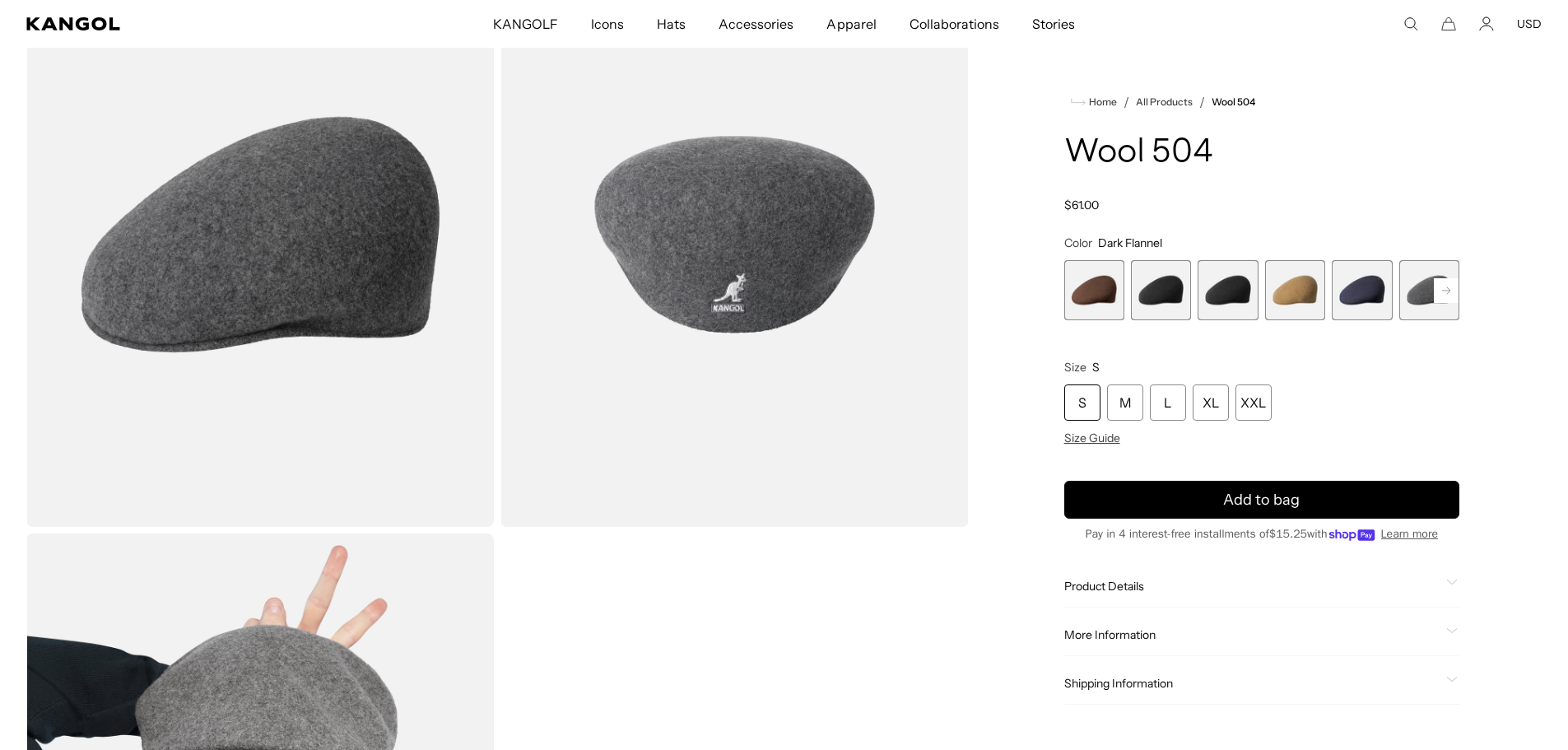 scroll, scrollTop: 0, scrollLeft: 339, axis: horizontal 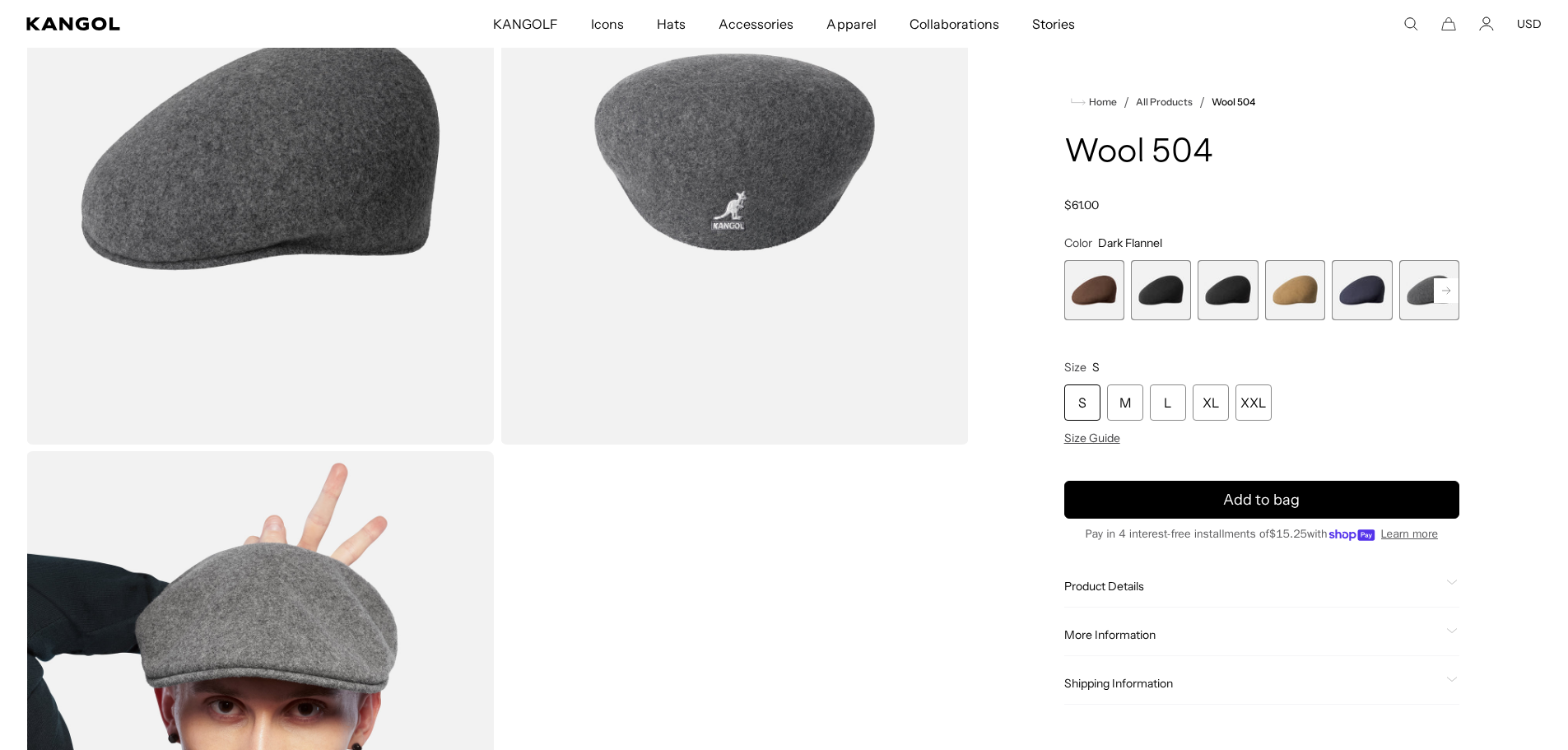 click 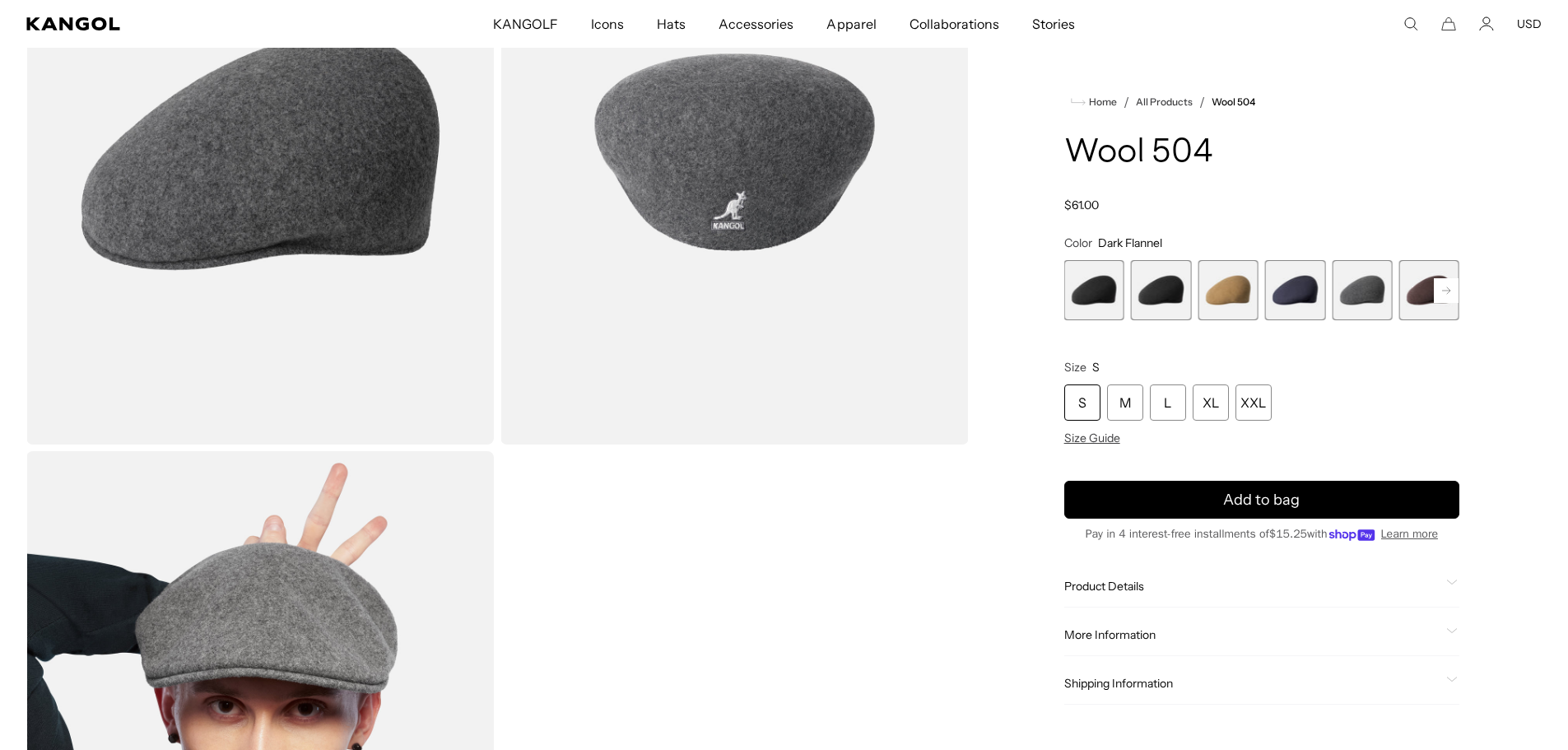 scroll, scrollTop: 0, scrollLeft: 339, axis: horizontal 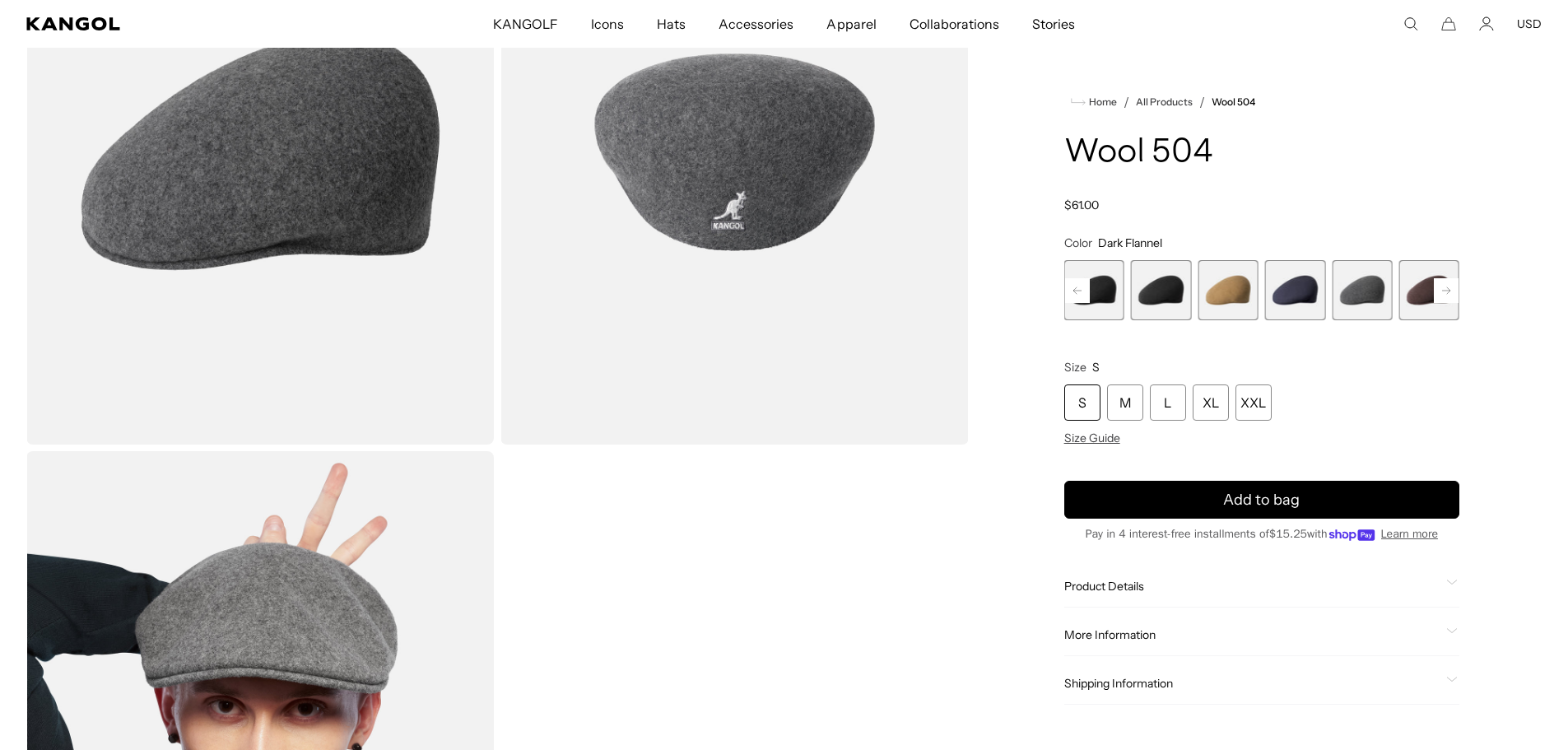 click 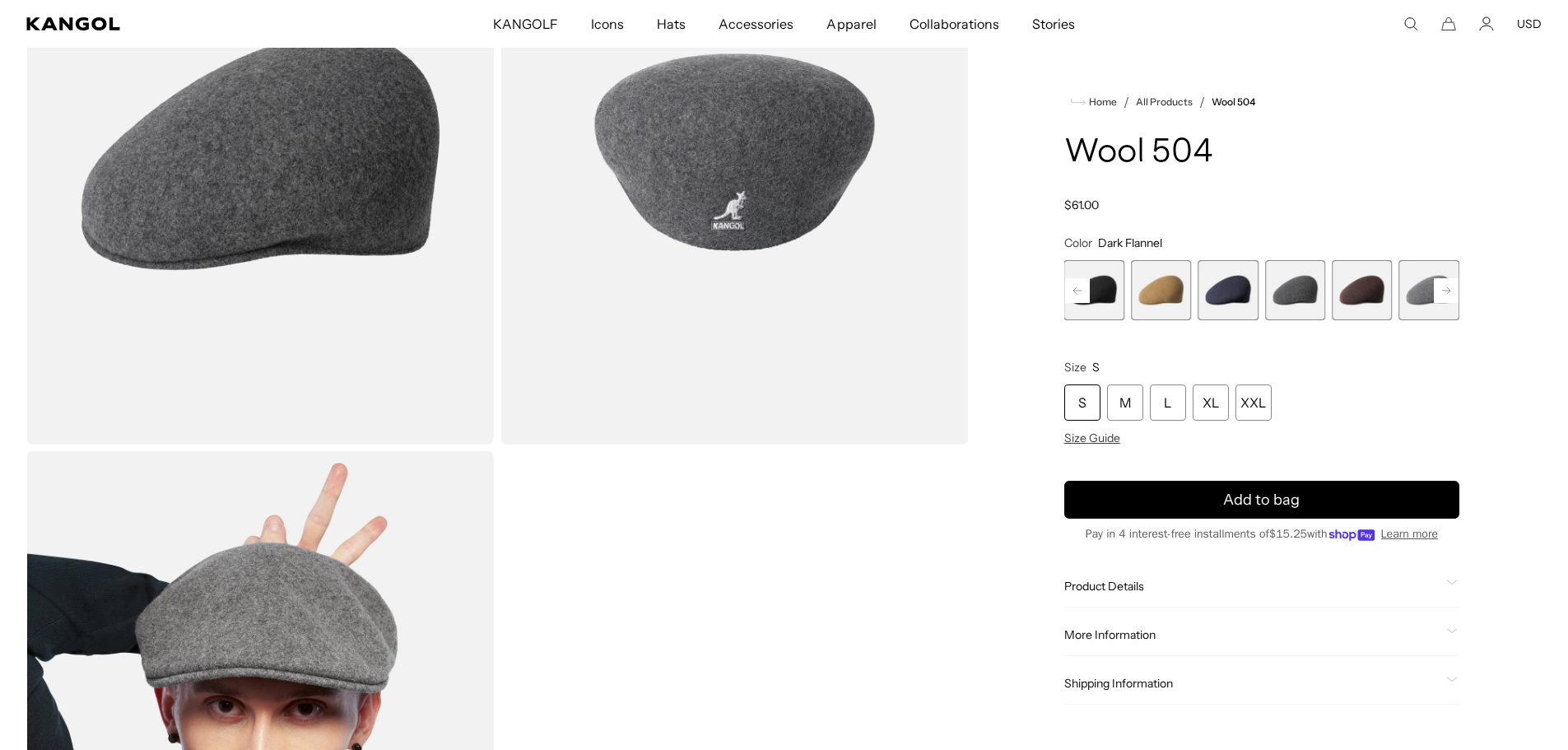 click at bounding box center (1227, 290) 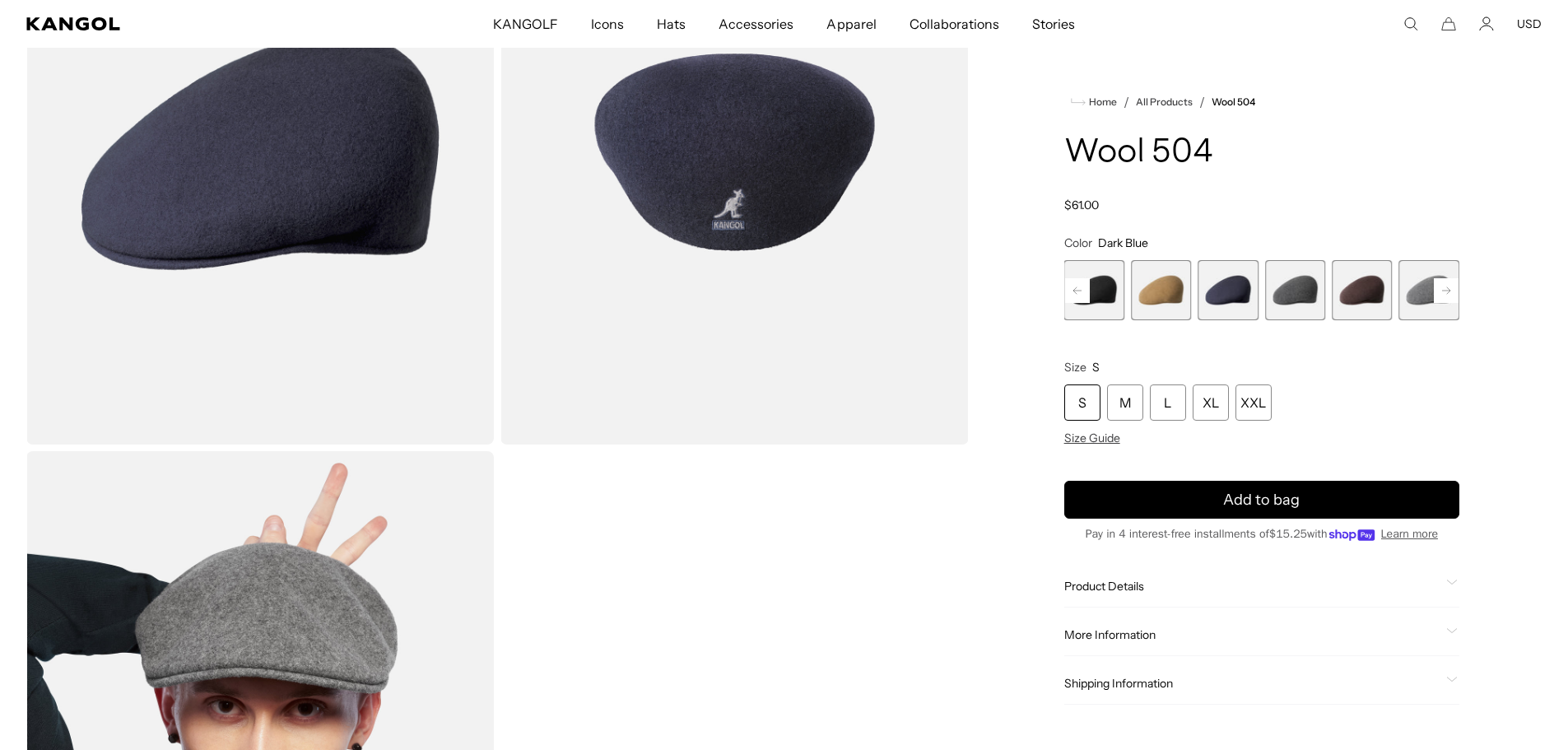 click at bounding box center (1295, 290) 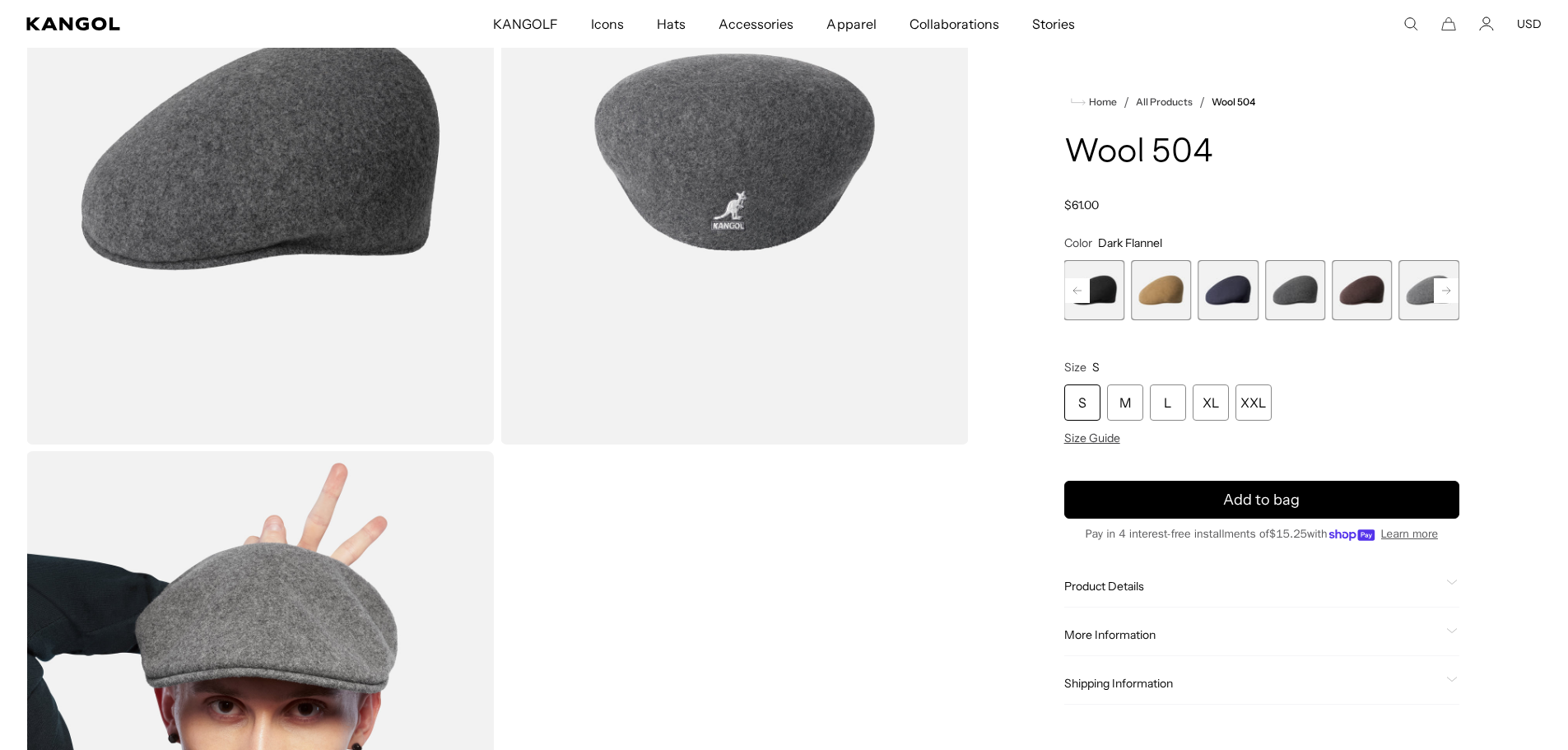 click at bounding box center (1361, 290) 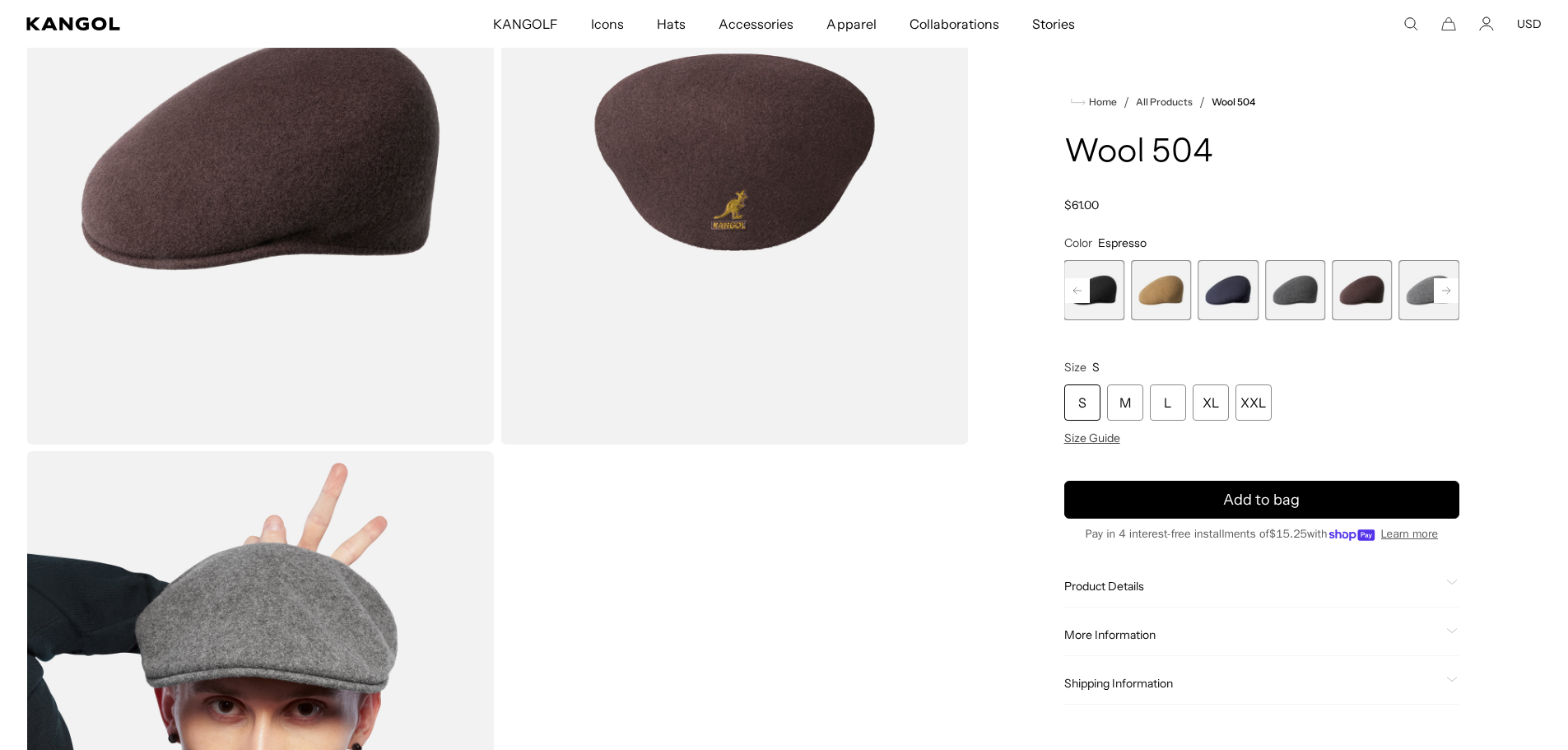 click at bounding box center (1429, 290) 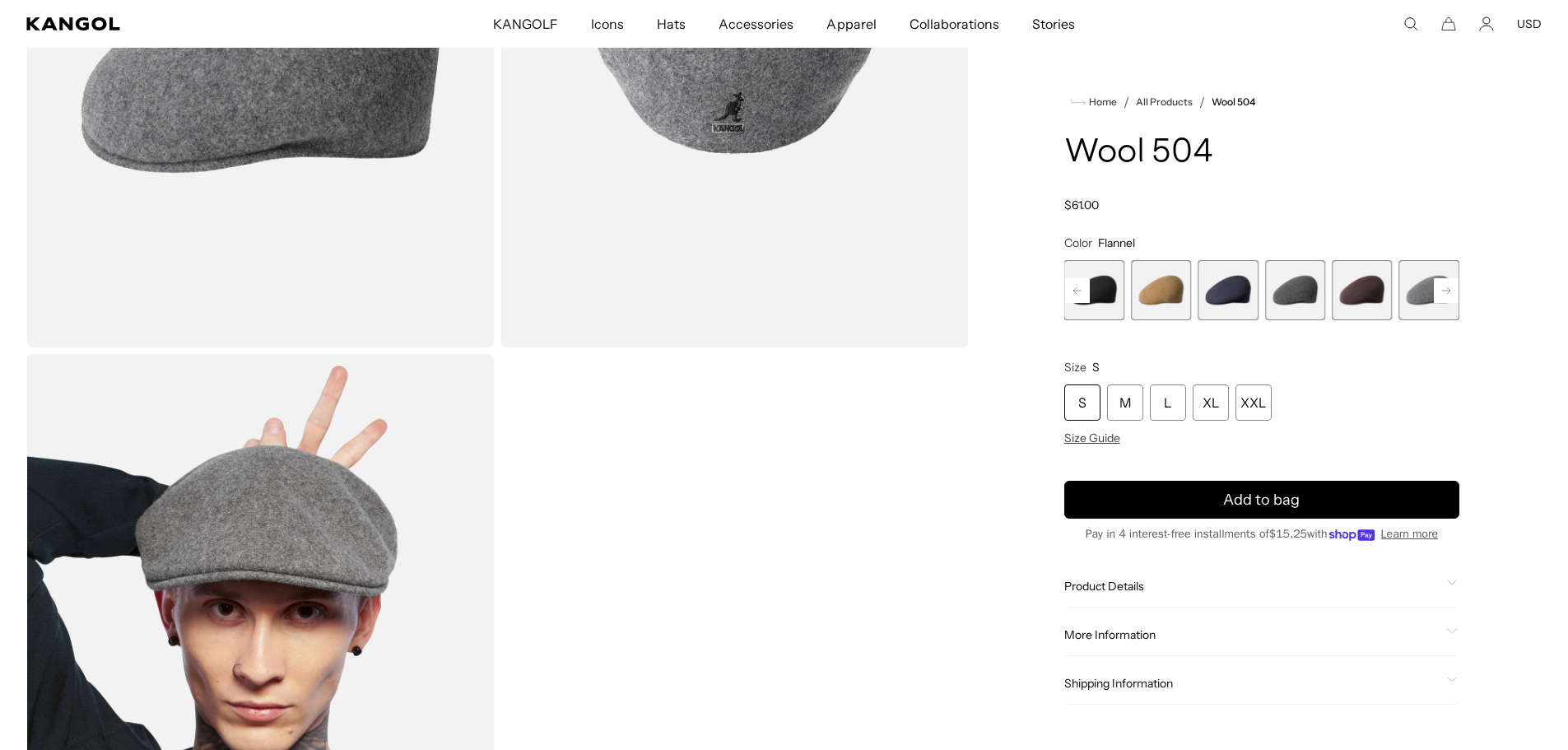 scroll, scrollTop: 412, scrollLeft: 0, axis: vertical 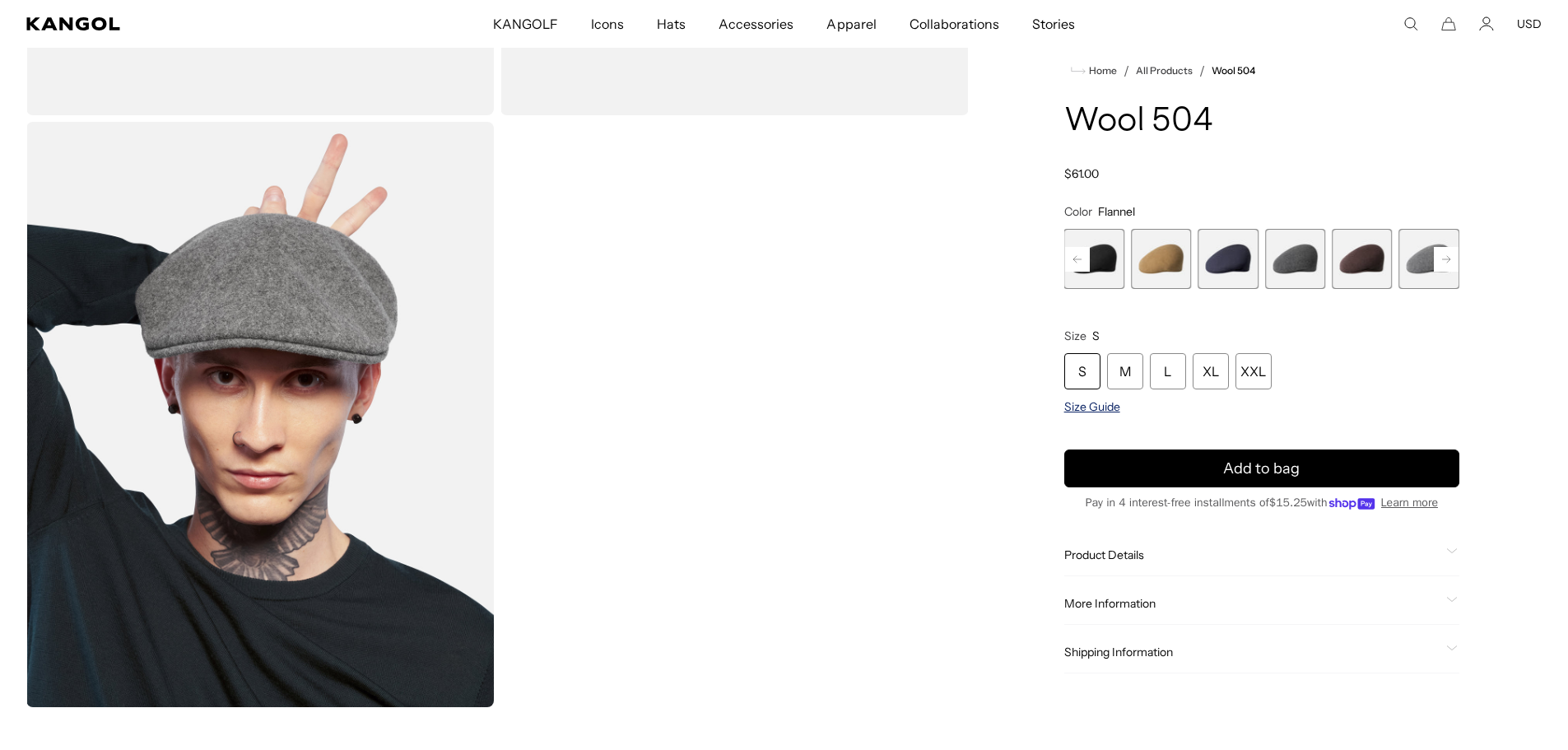 click on "Size Guide" at bounding box center (1092, 408) 